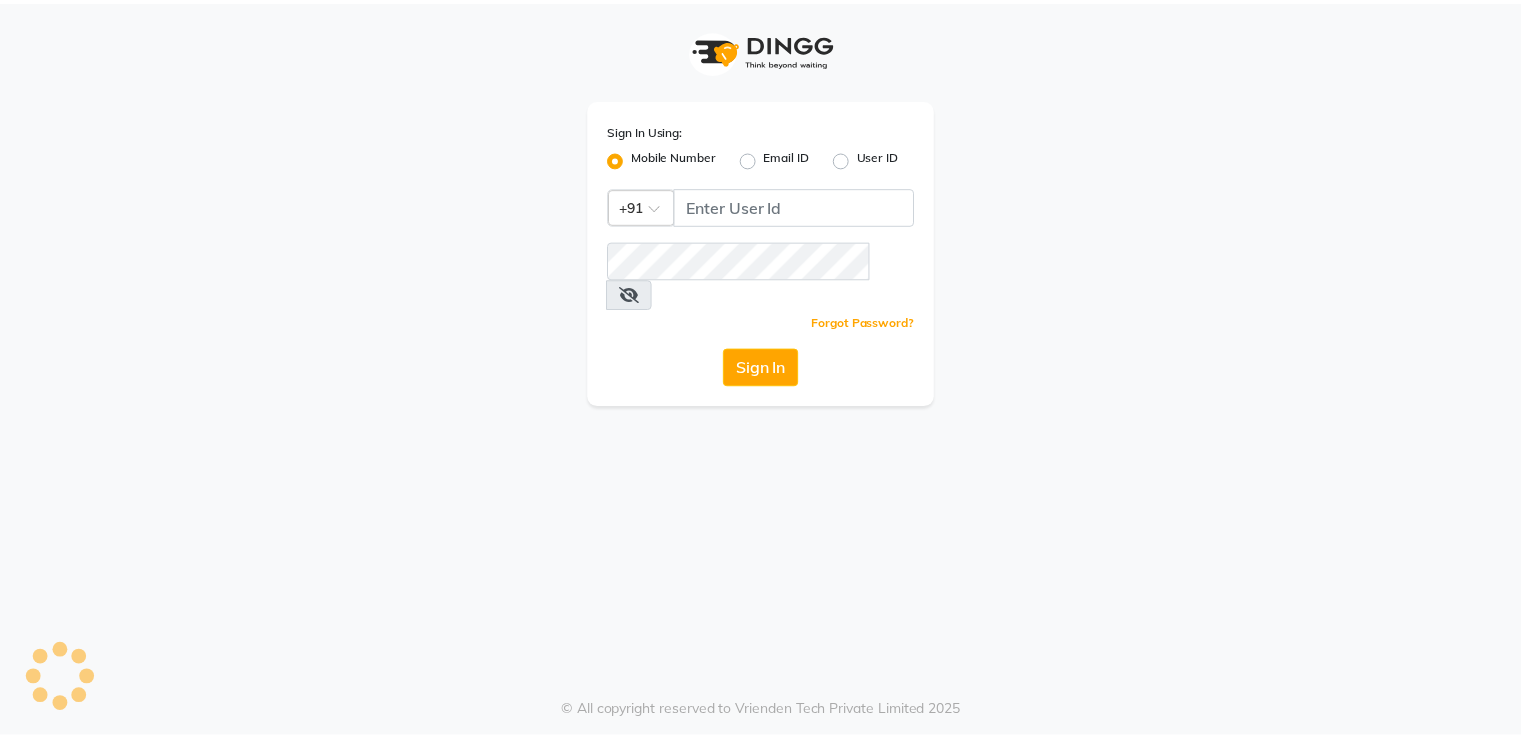 scroll, scrollTop: 0, scrollLeft: 0, axis: both 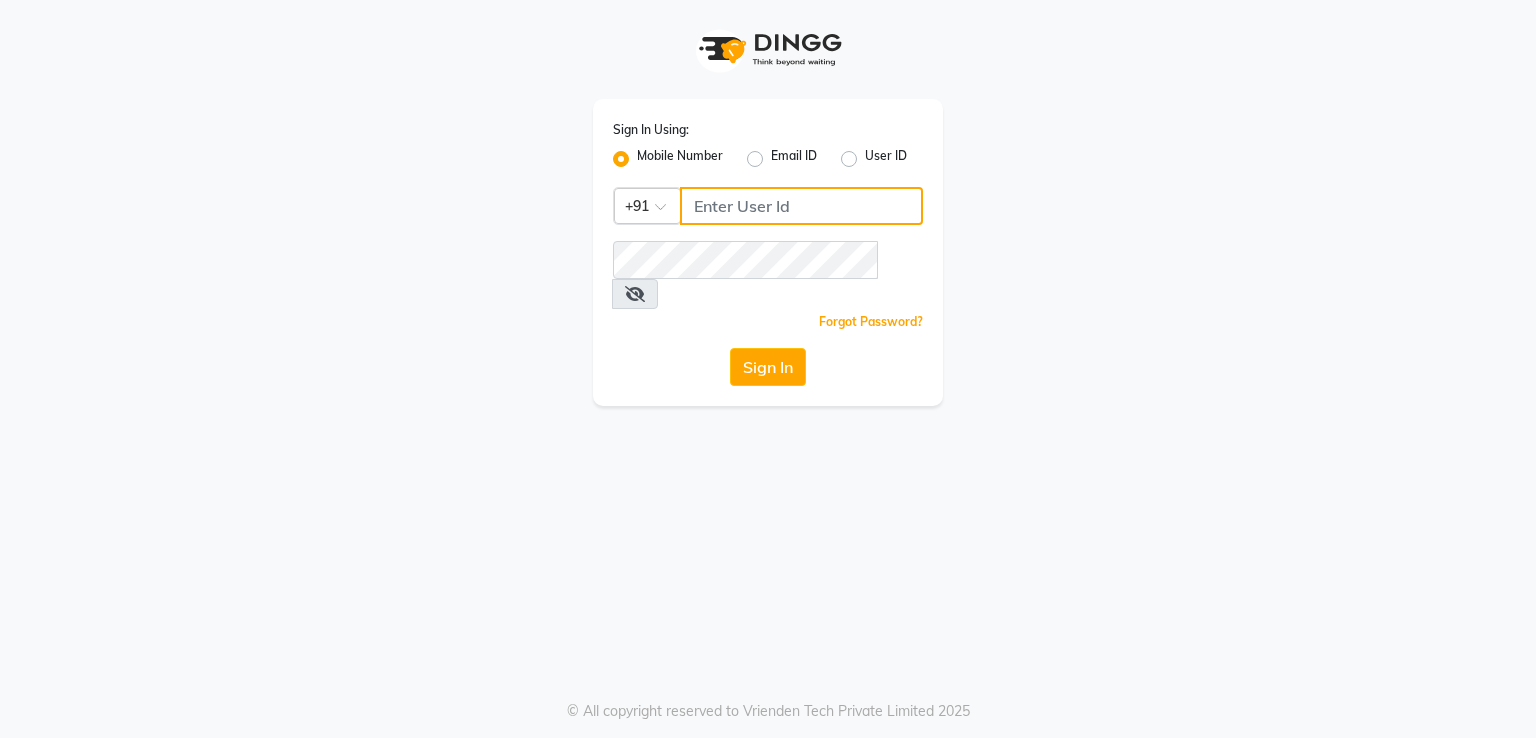 click 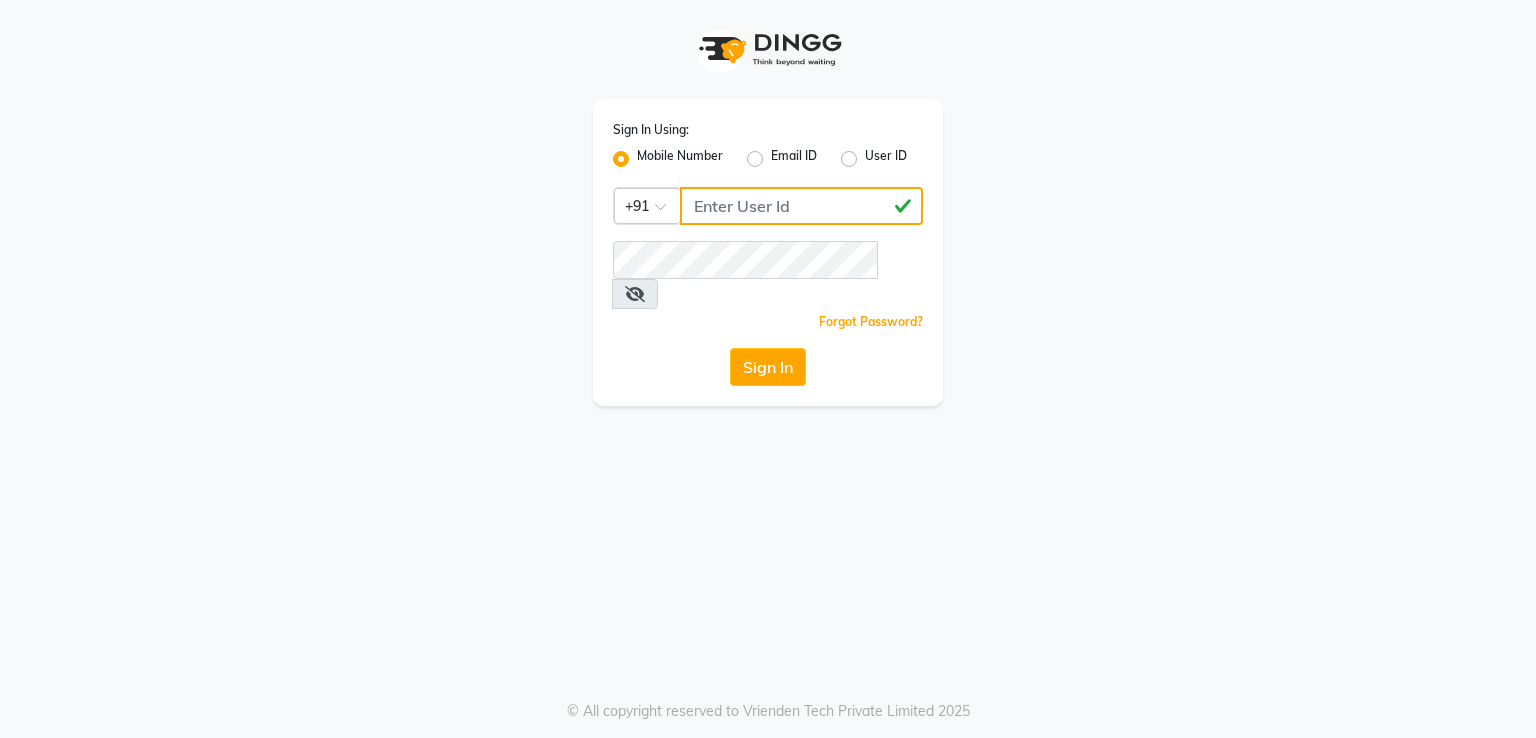 type on "[PHONE]" 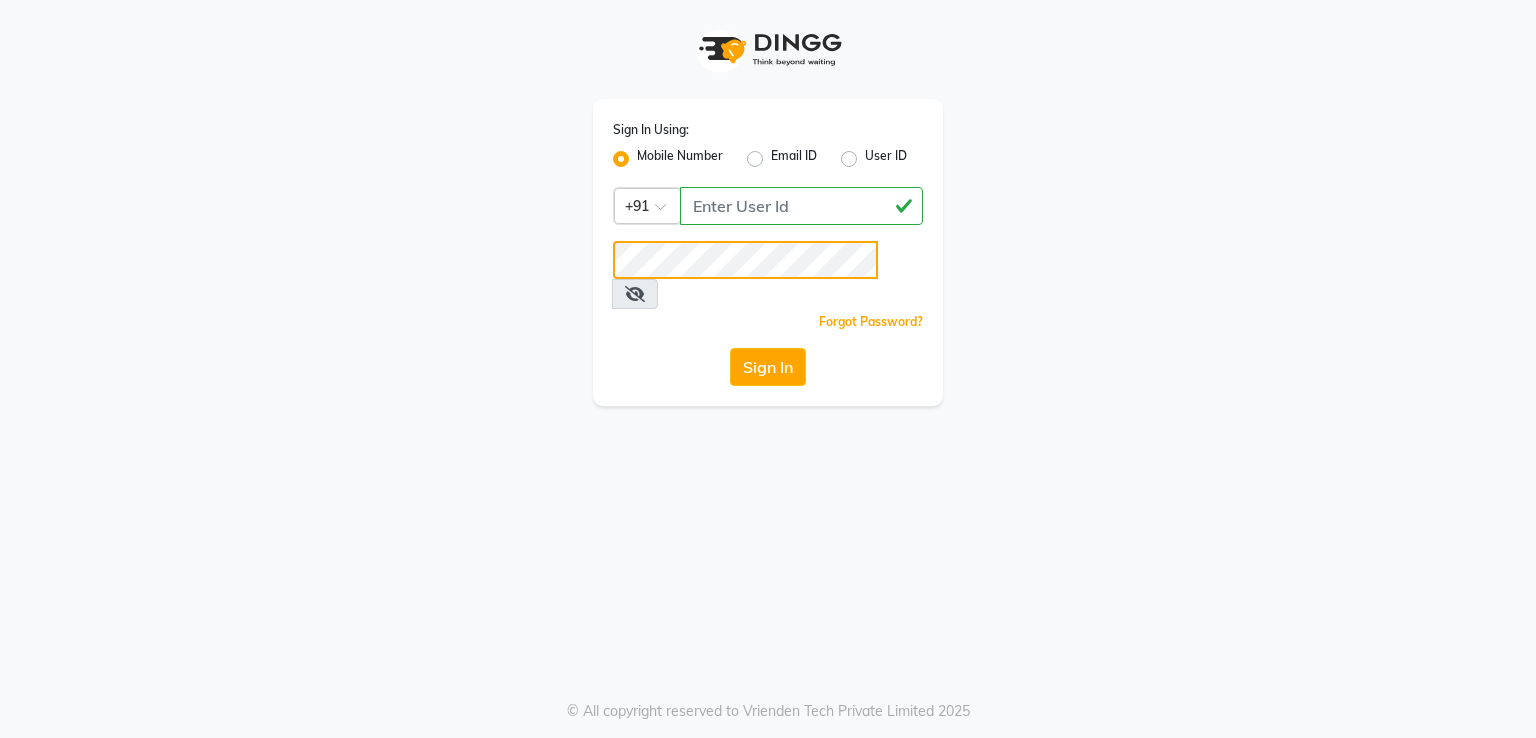 click on "Sign In" 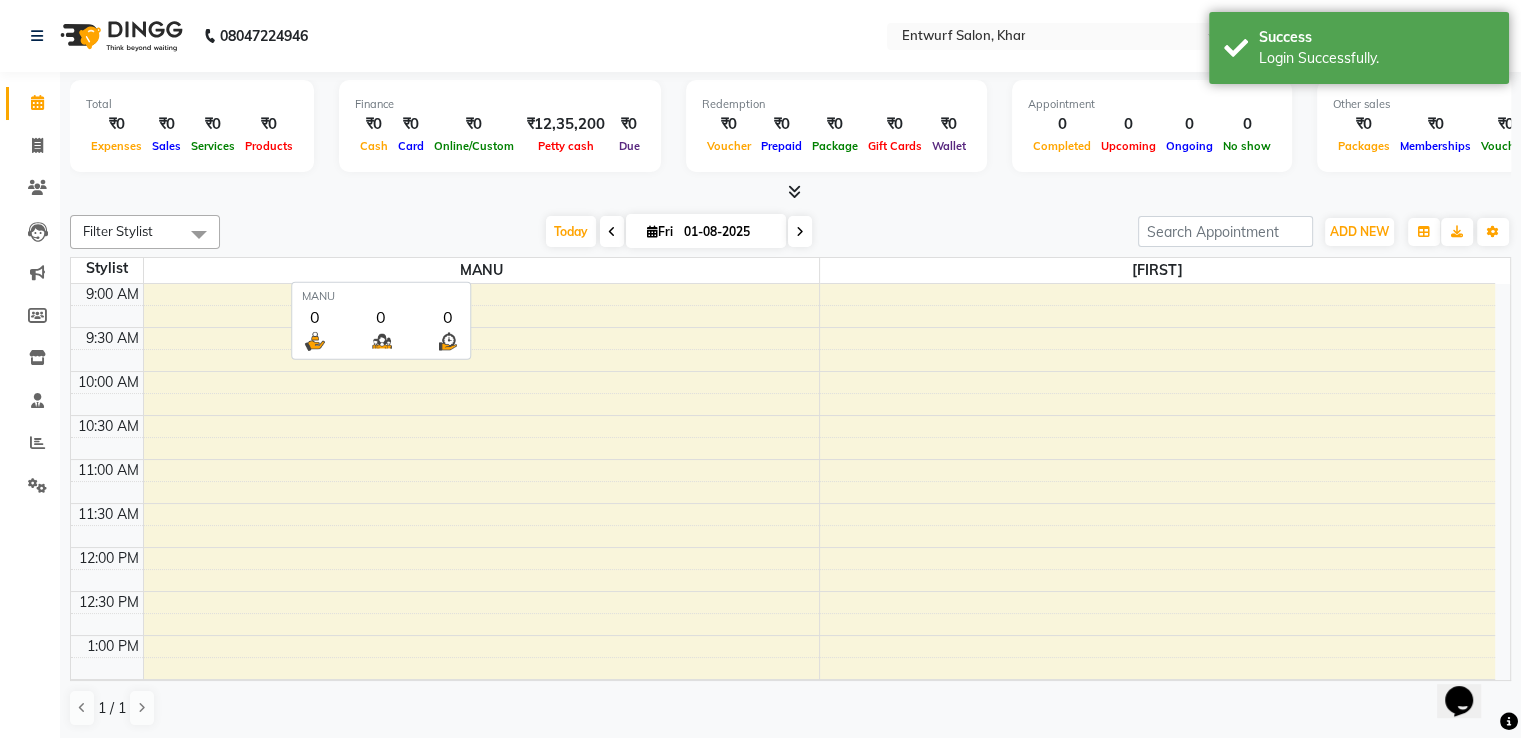 scroll, scrollTop: 0, scrollLeft: 0, axis: both 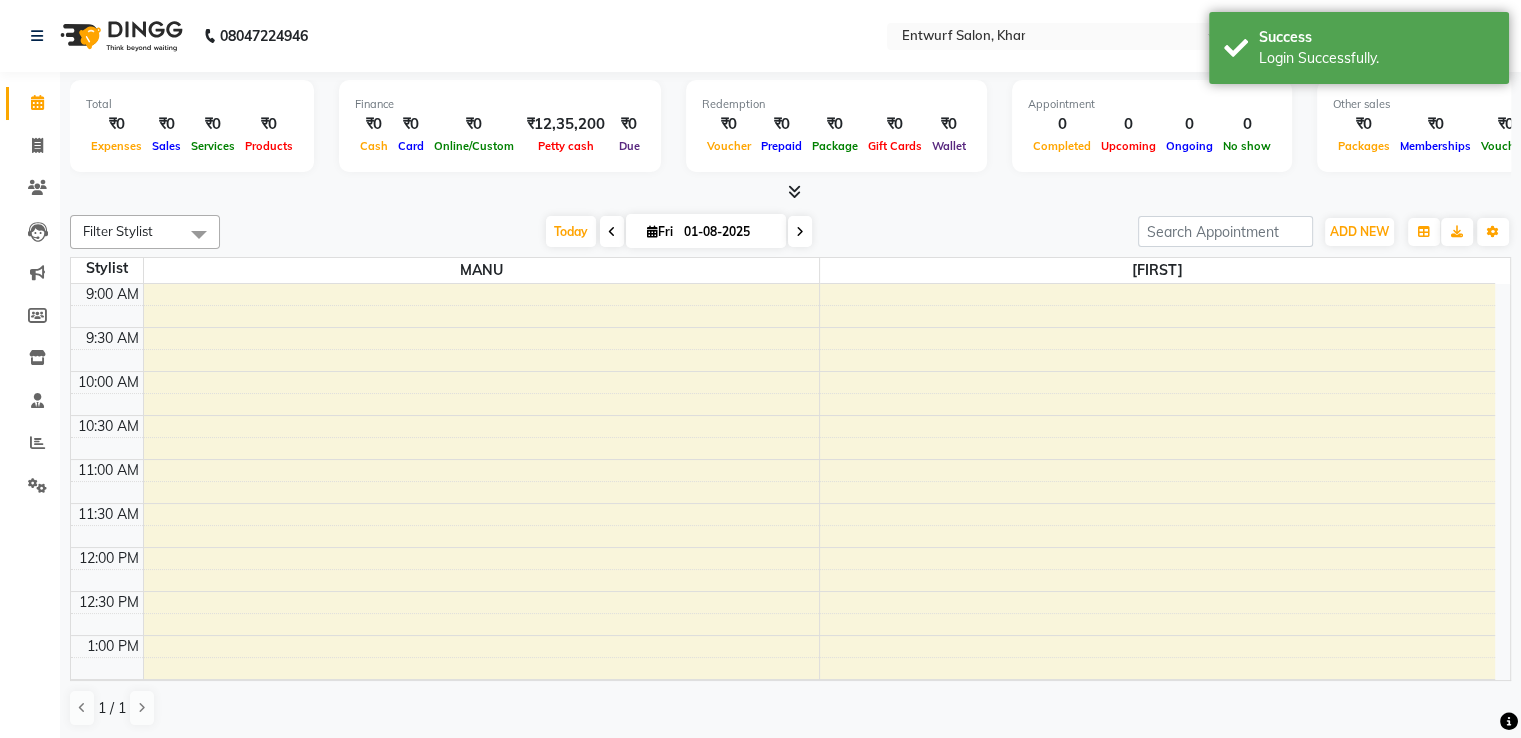 click at bounding box center [612, 232] 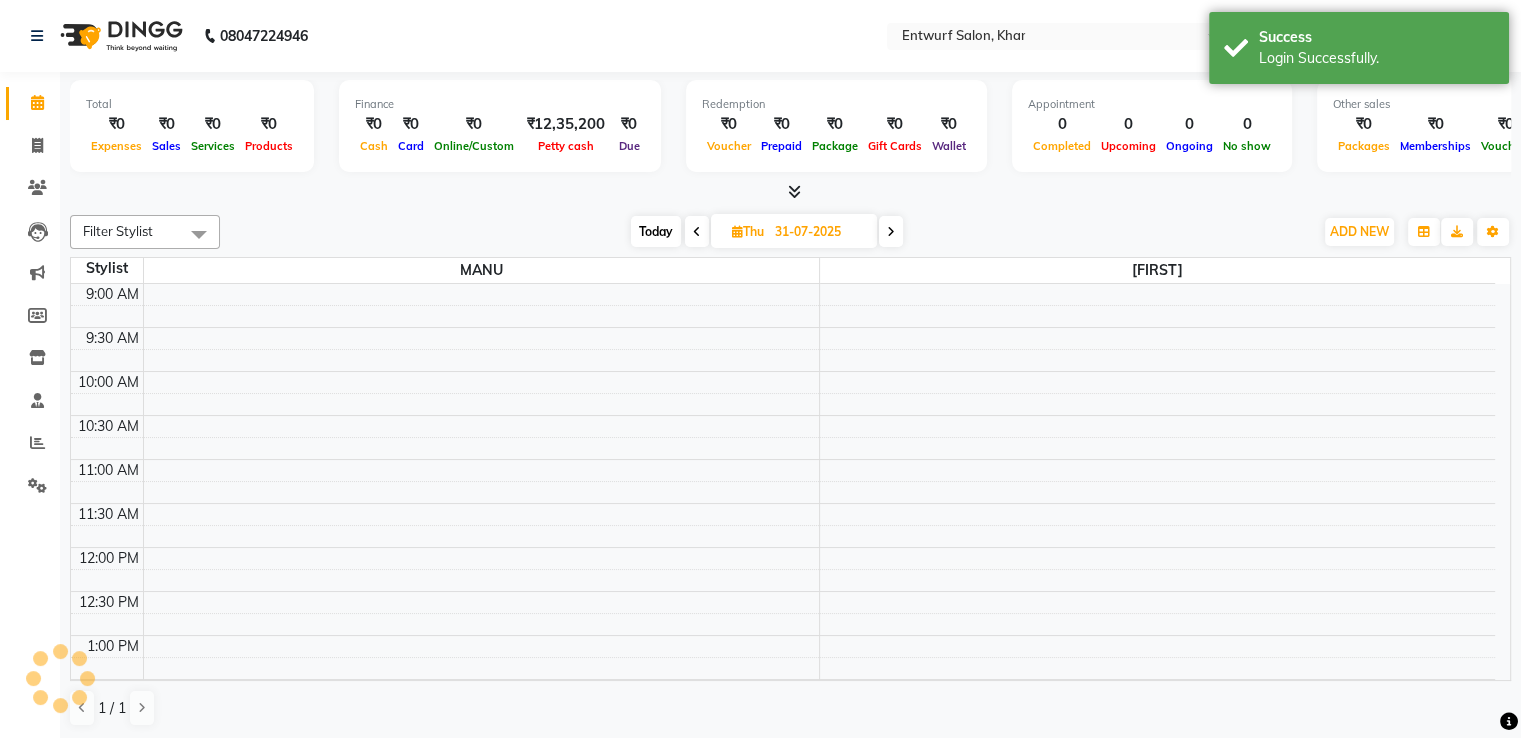 scroll, scrollTop: 823, scrollLeft: 0, axis: vertical 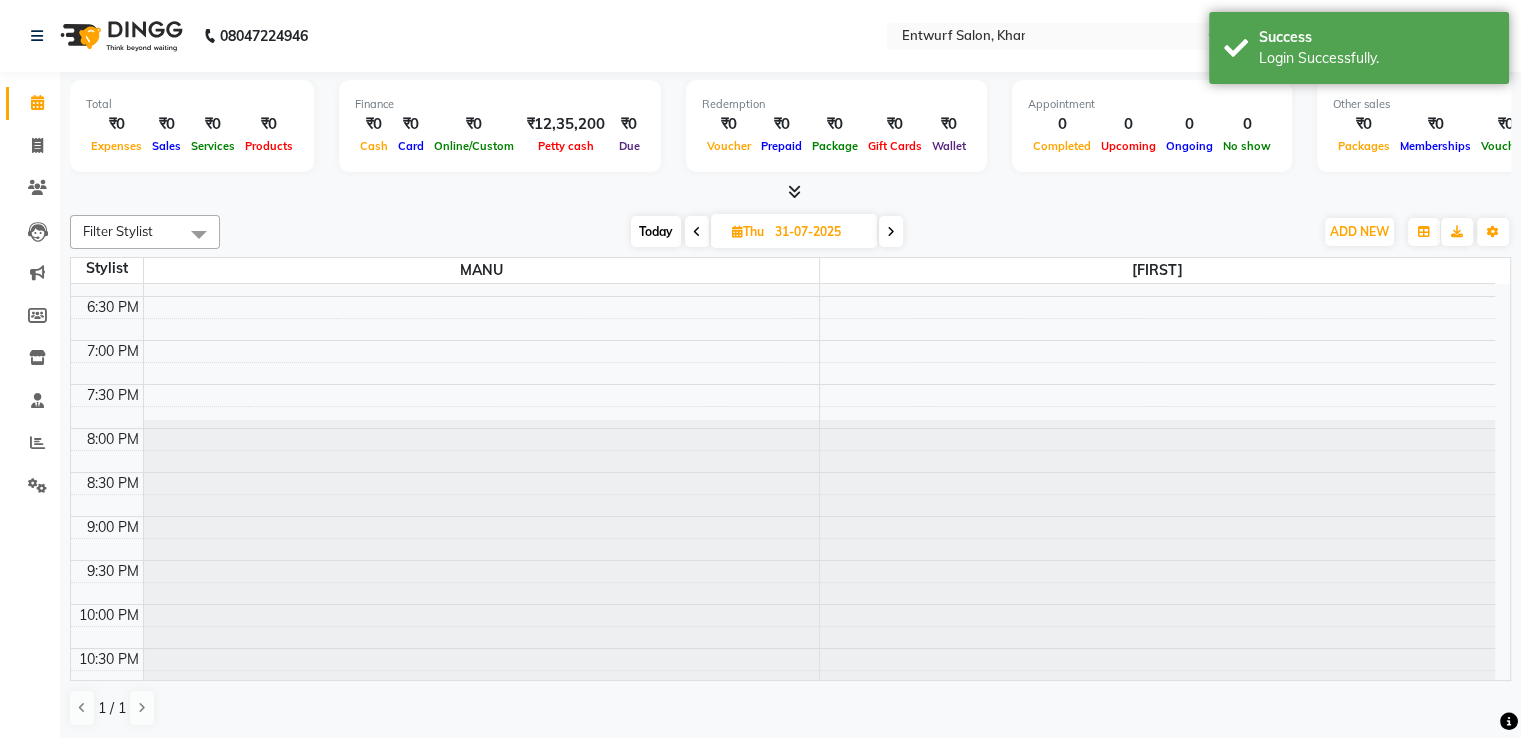 click at bounding box center (697, 232) 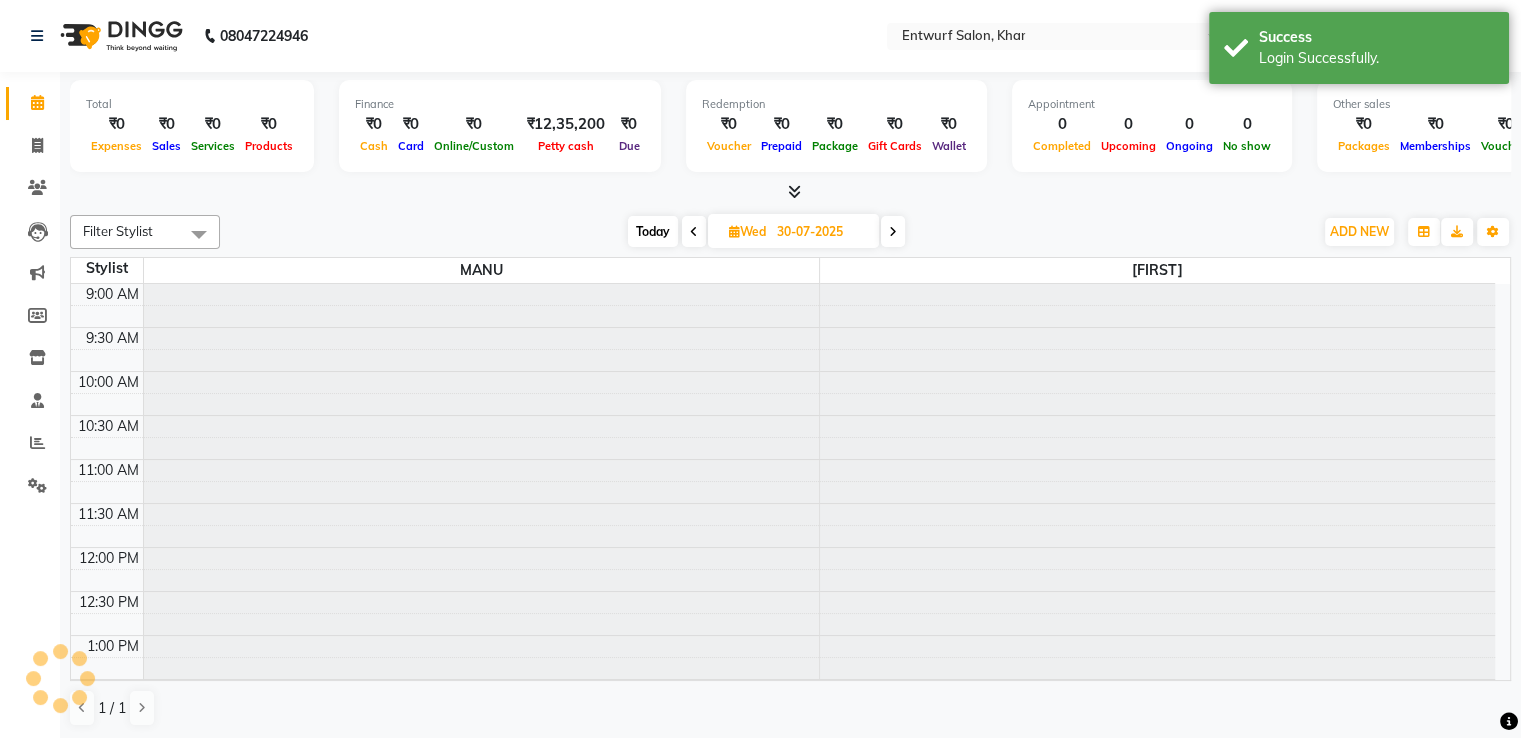 scroll, scrollTop: 823, scrollLeft: 0, axis: vertical 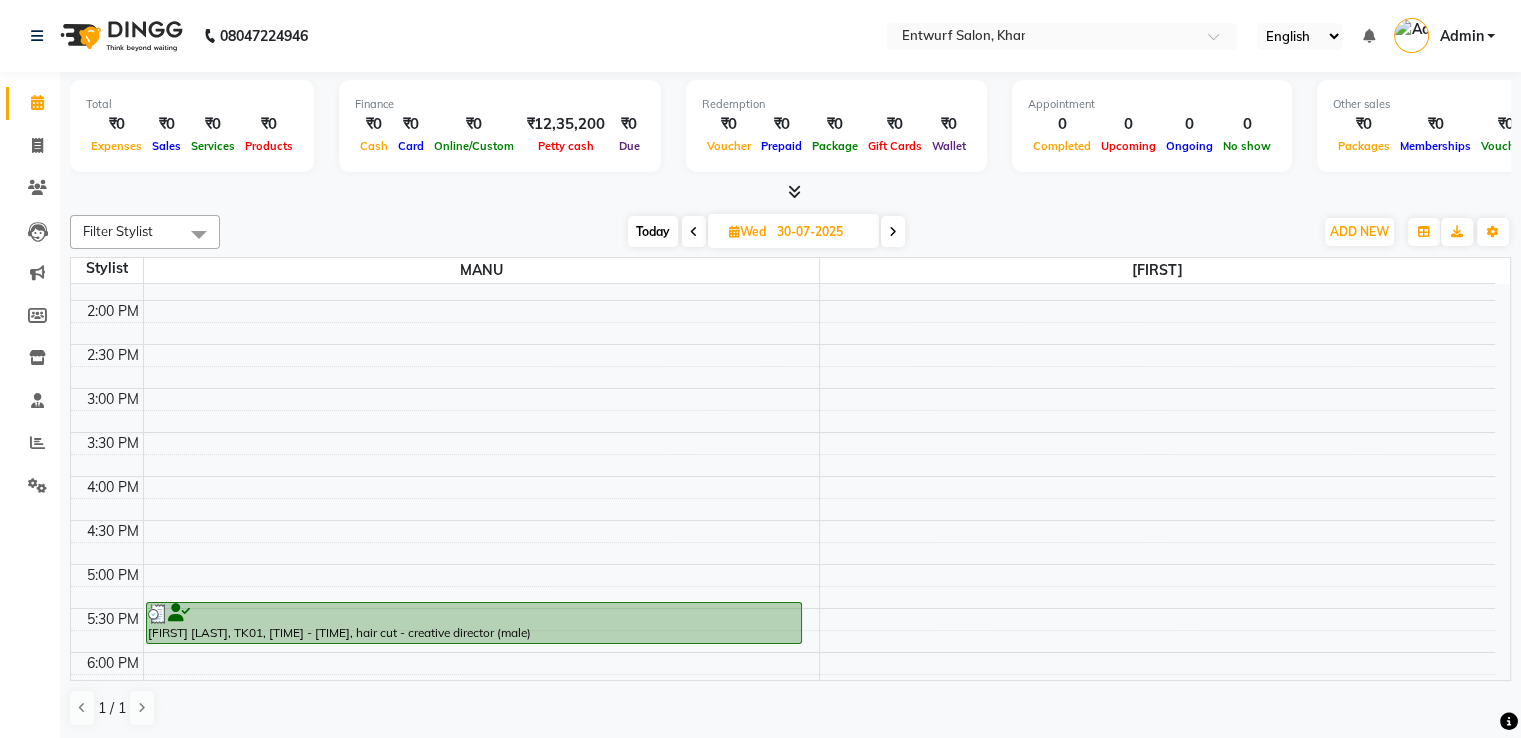 click at bounding box center [893, 231] 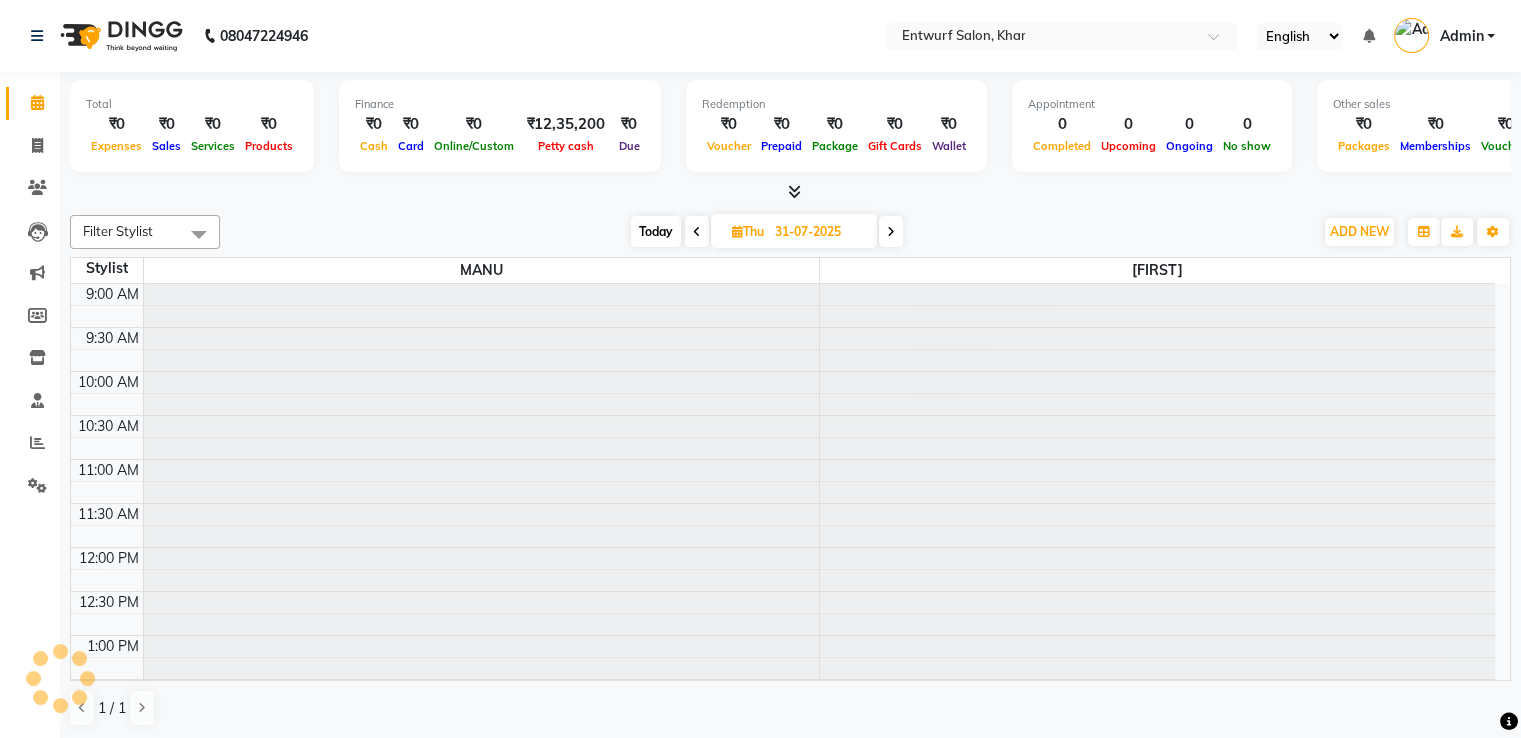 scroll, scrollTop: 823, scrollLeft: 0, axis: vertical 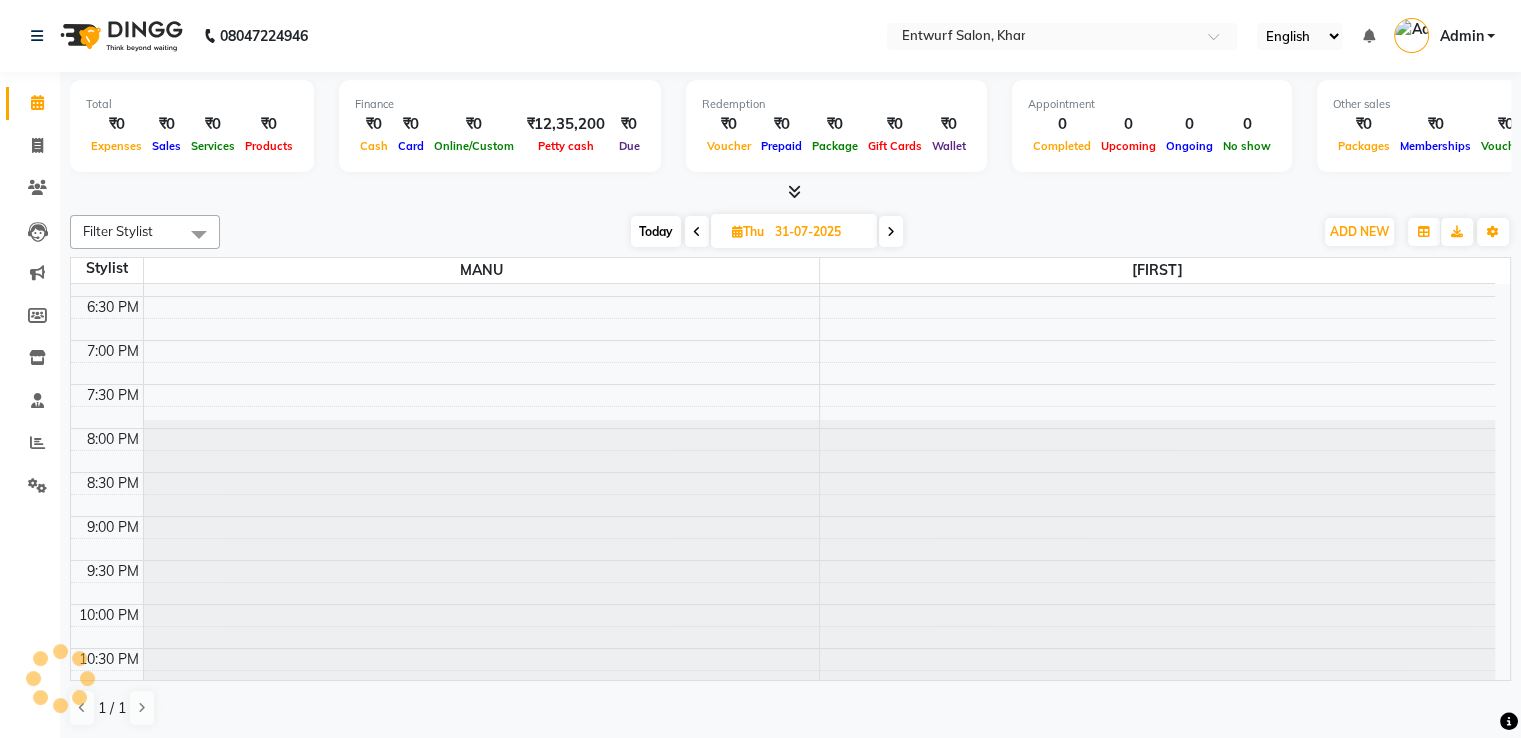 click at bounding box center [891, 231] 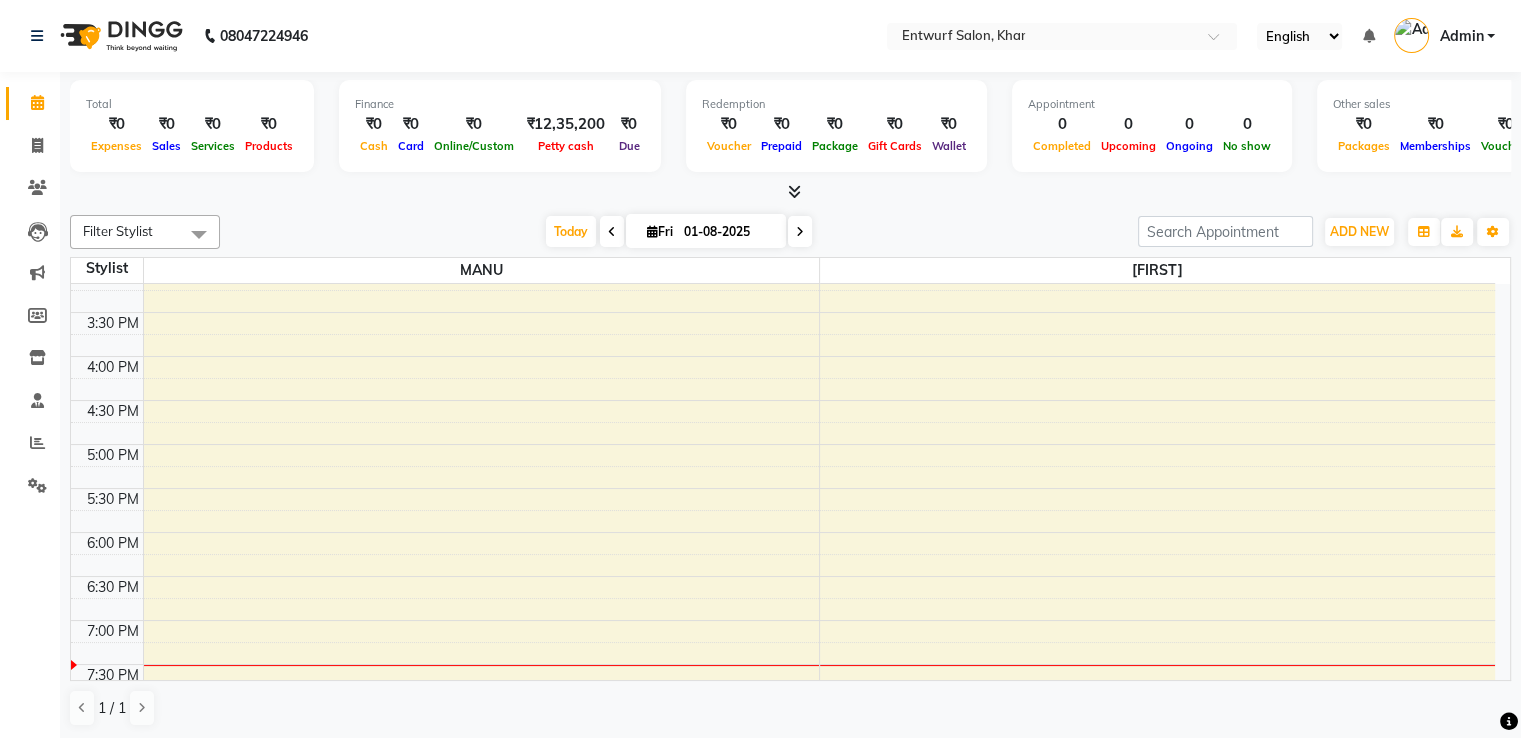 scroll, scrollTop: 503, scrollLeft: 0, axis: vertical 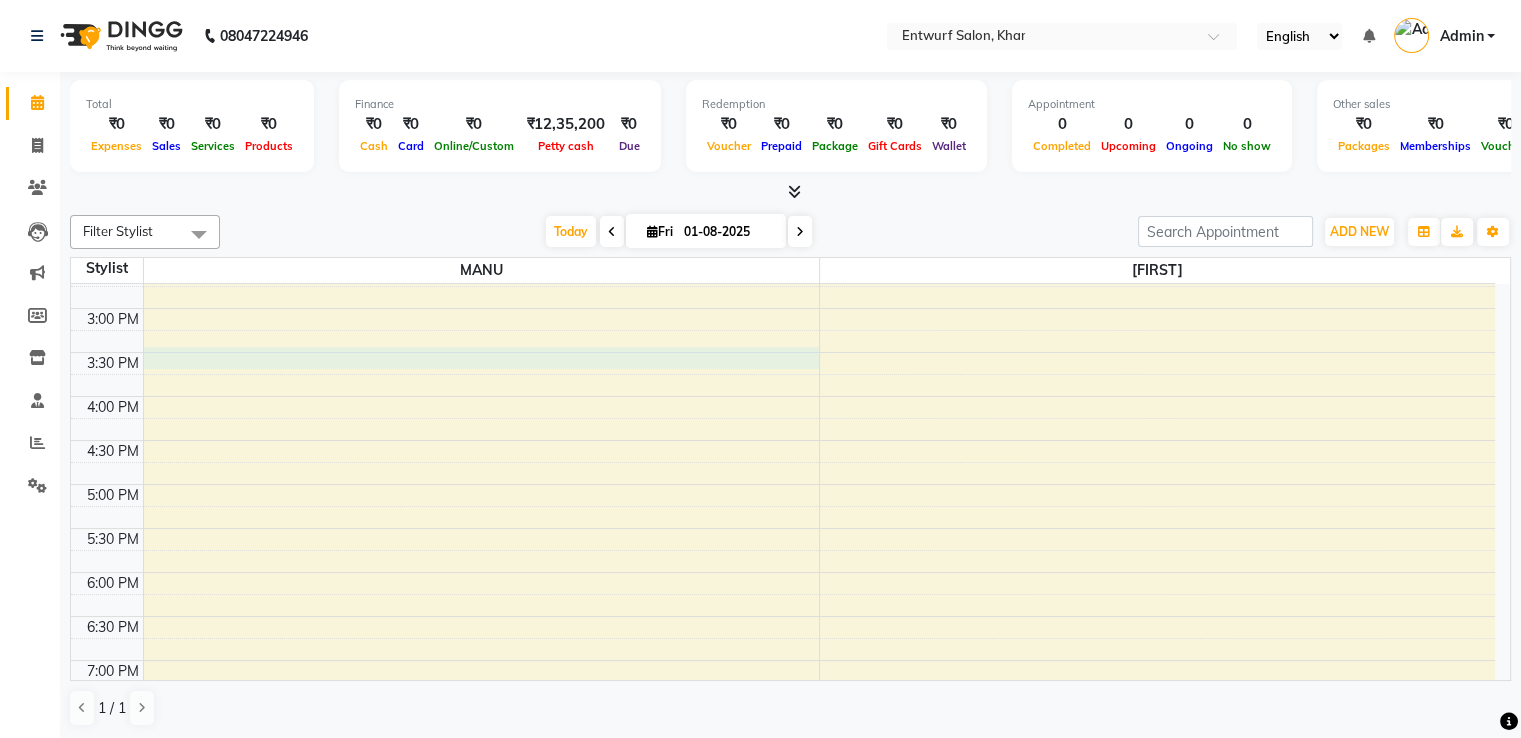 click on "9:00 AM 9:30 AM 10:00 AM 10:30 AM 11:00 AM 11:30 AM 12:00 PM 12:30 PM 1:00 PM 1:30 PM 2:00 PM 2:30 PM 3:00 PM 3:30 PM 4:00 PM 4:30 PM 5:00 PM 5:30 PM 6:00 PM 6:30 PM 7:00 PM 7:30 PM 8:00 PM 8:30 PM 9:00 PM 9:30 PM 10:00 PM 10:30 PM" at bounding box center (783, 396) 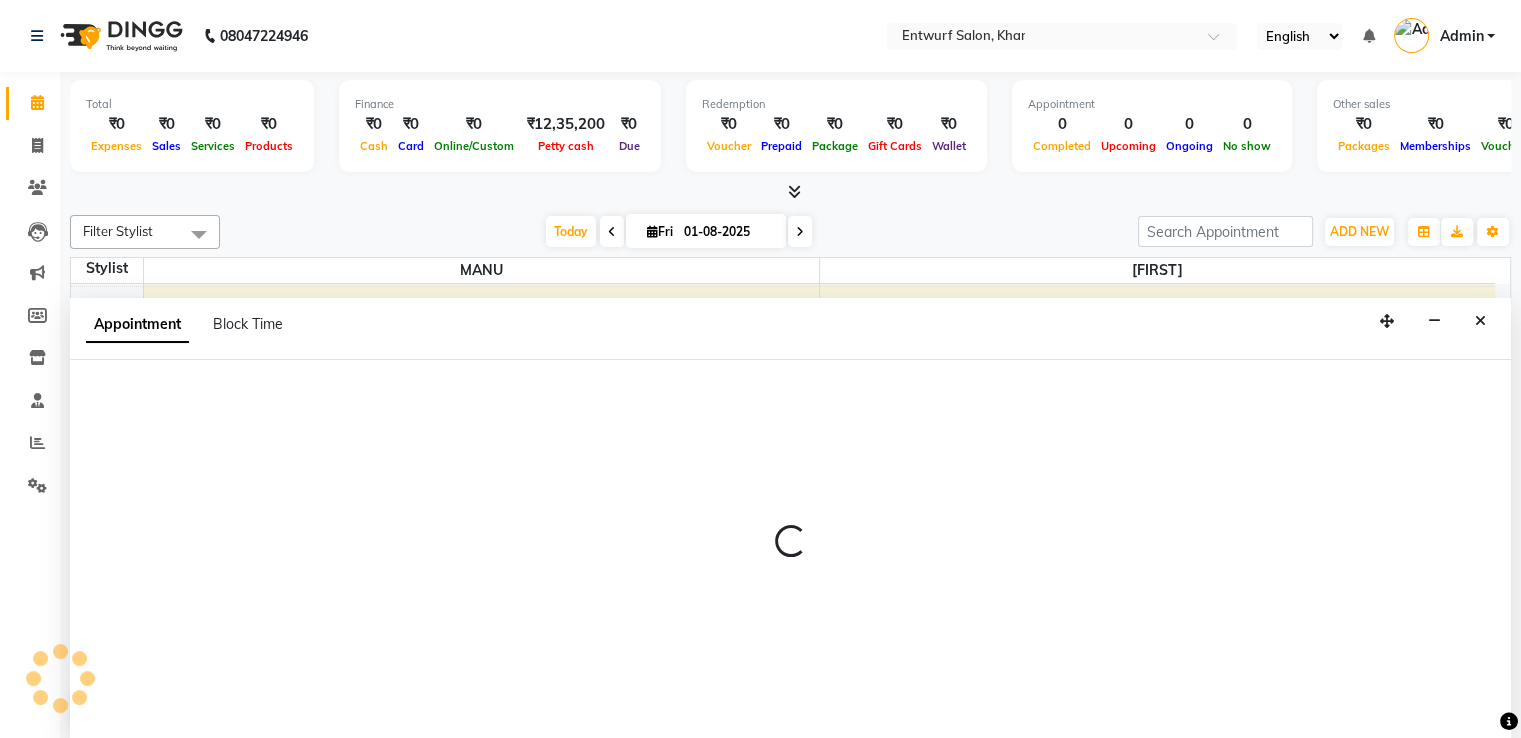 scroll, scrollTop: 1, scrollLeft: 0, axis: vertical 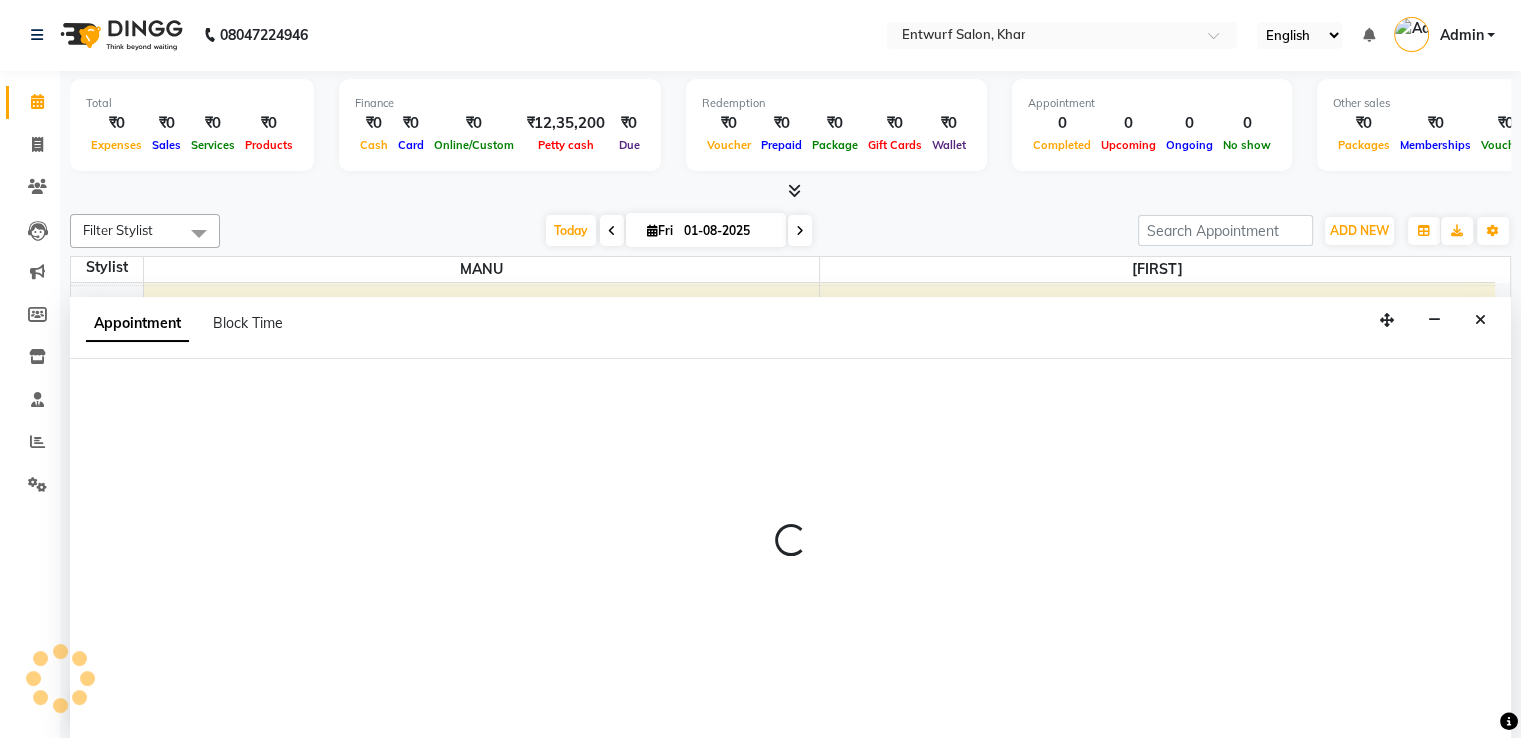 select on "8452" 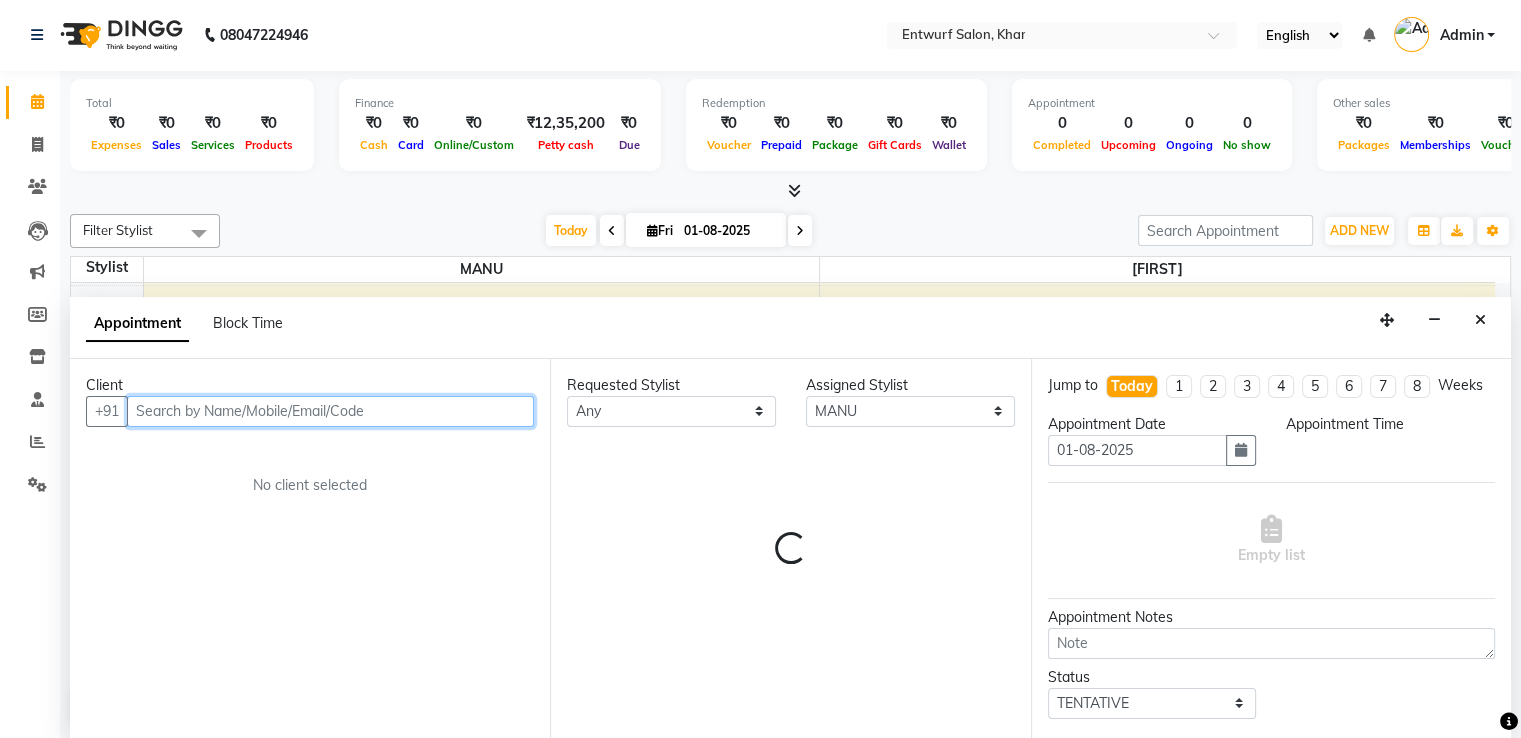 select on "930" 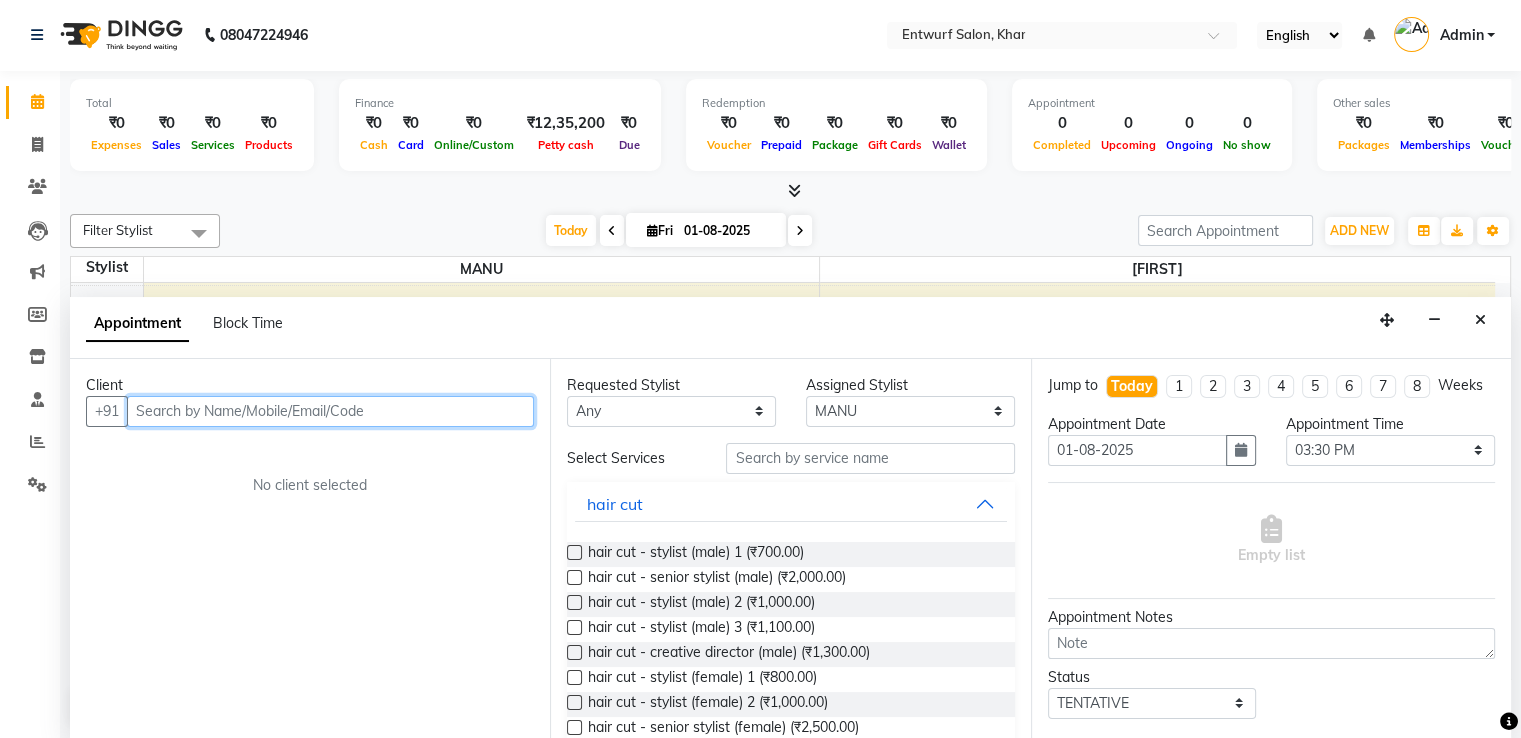 click at bounding box center [330, 411] 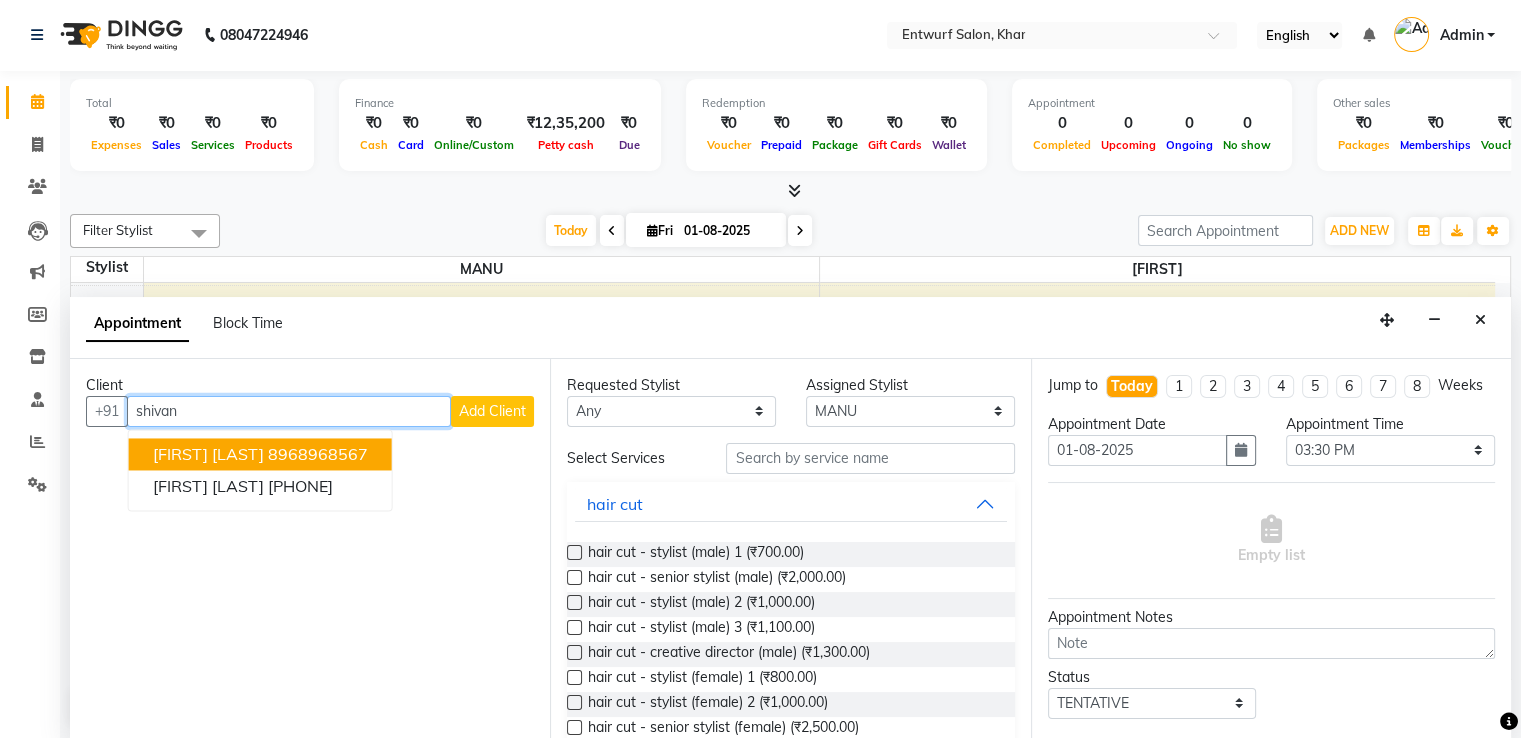 click on "[FIRST] [LAST]" at bounding box center [208, 454] 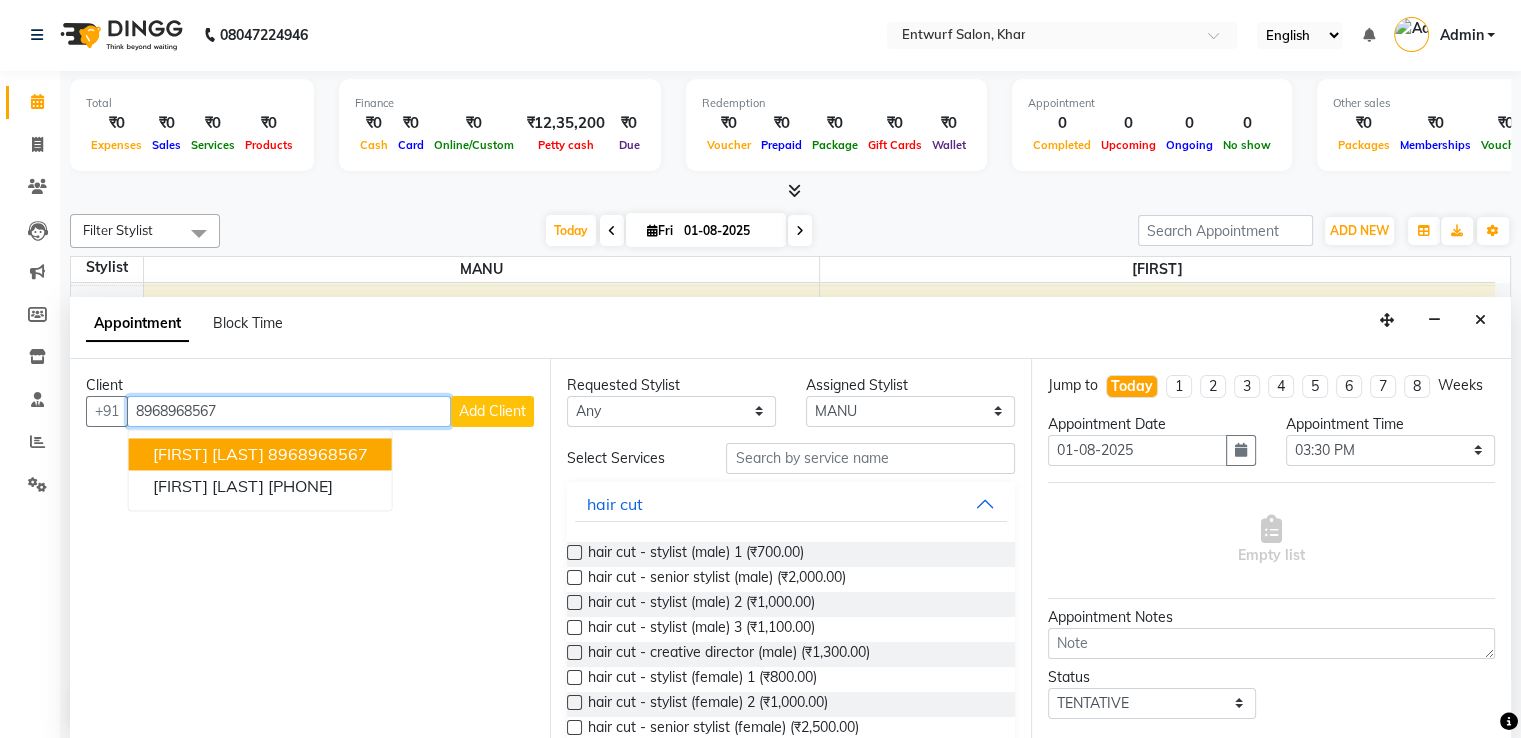 type on "8968968567" 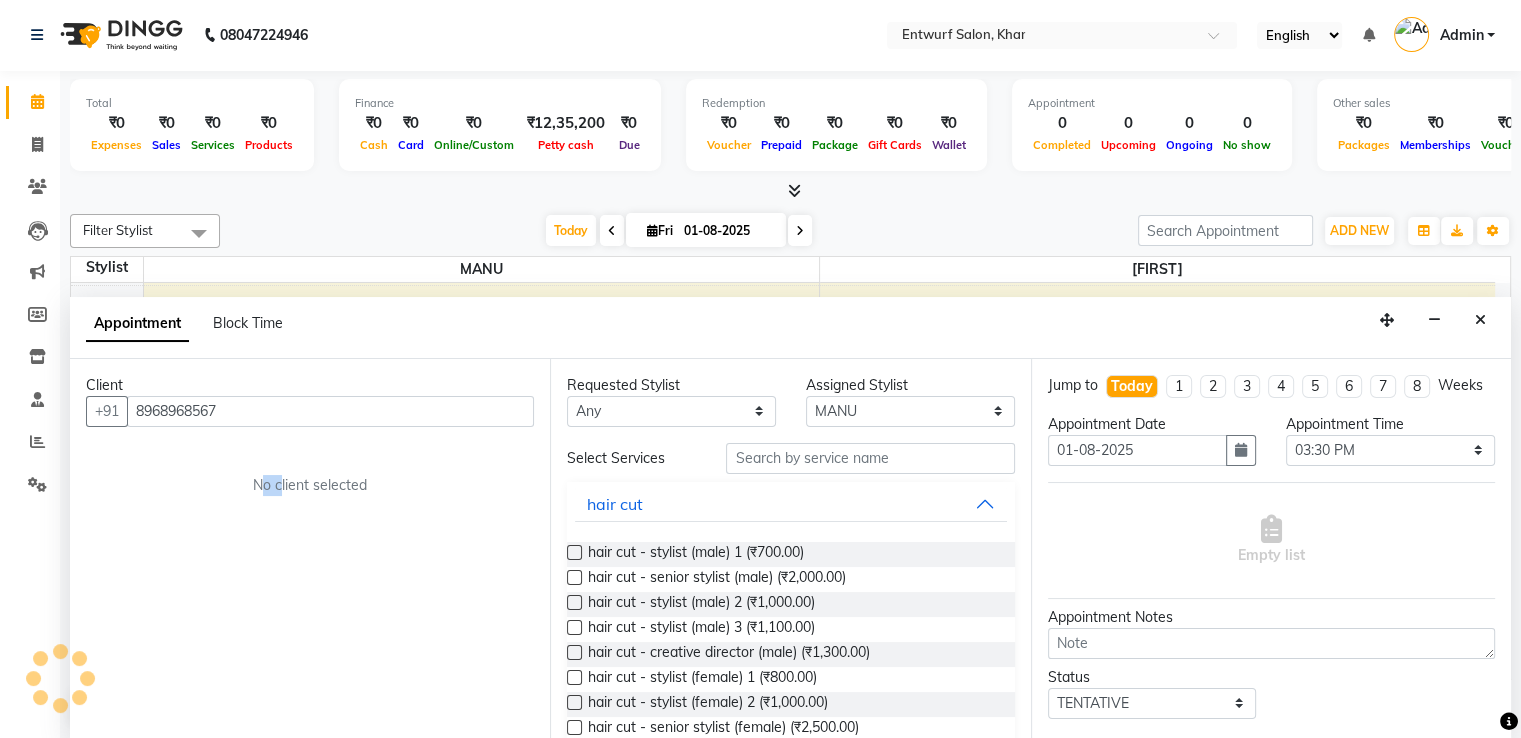 click on "Client +91 [PHONE] No client selected" at bounding box center (310, 549) 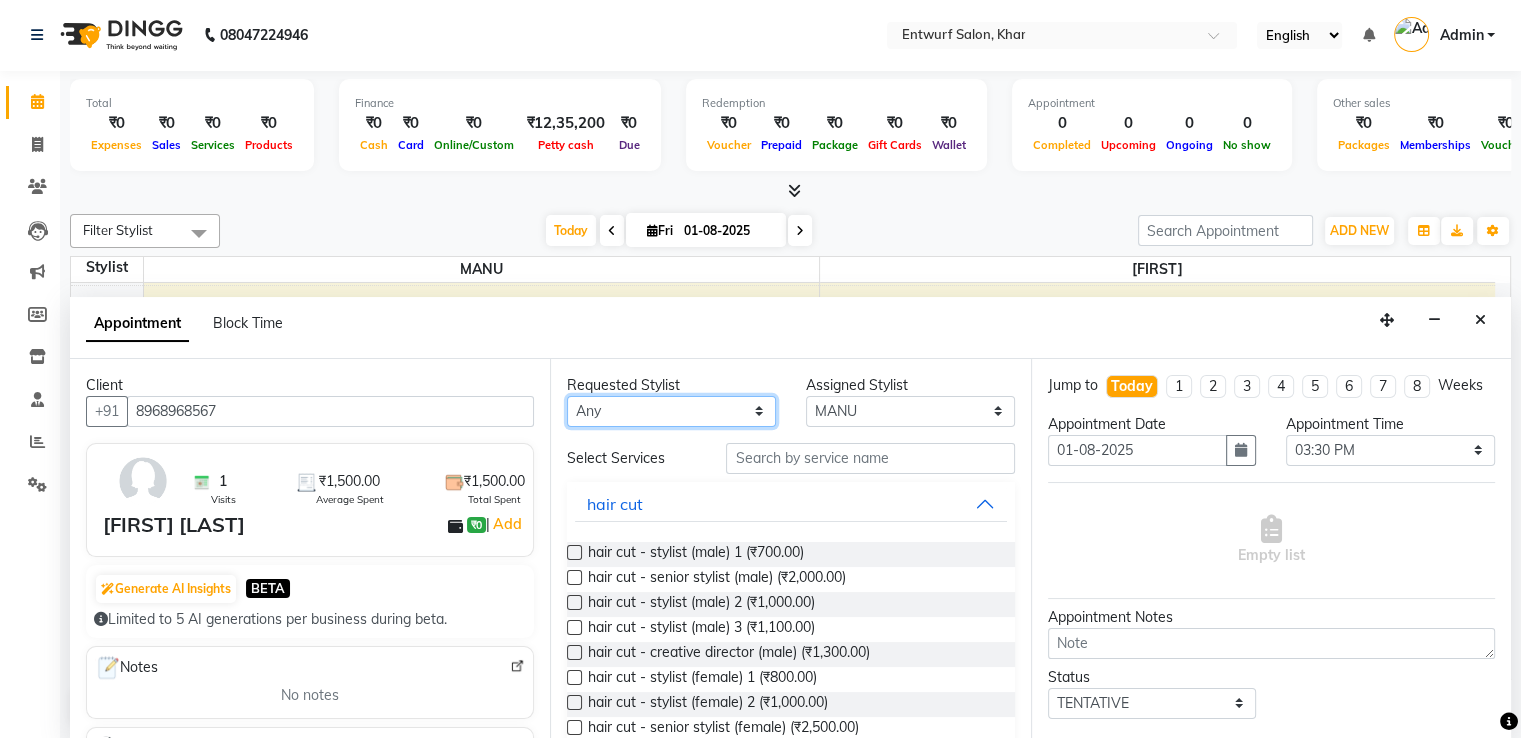 click on "Any [FIRST] [LAST]" at bounding box center [671, 411] 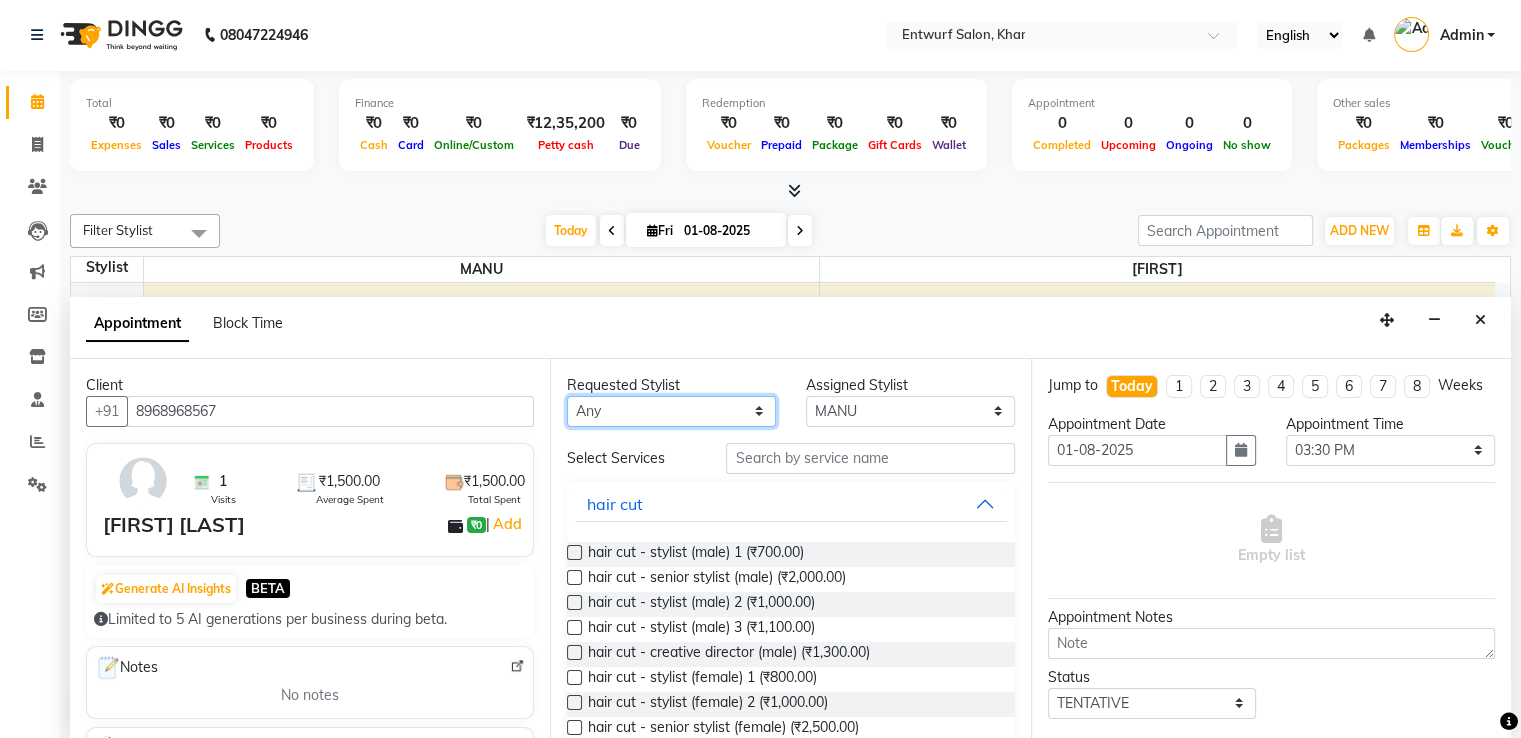 select on "8452" 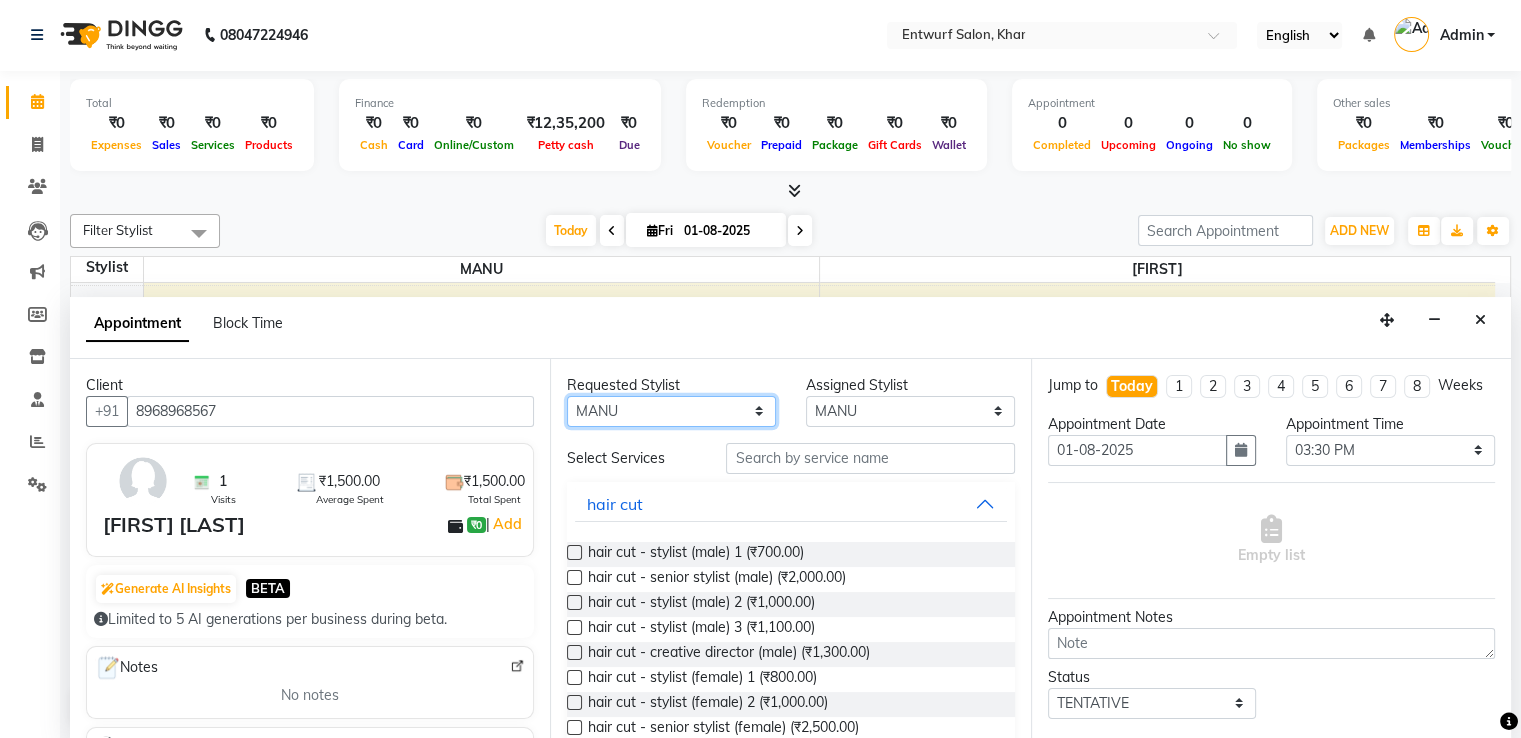 click on "Any [FIRST] [LAST]" at bounding box center (671, 411) 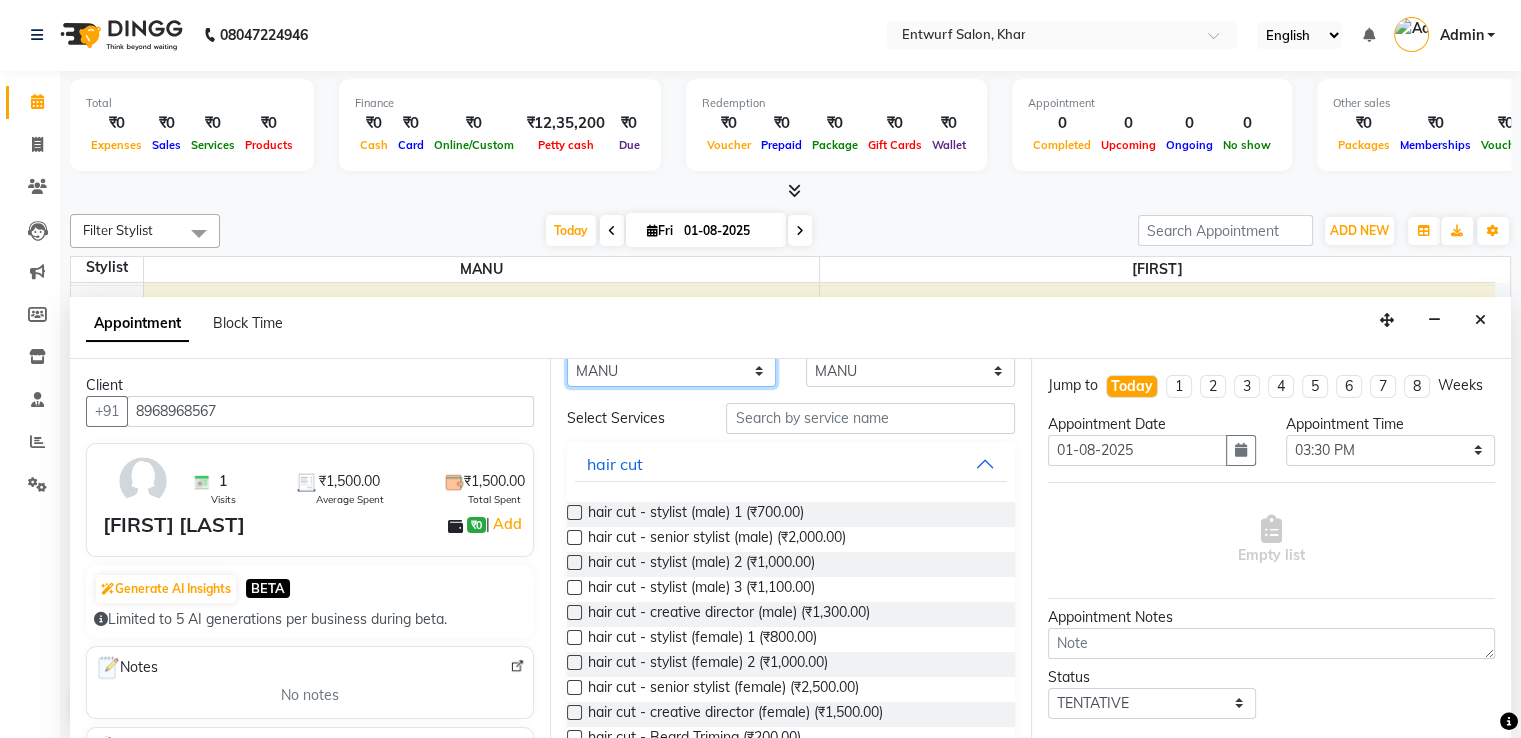 scroll, scrollTop: 80, scrollLeft: 0, axis: vertical 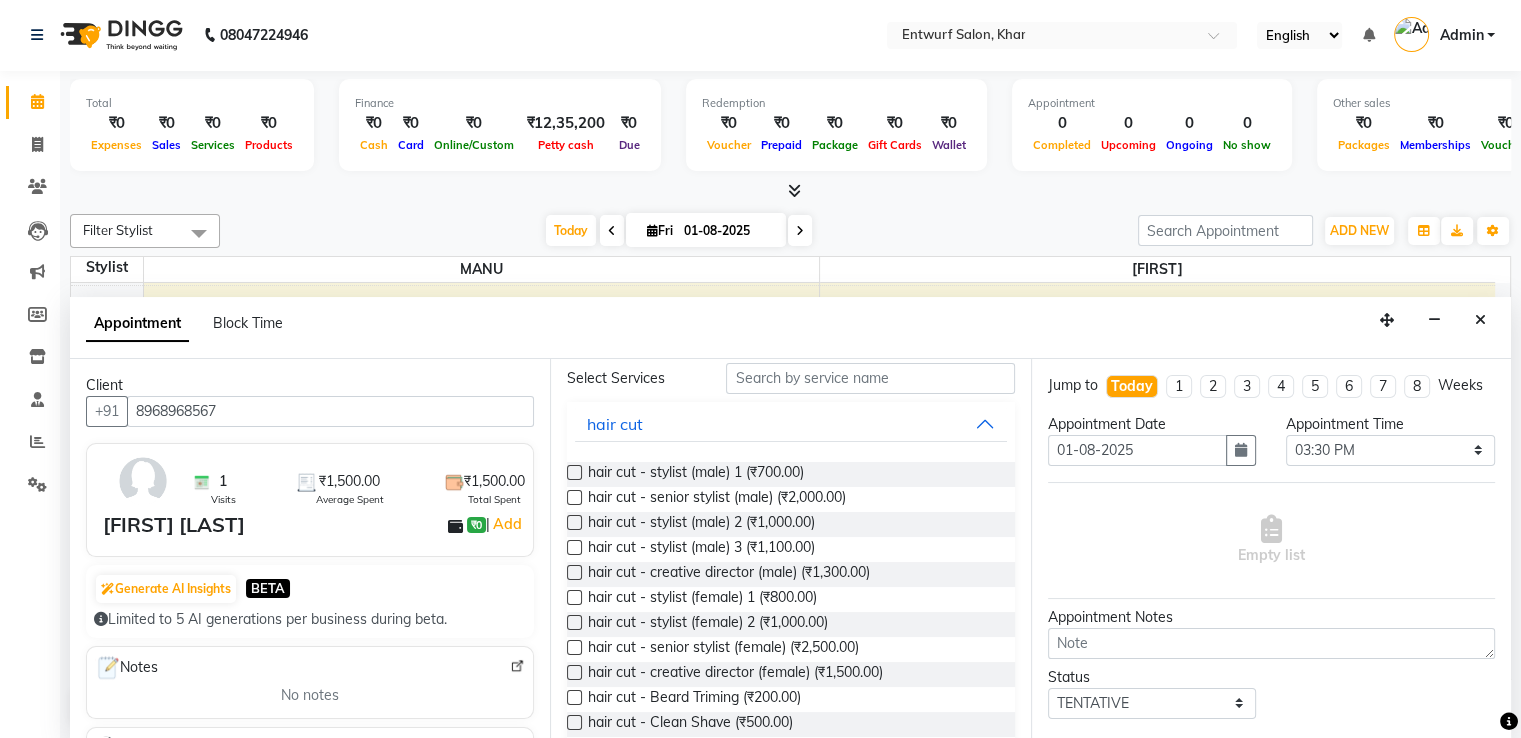 click at bounding box center (574, 672) 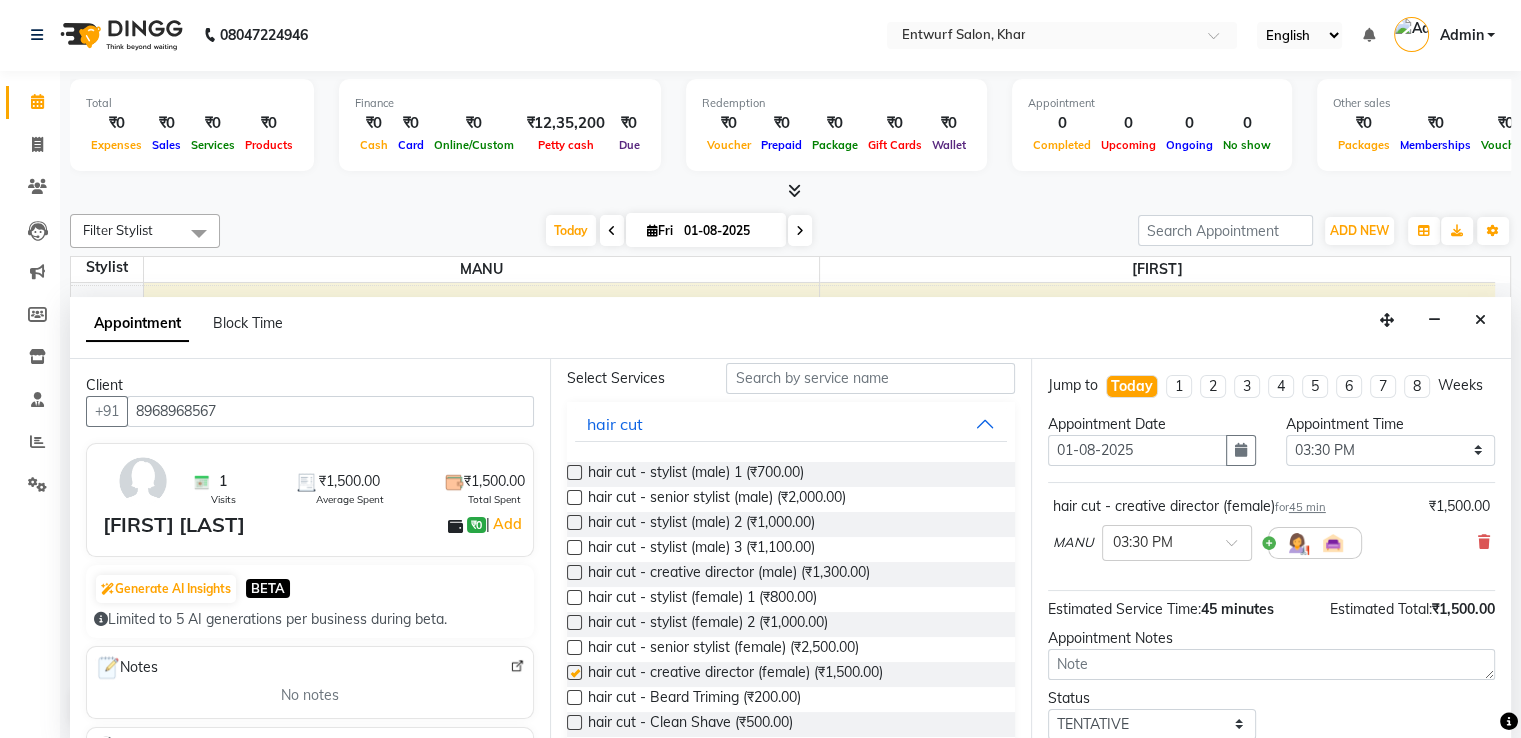 checkbox on "false" 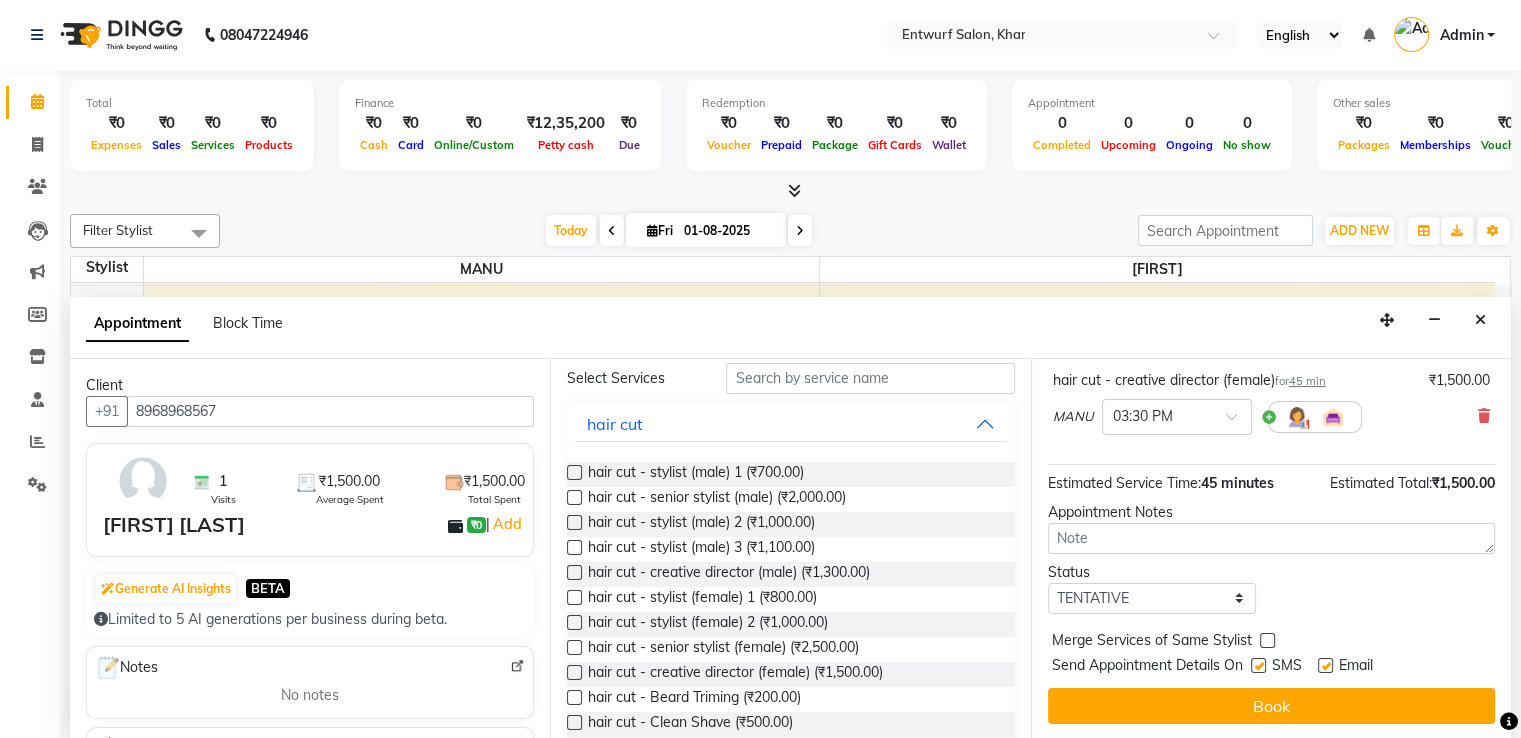 scroll, scrollTop: 144, scrollLeft: 0, axis: vertical 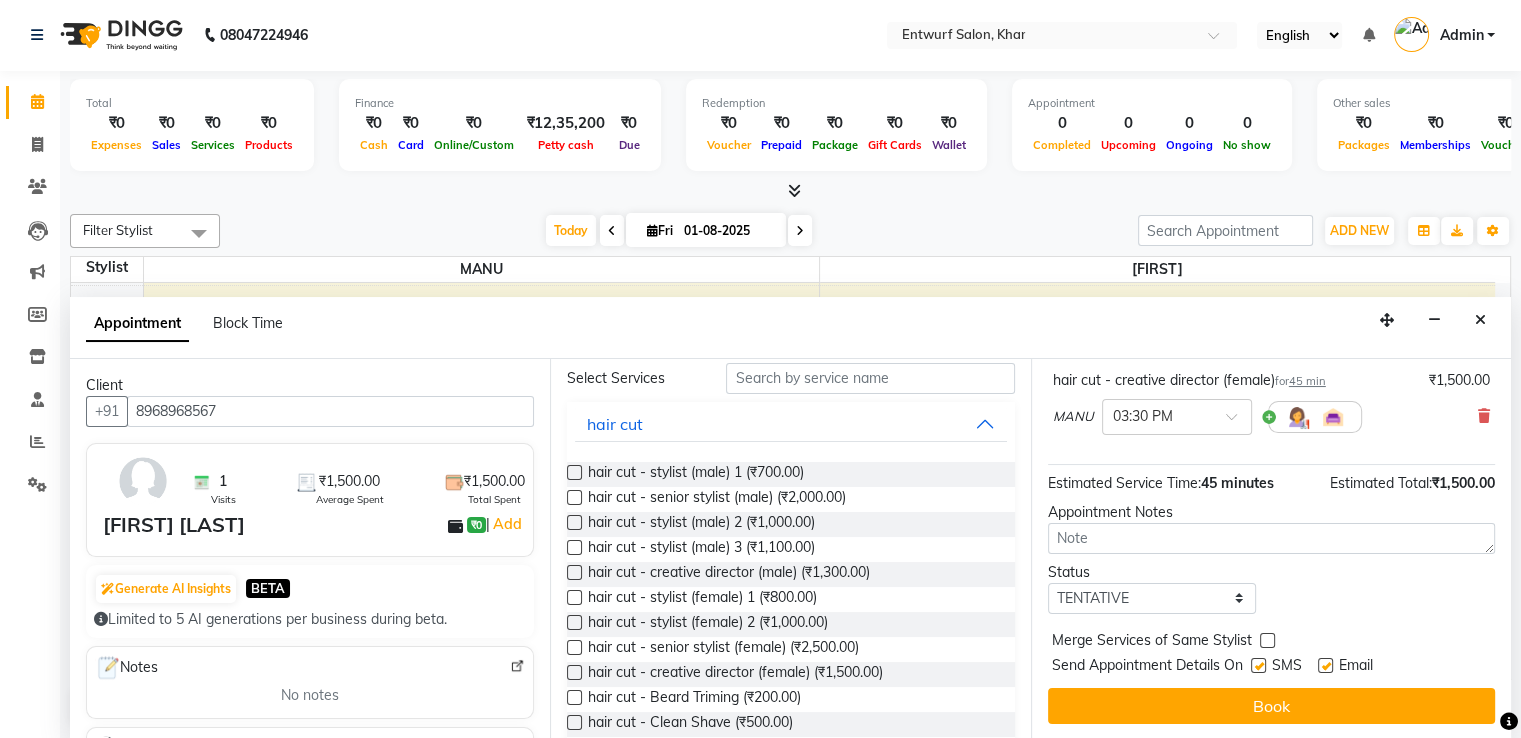 click at bounding box center (1325, 665) 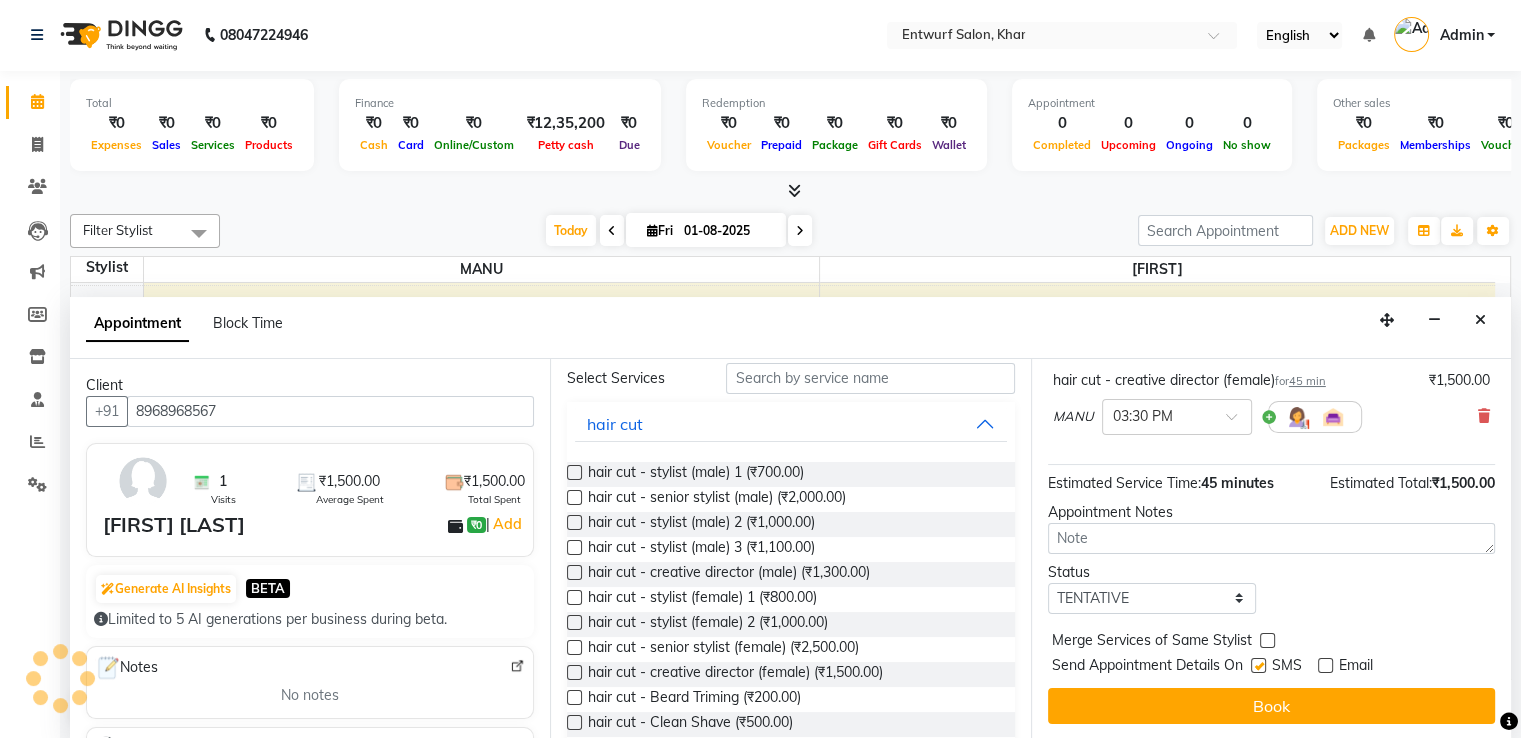 click on "Send Appointment Details On SMS Email" at bounding box center (1273, 667) 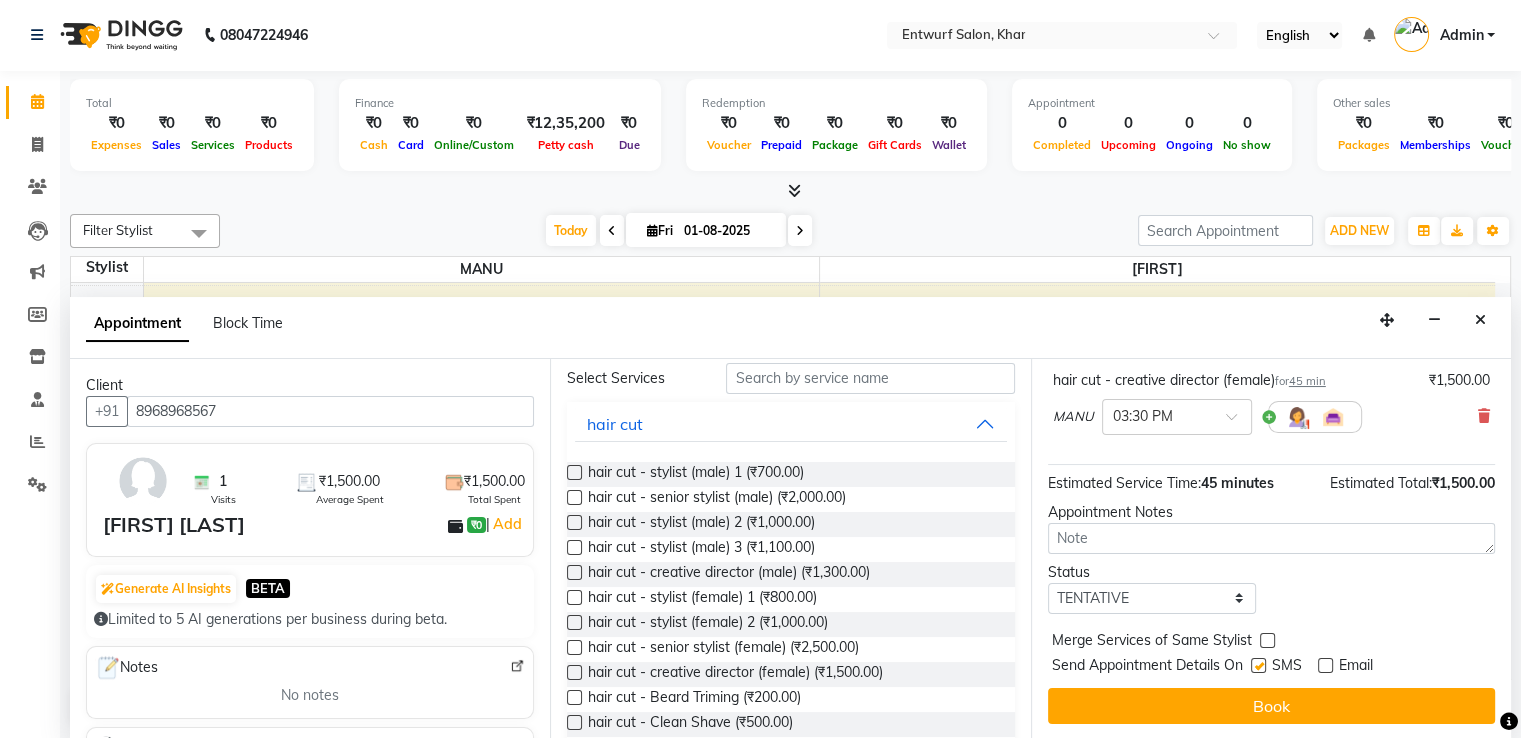 click at bounding box center (1258, 665) 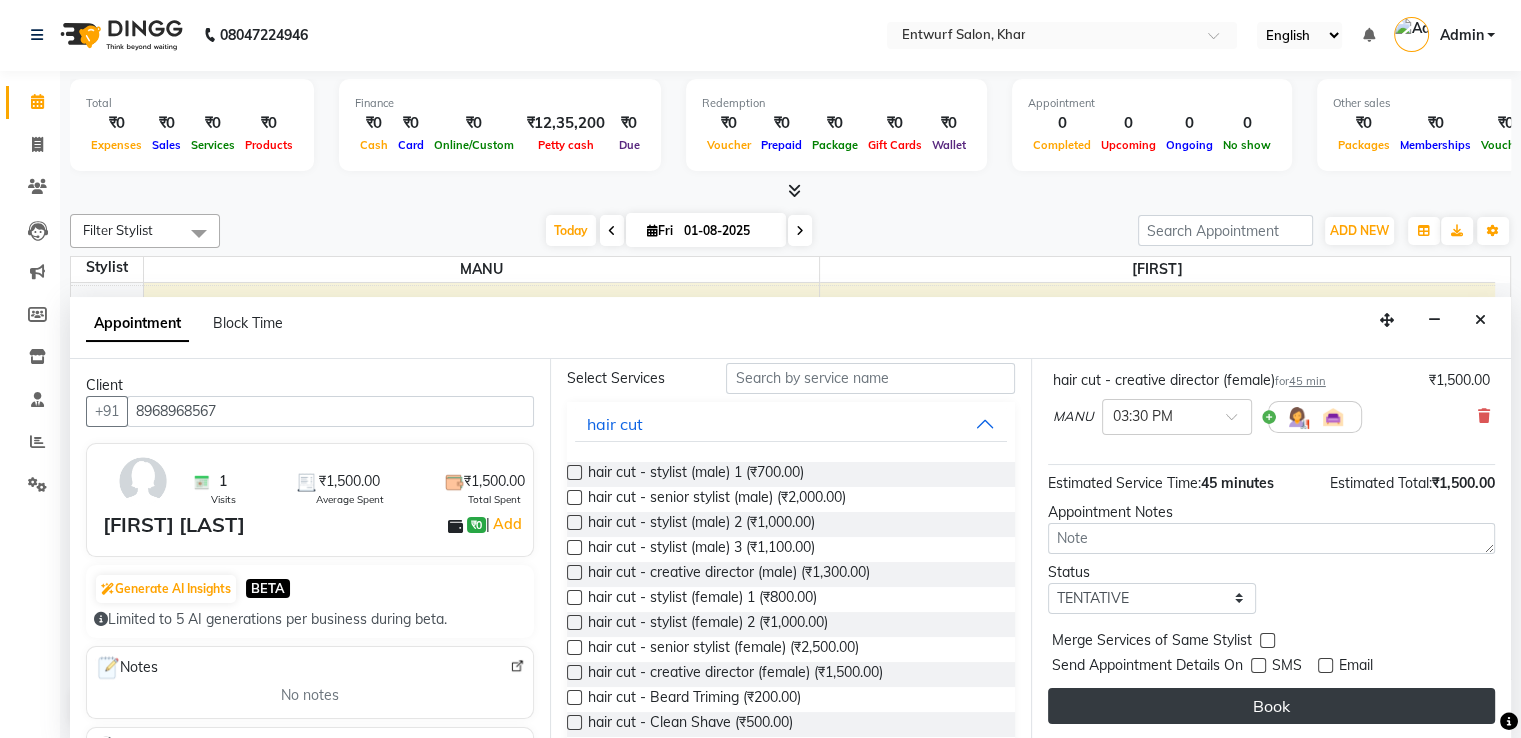 click on "Book" at bounding box center (1271, 706) 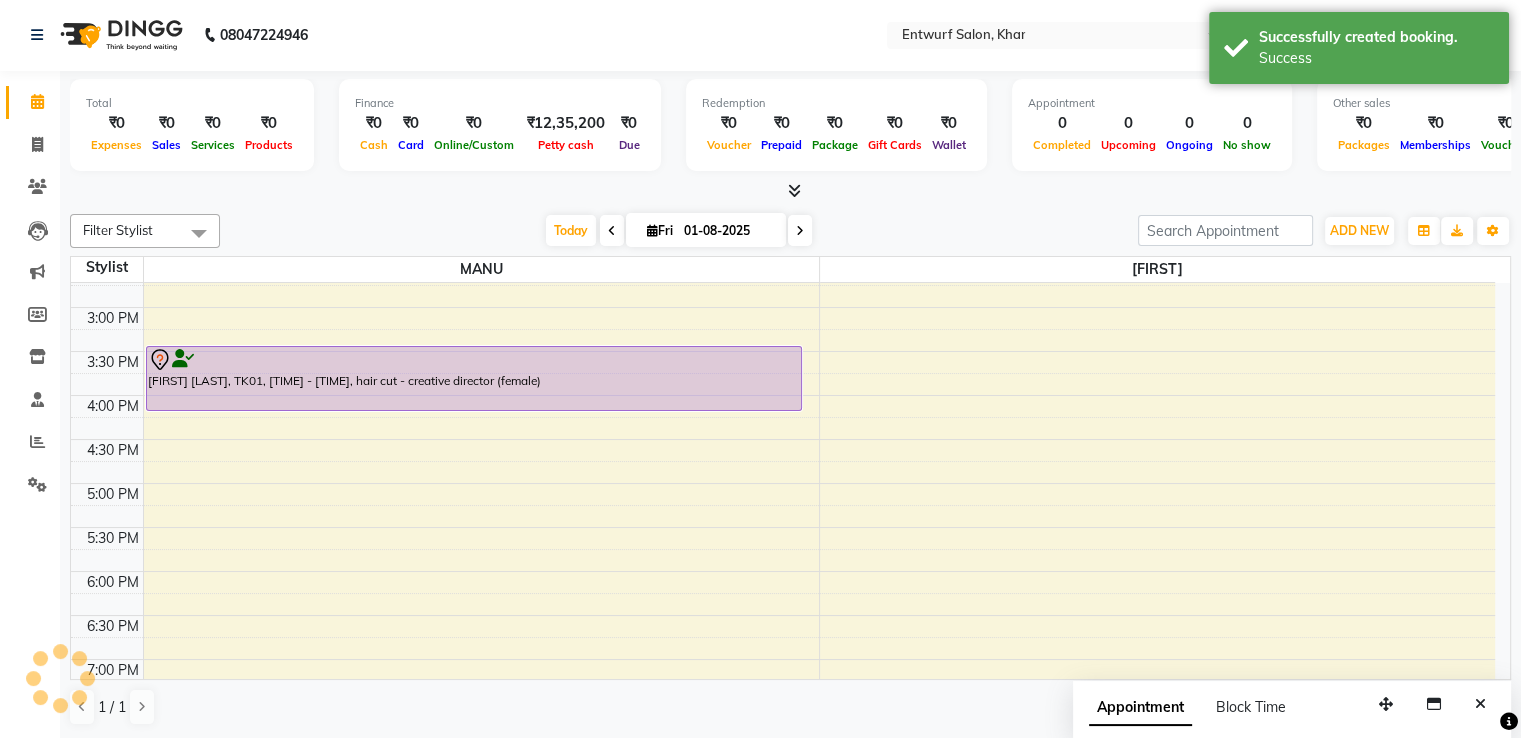 scroll, scrollTop: 0, scrollLeft: 0, axis: both 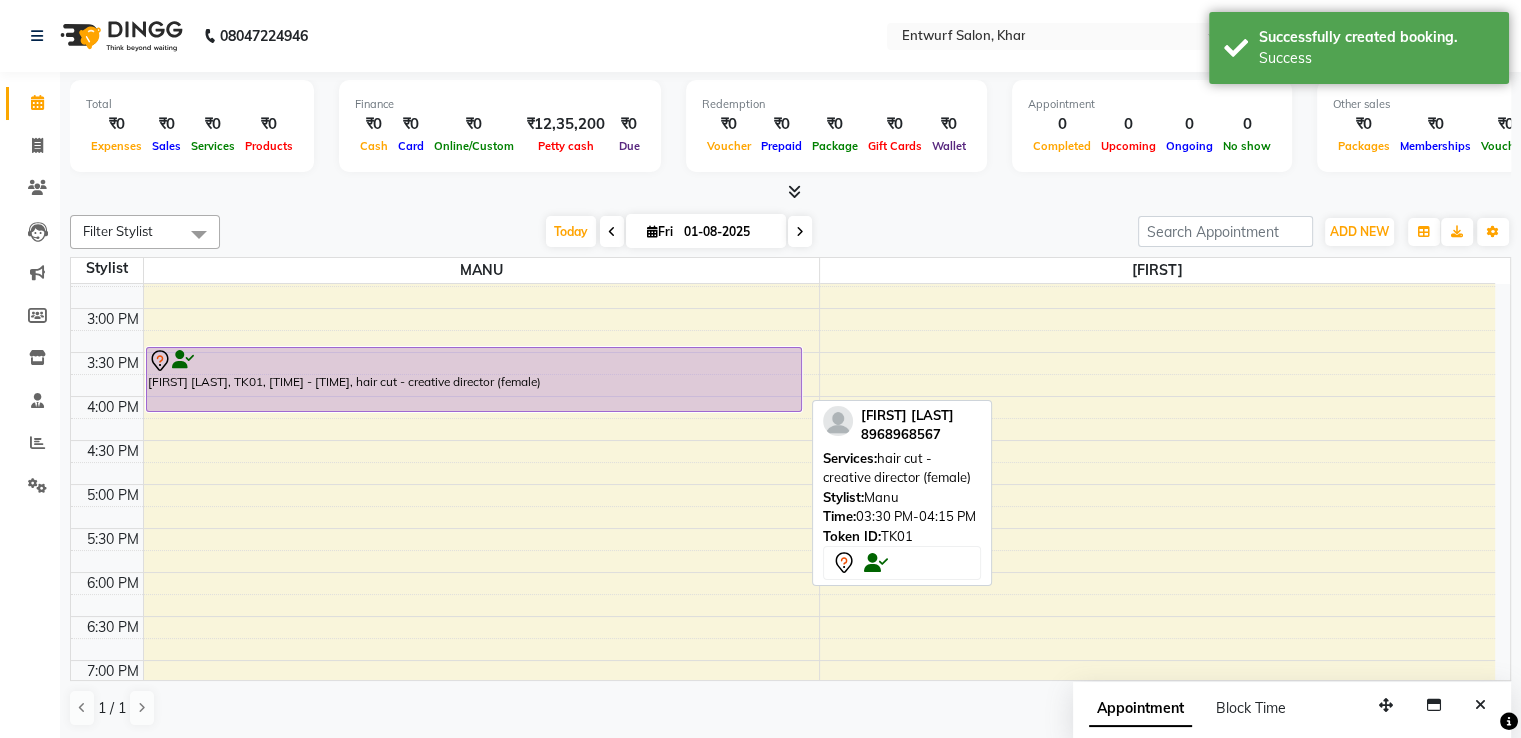 click on "[FIRST] [LAST], TK01, [TIME] - [TIME], hair cut - creative director (female)" at bounding box center (474, 379) 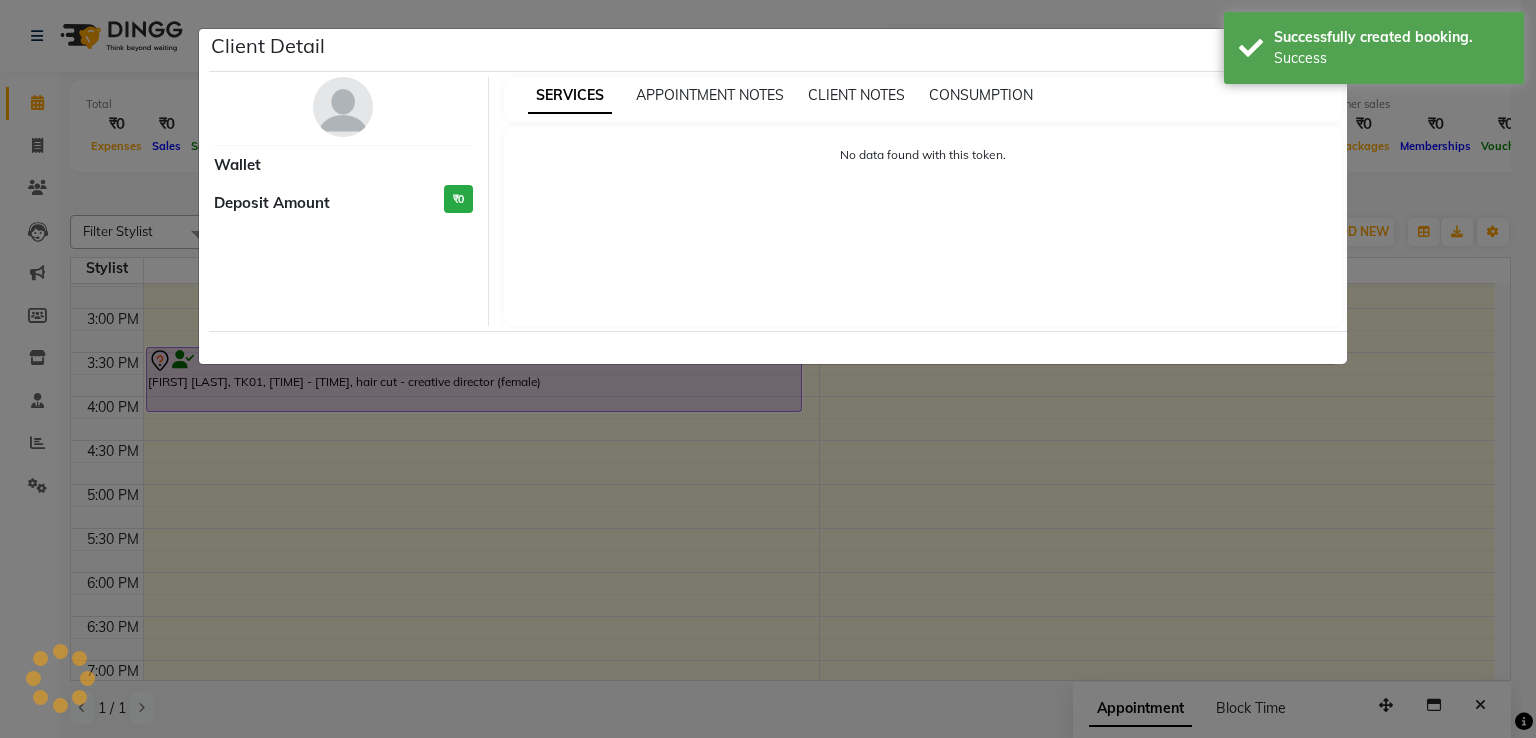 select on "7" 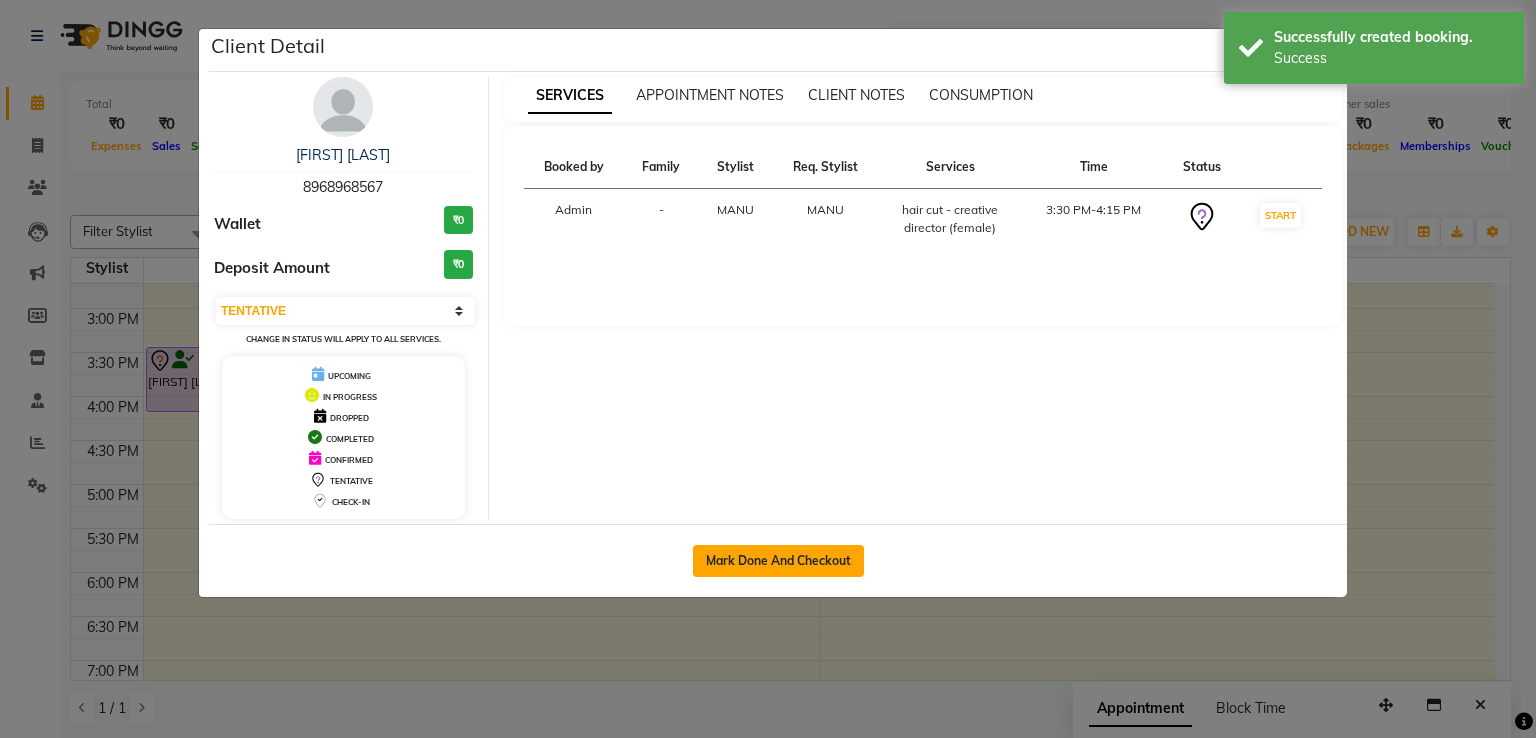 click on "Mark Done And Checkout" 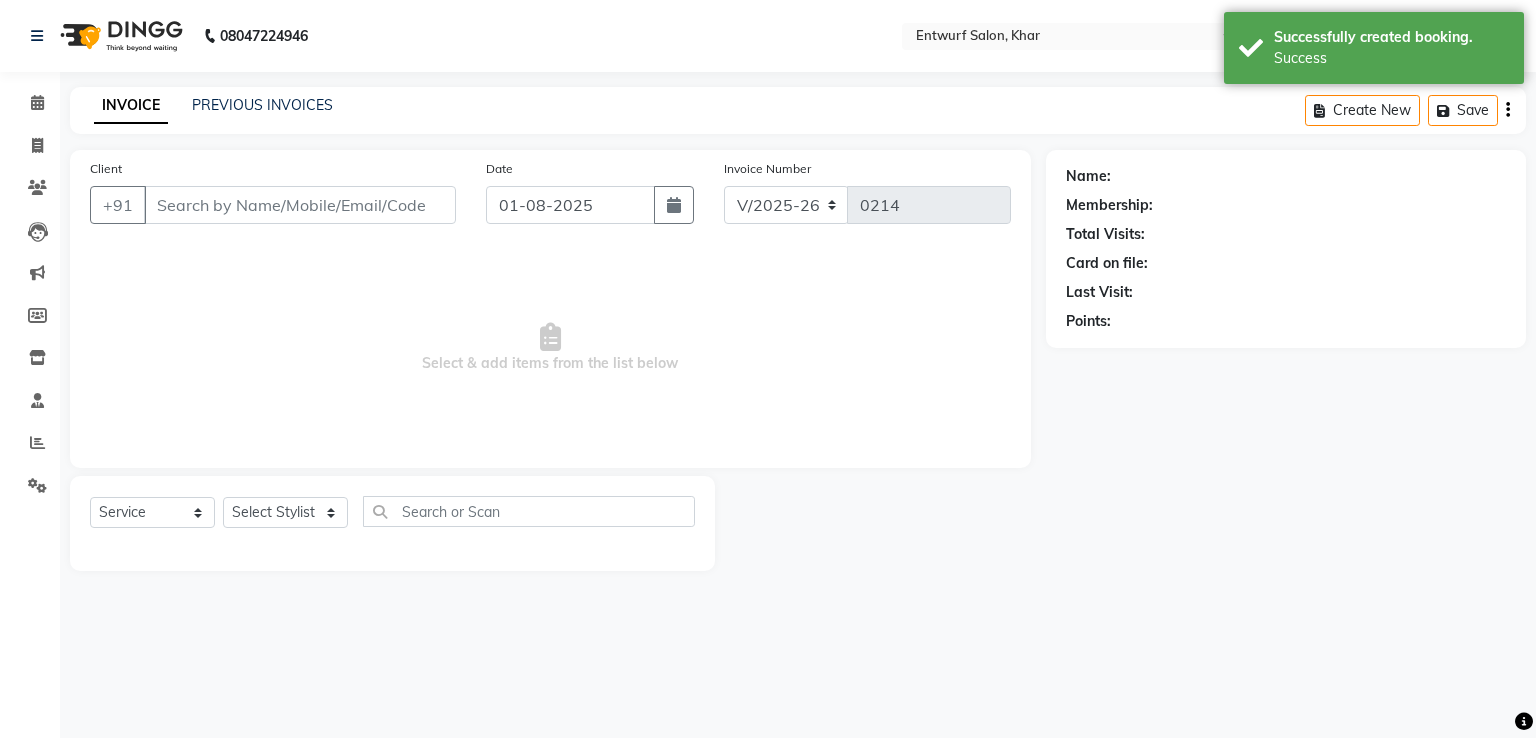 type on "8968968567" 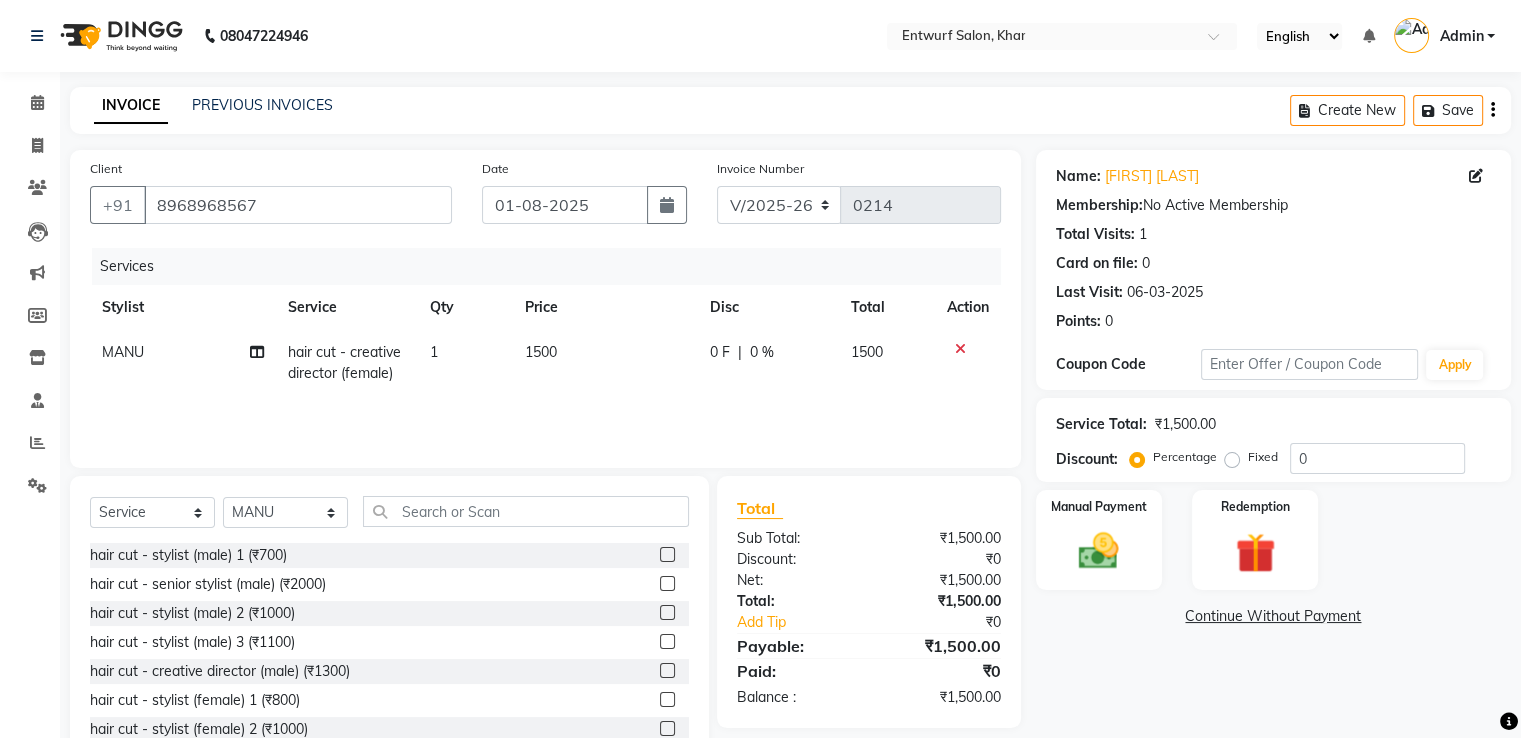 click on "1500" 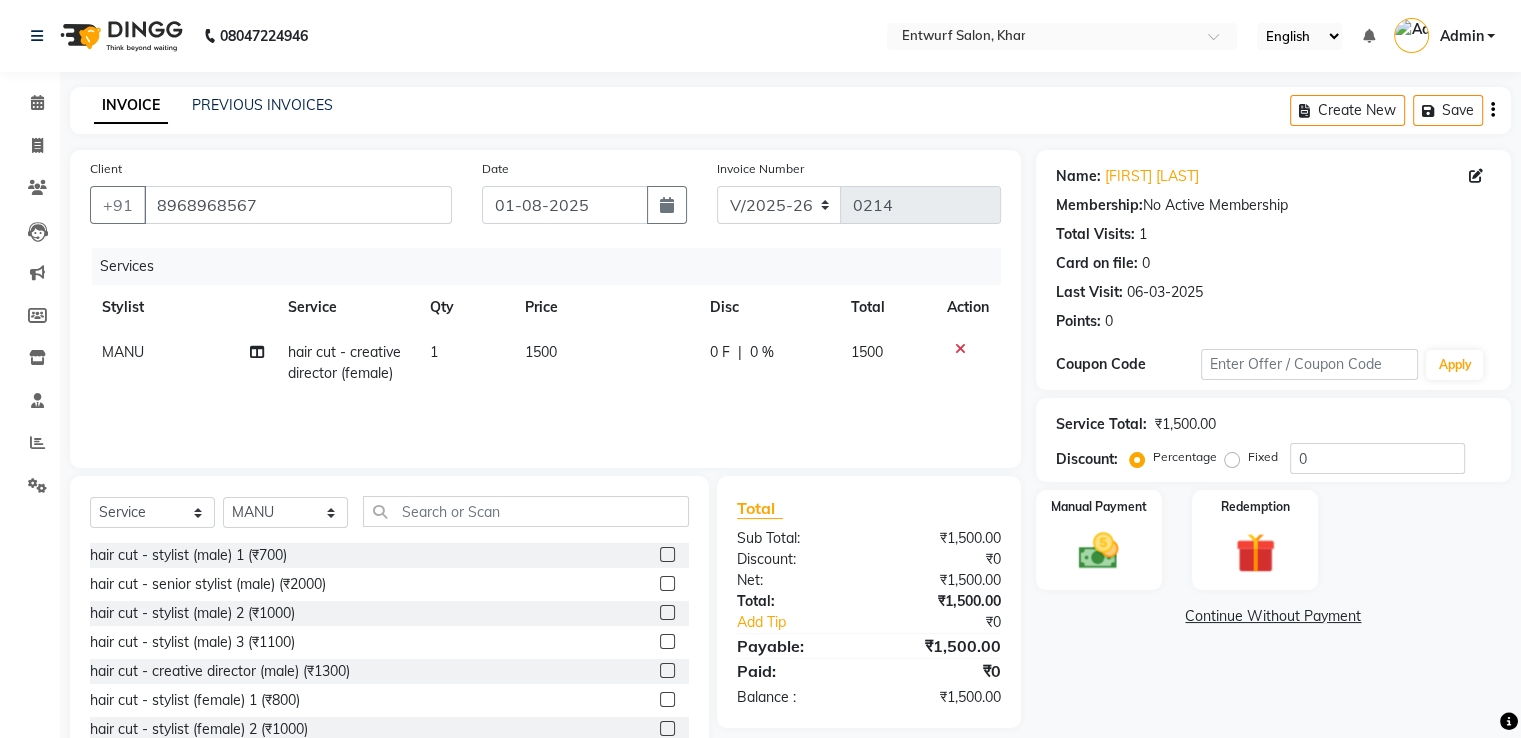 select on "8452" 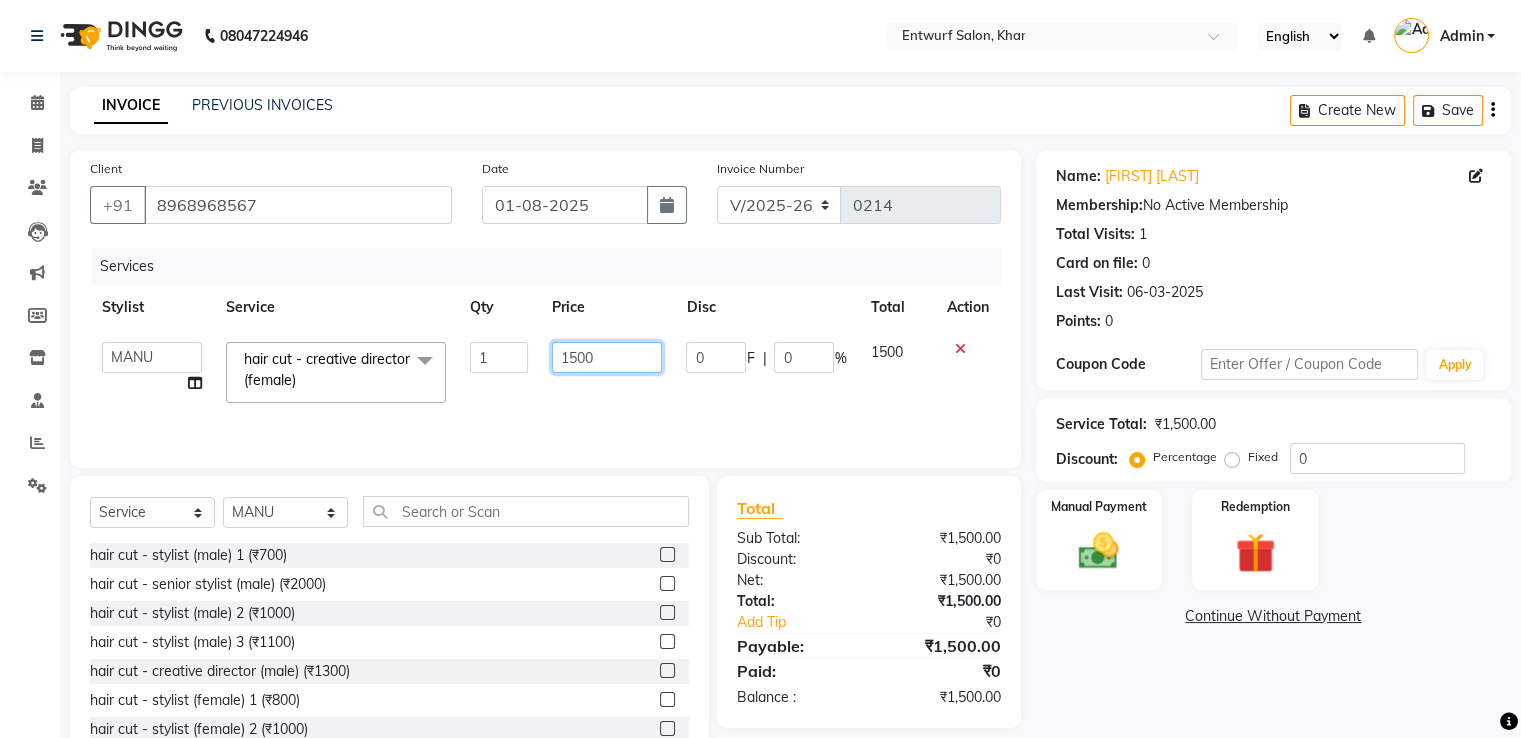 click on "1500" 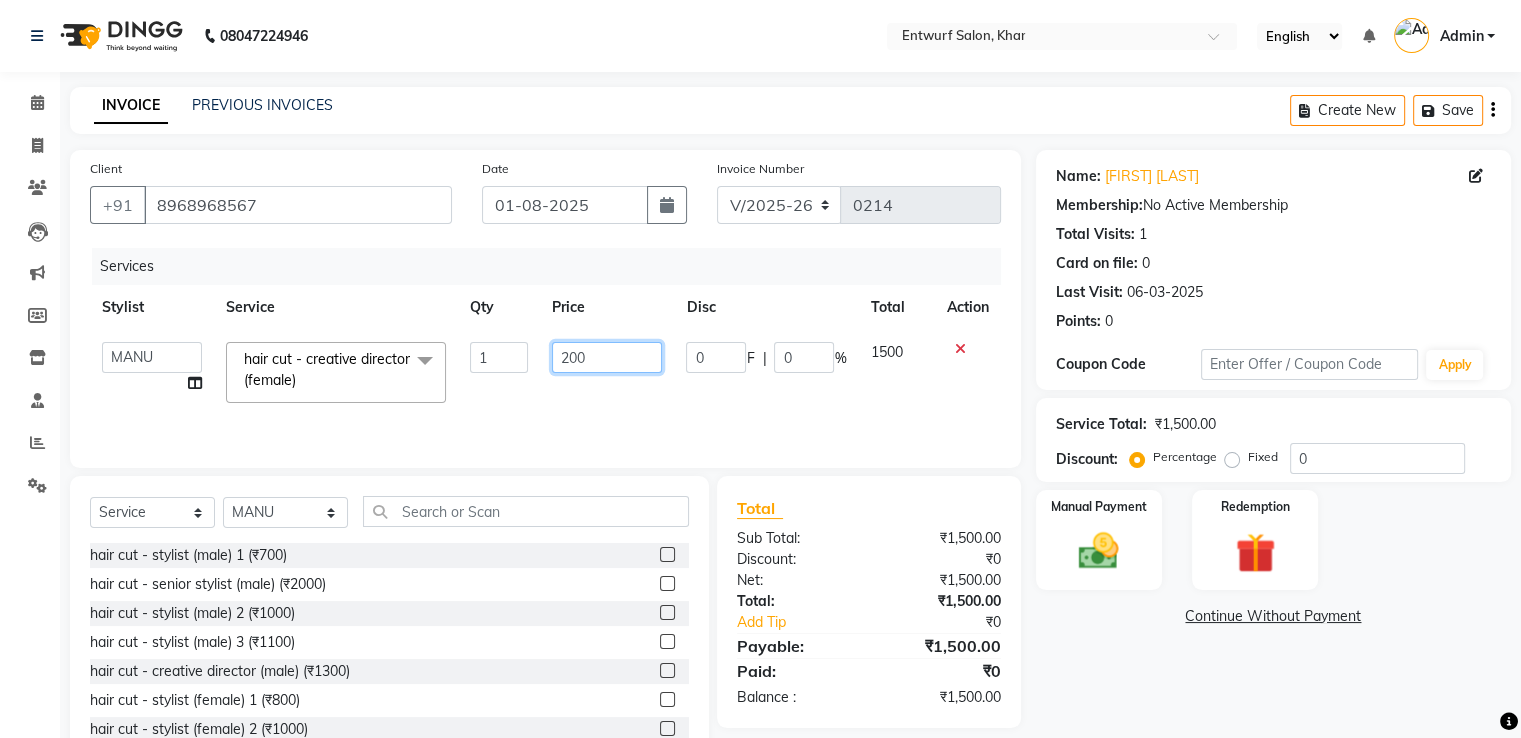 type on "2000" 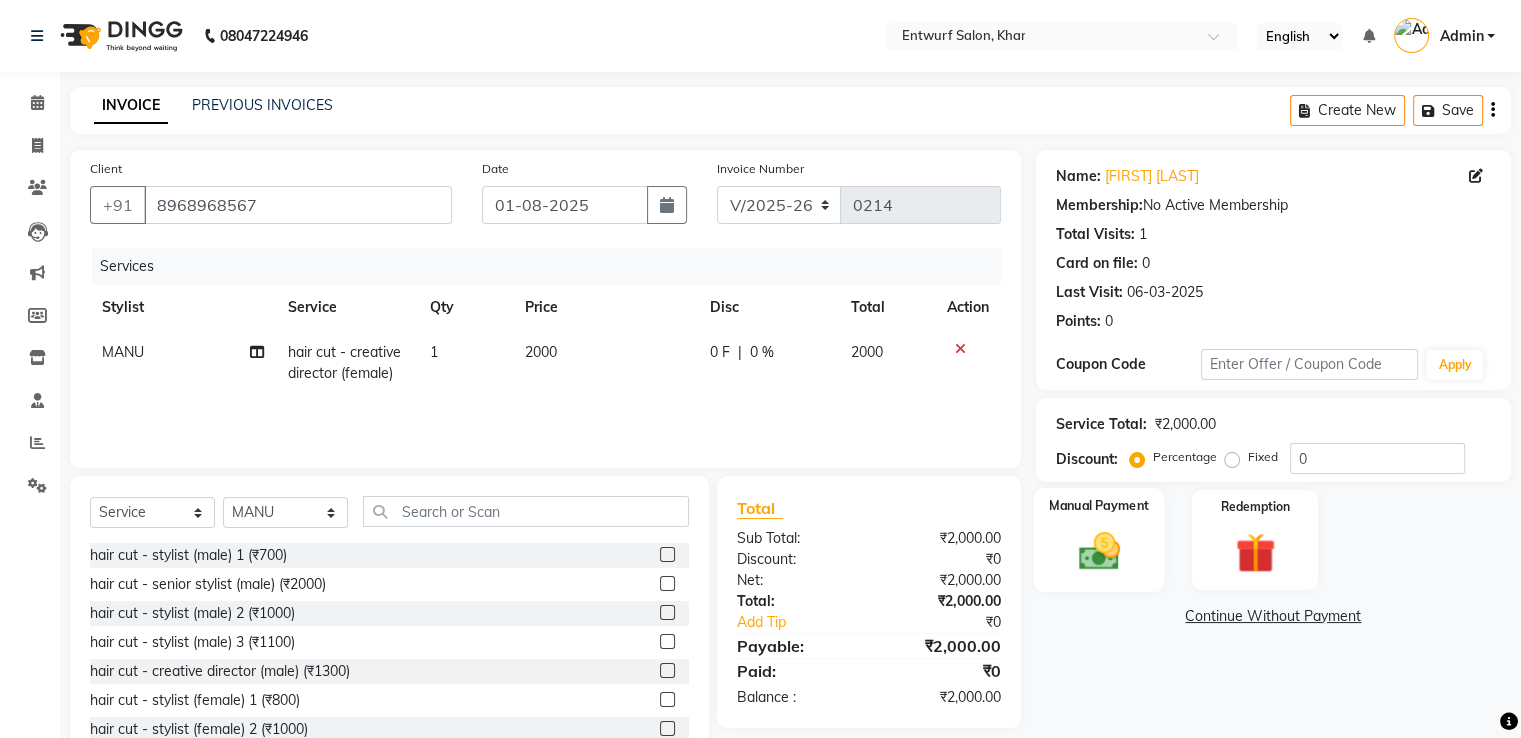 click 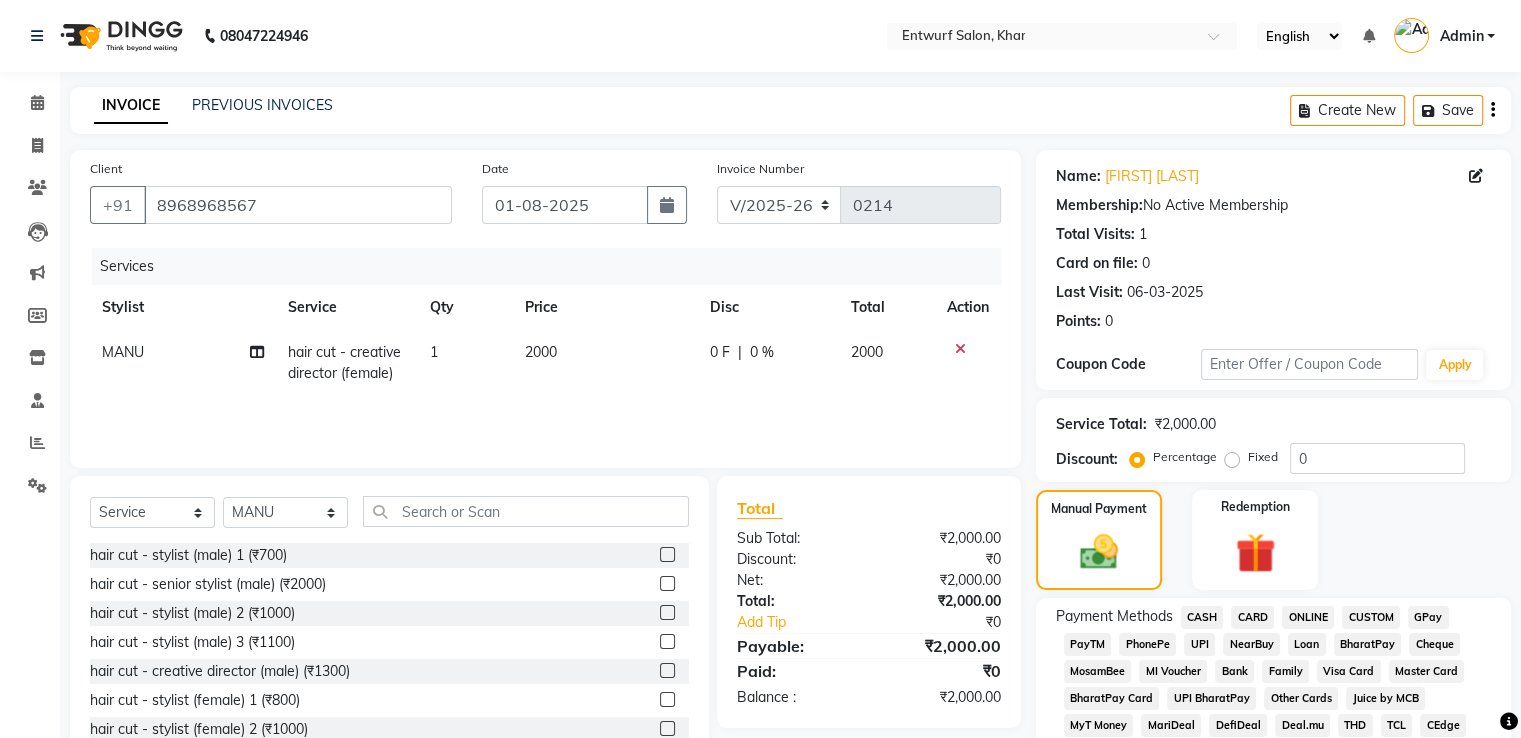 click on "GPay" 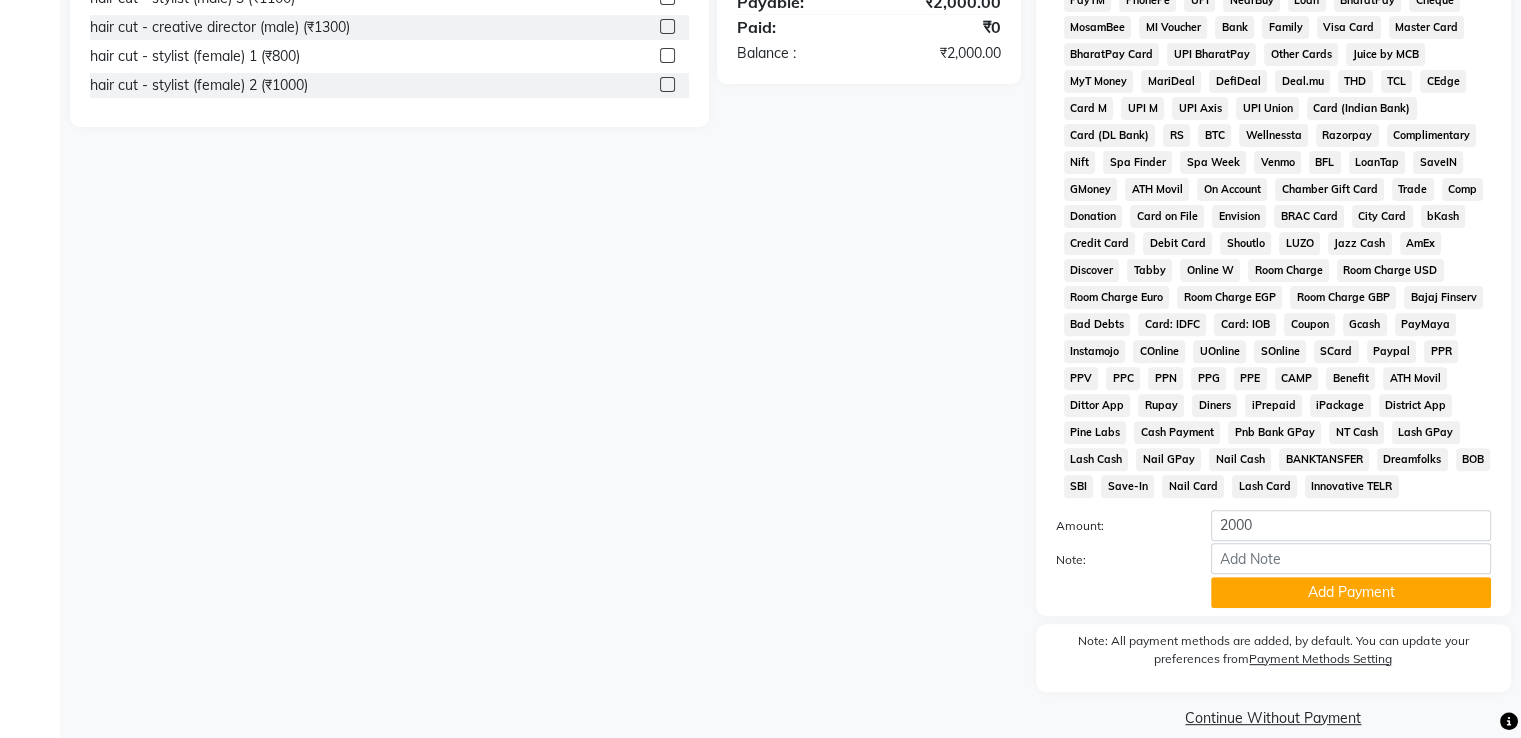 scroll, scrollTop: 680, scrollLeft: 0, axis: vertical 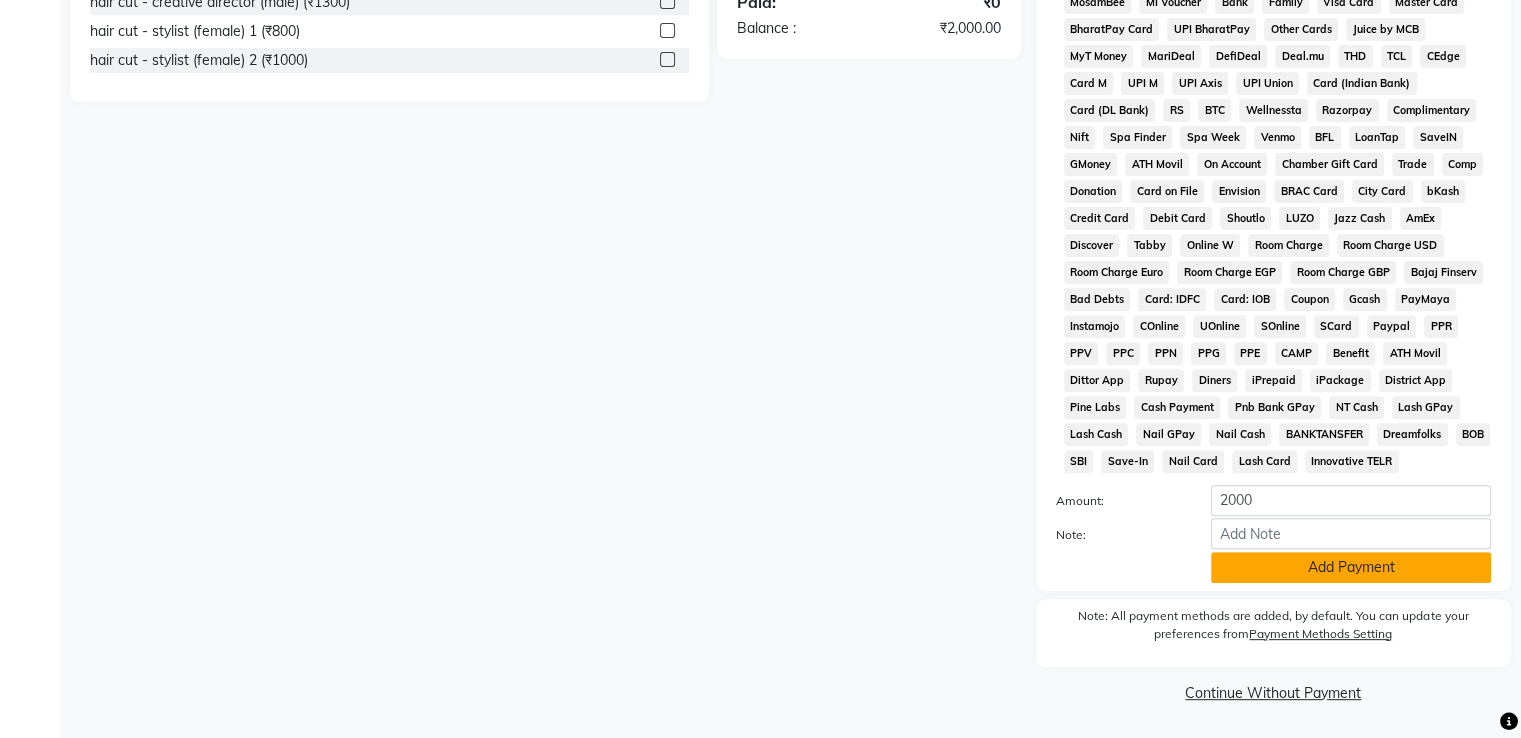 click on "Add Payment" 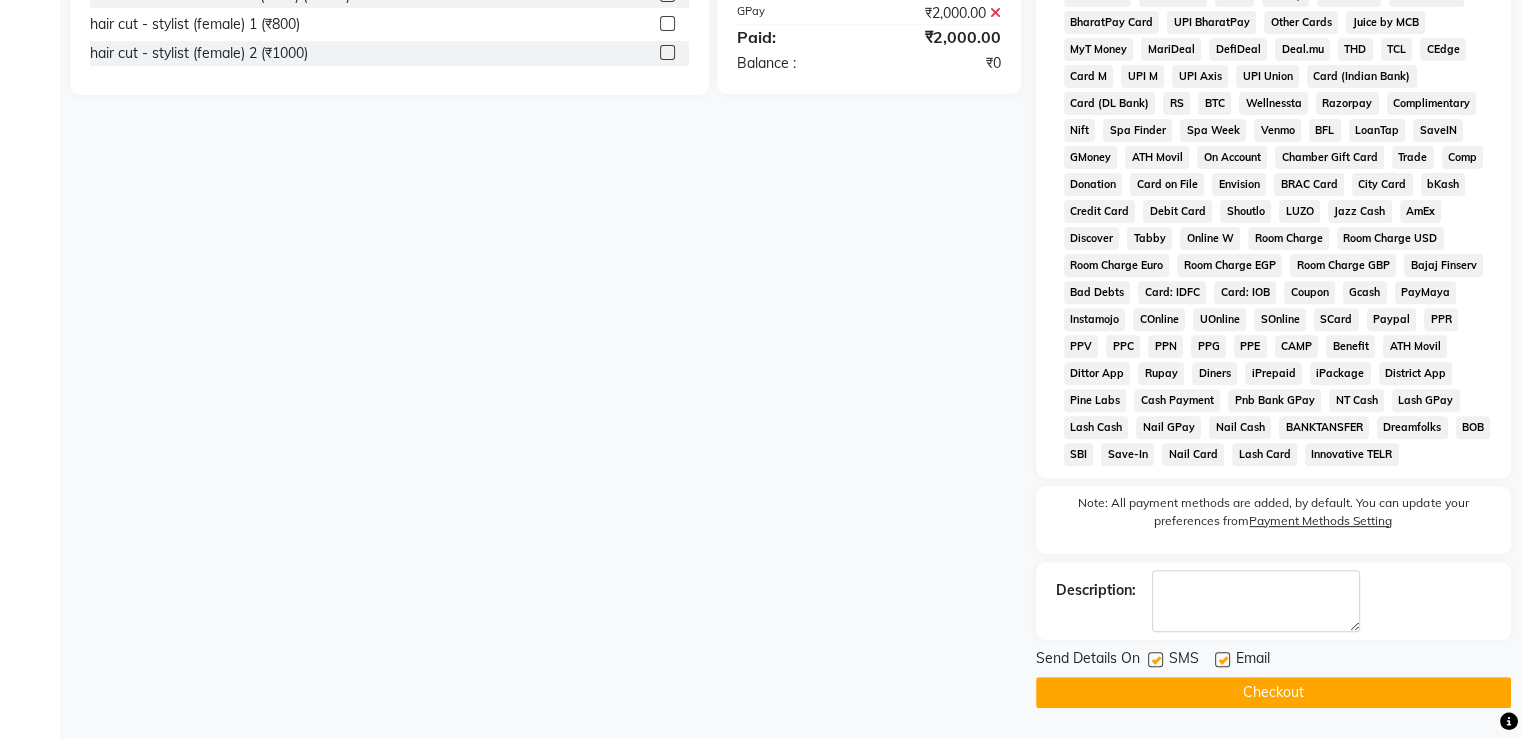 click 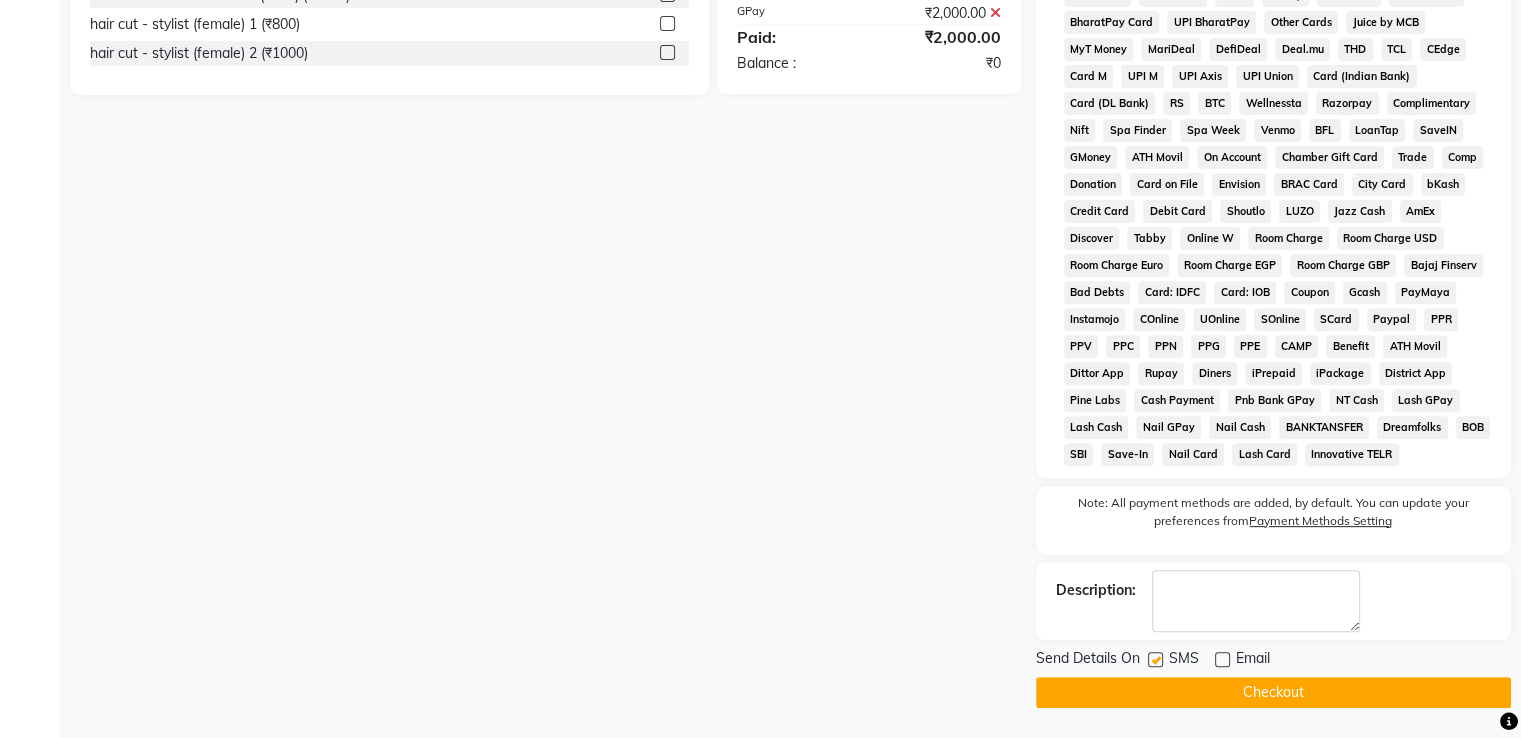 click 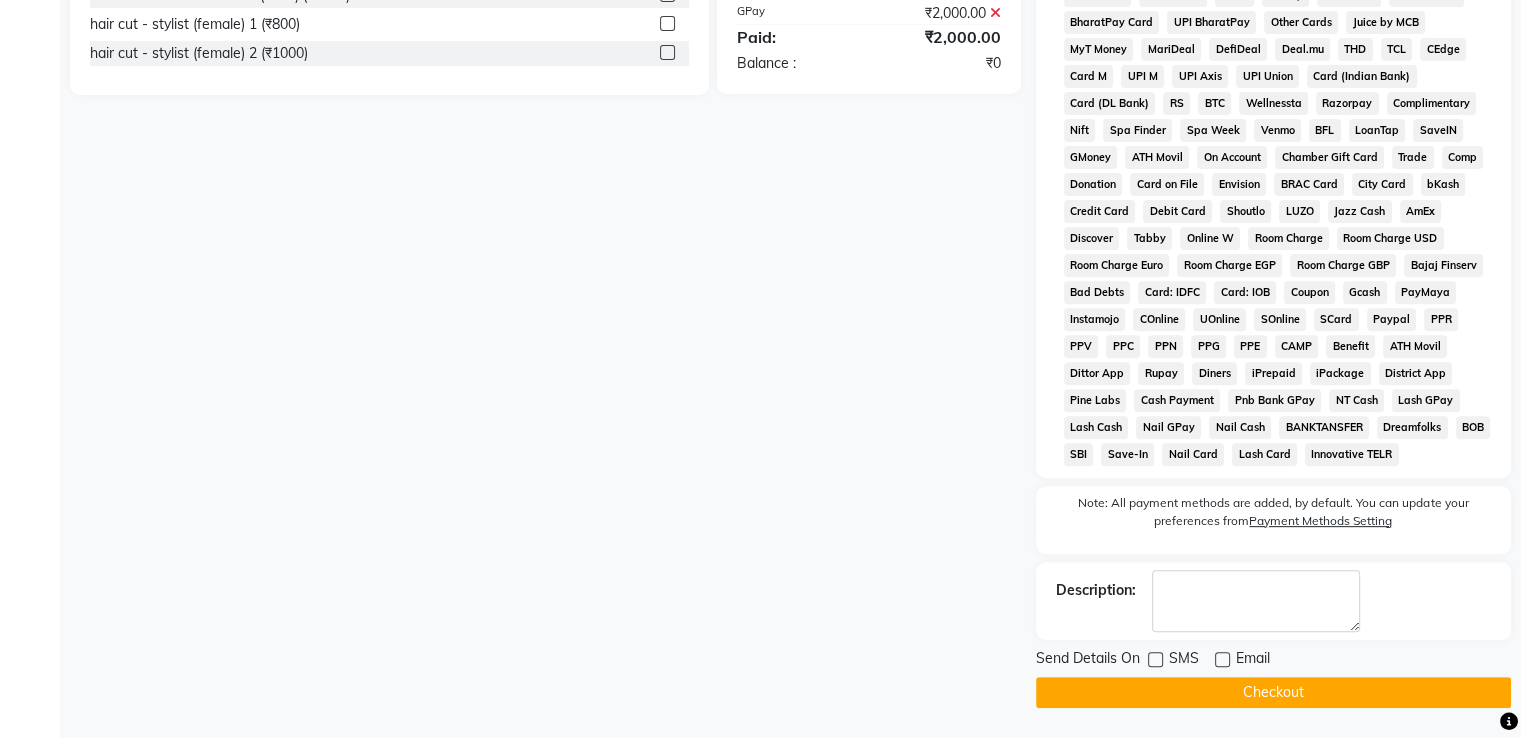click on "Checkout" 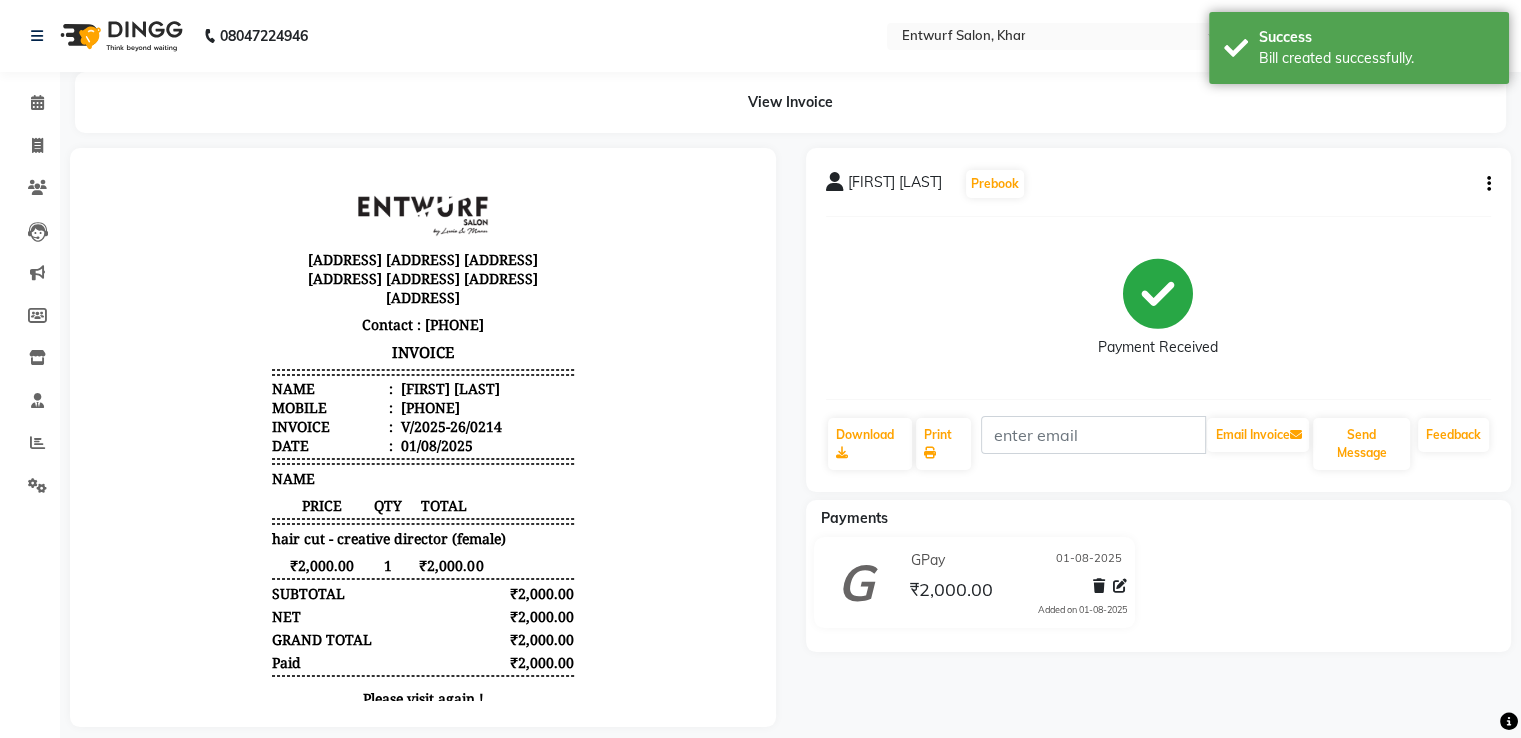 scroll, scrollTop: 0, scrollLeft: 0, axis: both 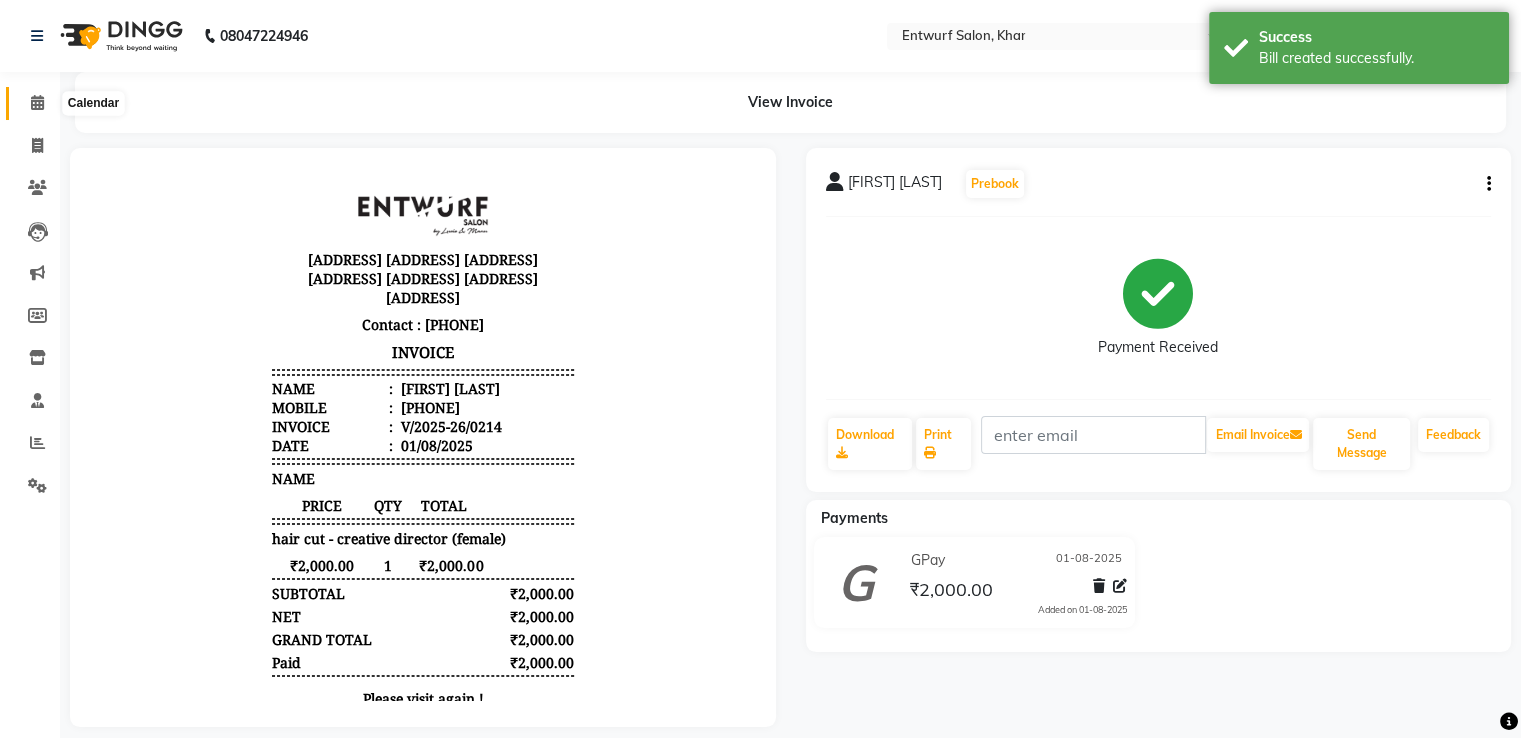 click 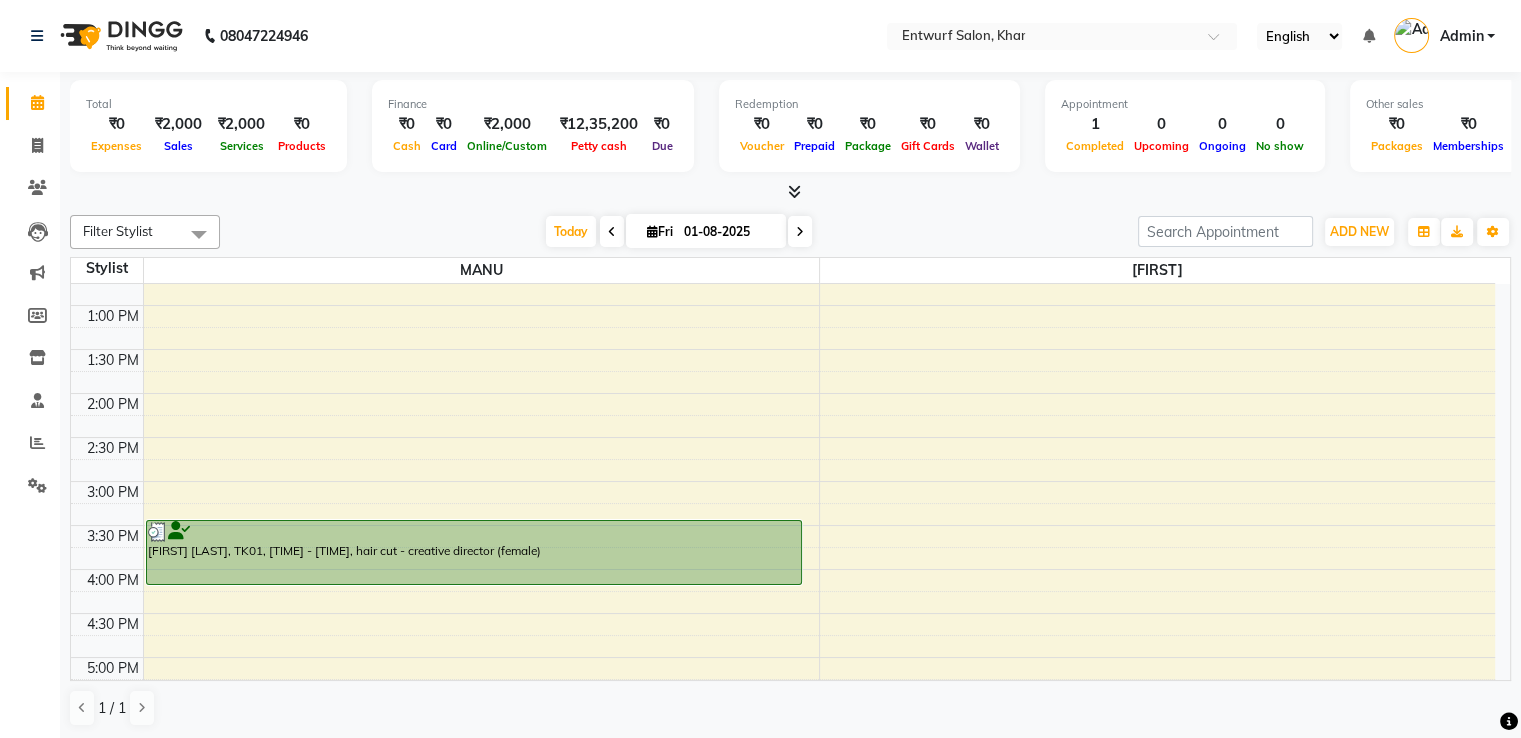 scroll, scrollTop: 373, scrollLeft: 0, axis: vertical 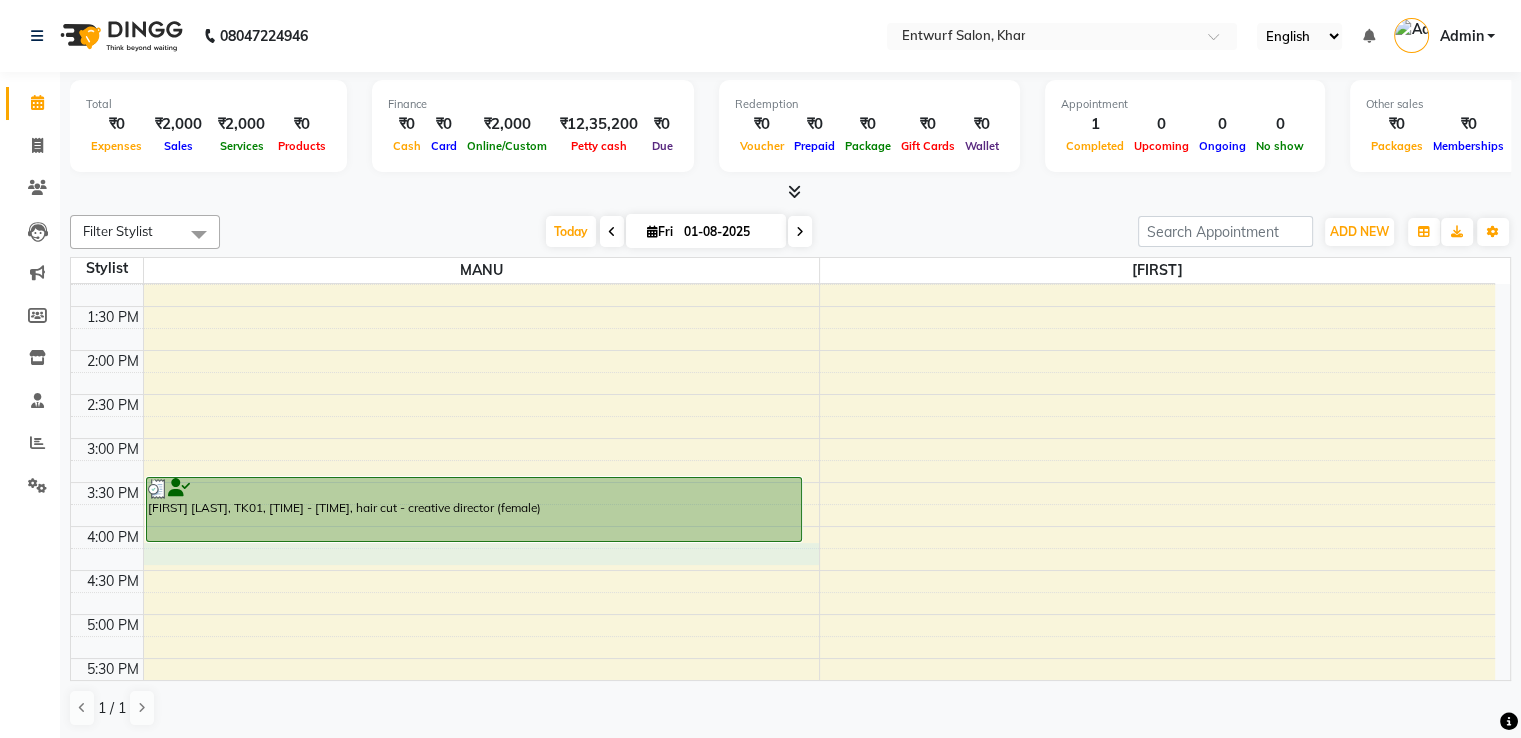 click on "[TIME] [TIME] [TIME] [TIME] [TIME] [TIME] [TIME] [TIME] [TIME] [TIME] [TIME] [TIME] [TIME] [TIME] [TIME] [TIME] [TIME] [TIME] [TIME] [TIME] [TIME] [TIME] [TIME] [TIME] [TIME] [TIME] [TIME] [TIME]     [FIRST] [LAST], TK01, [TIME] - [TIME], hair cut - creative director (female)" at bounding box center [783, 526] 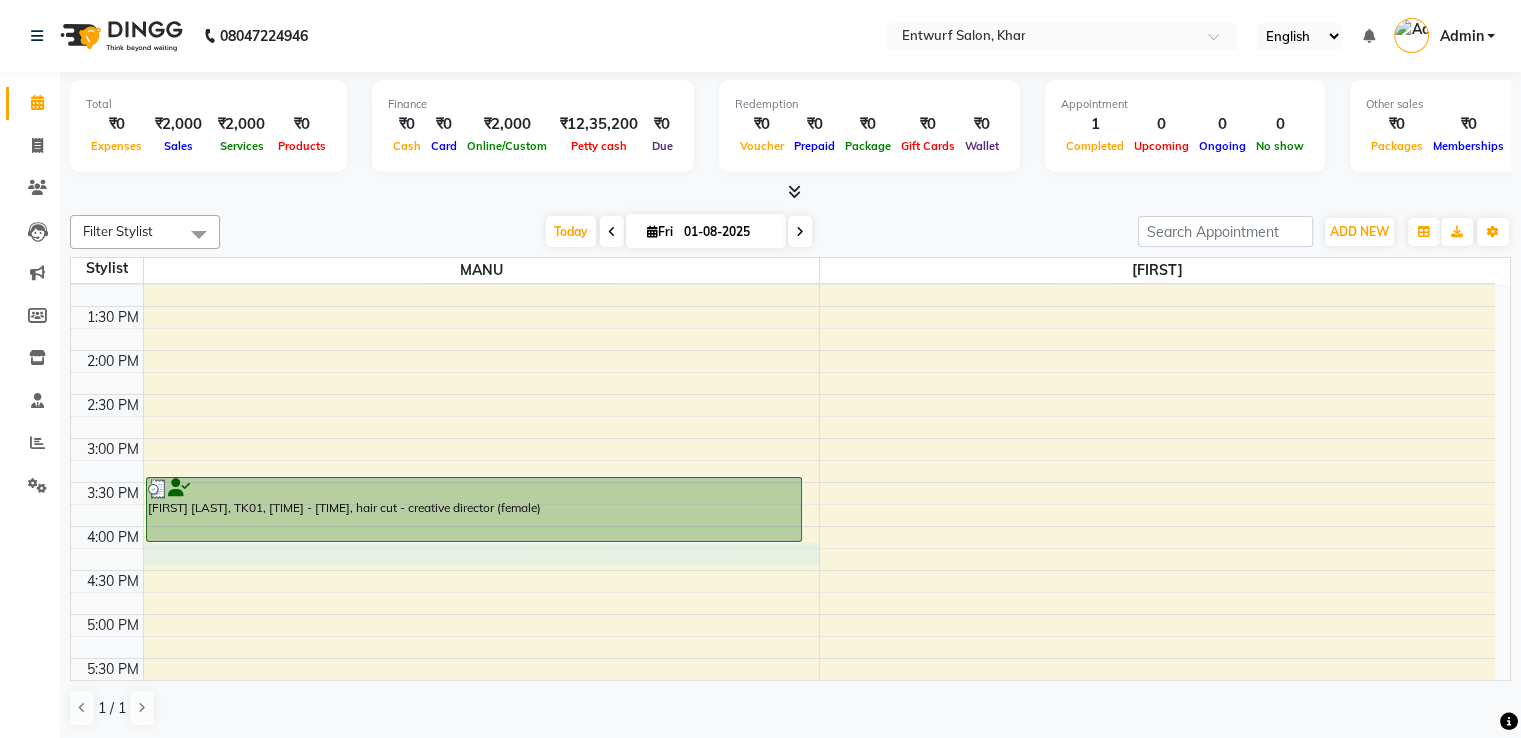 select on "8452" 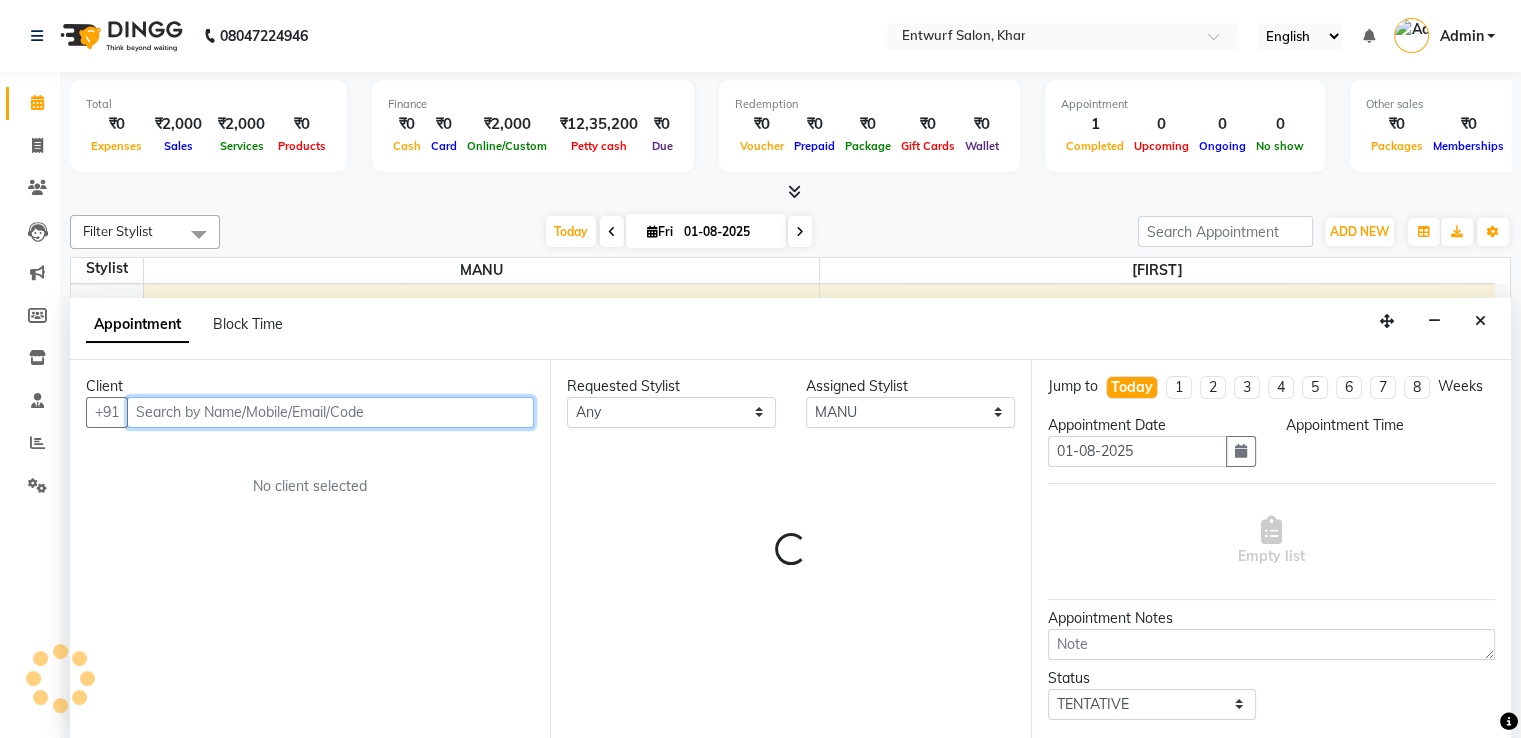 scroll, scrollTop: 1, scrollLeft: 0, axis: vertical 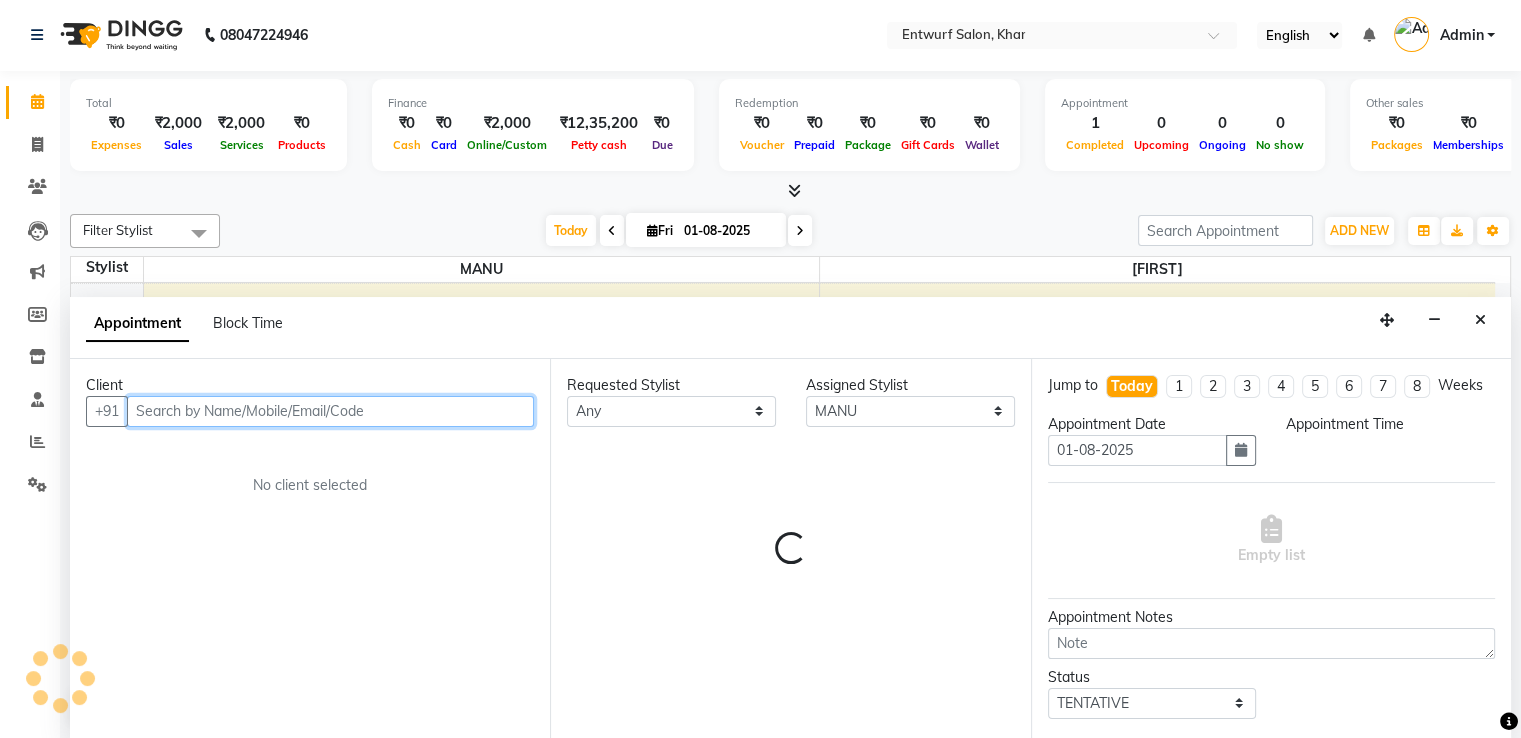 select on "975" 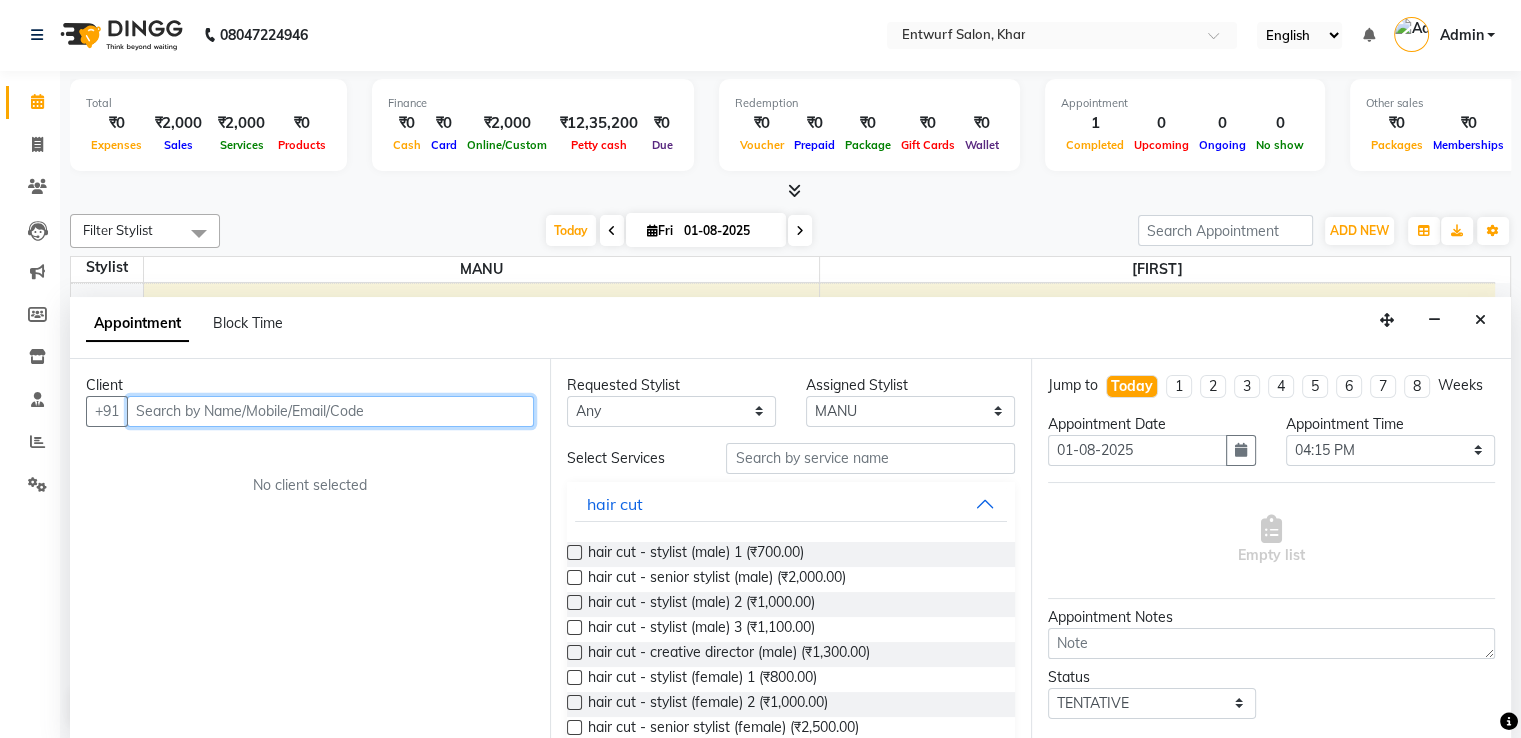 click at bounding box center (330, 411) 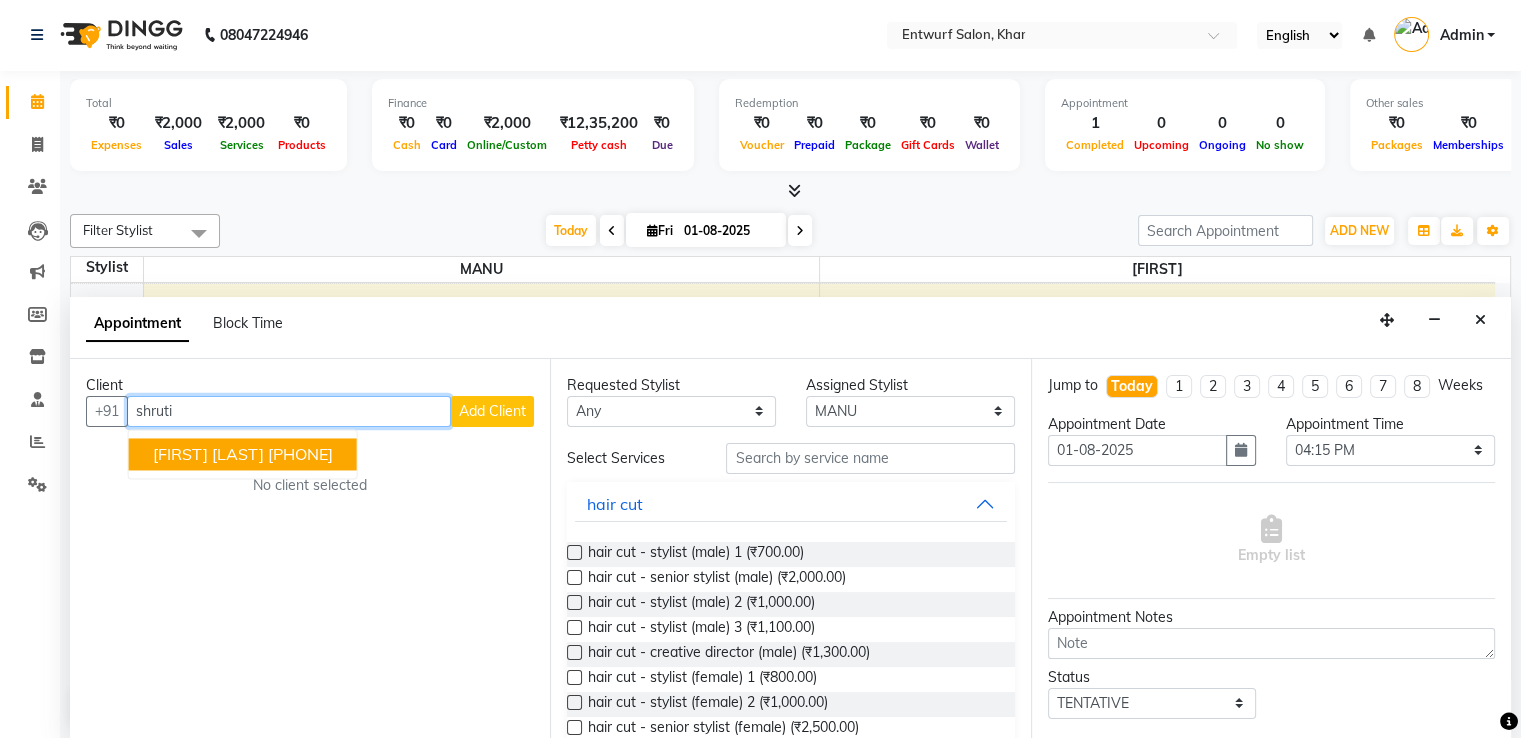 click on "[FIRST] [LAST]" at bounding box center [208, 454] 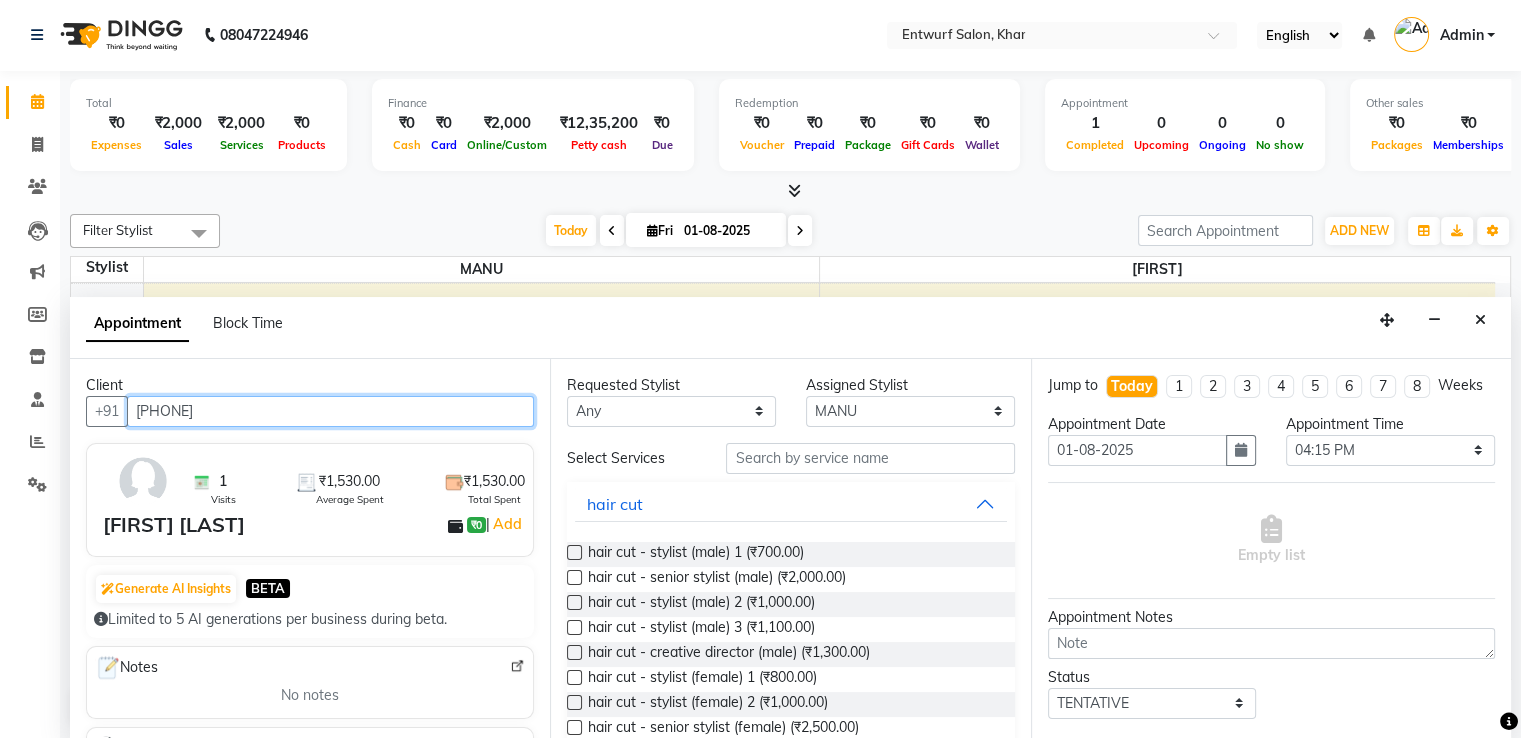 type on "[PHONE]" 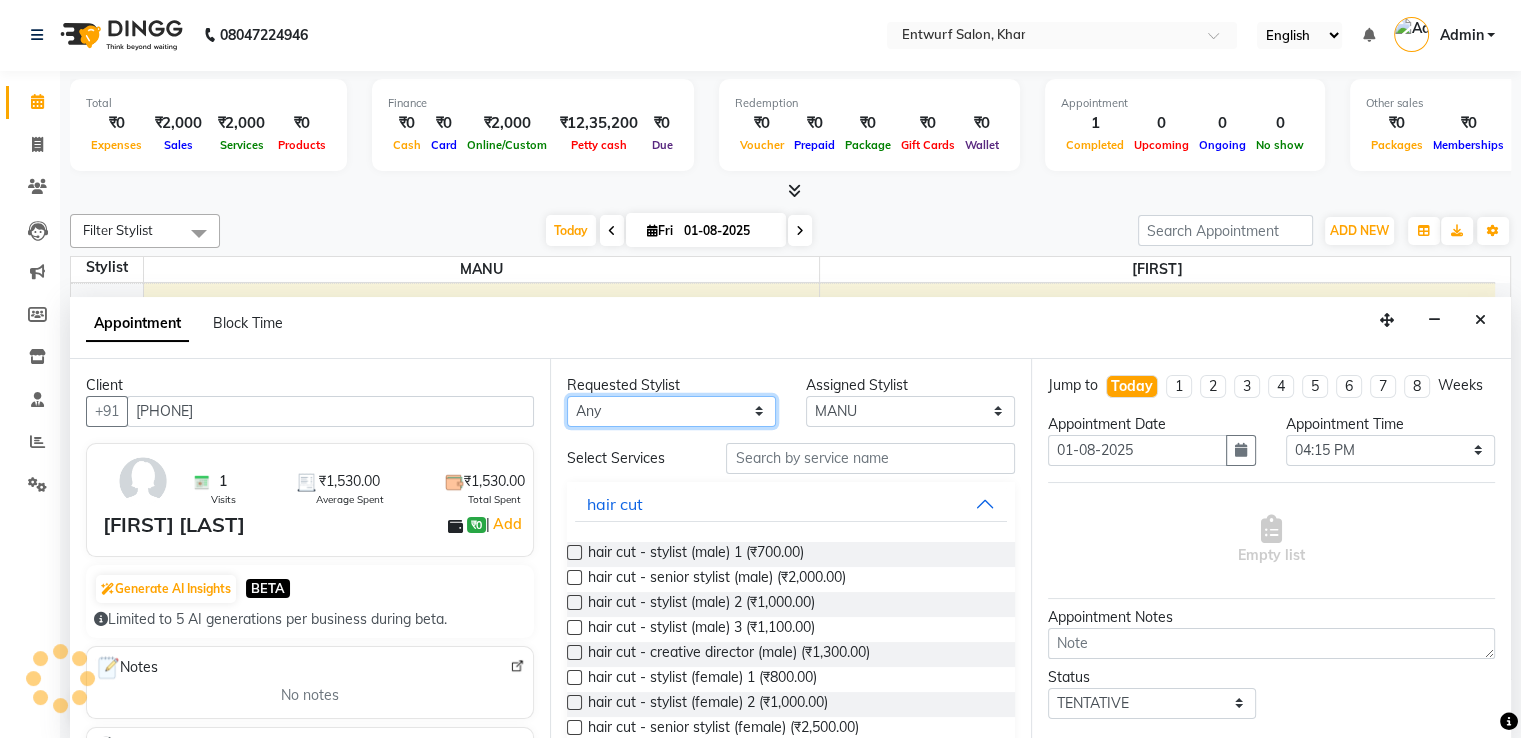 click on "Any [FIRST] [LAST]" at bounding box center (671, 411) 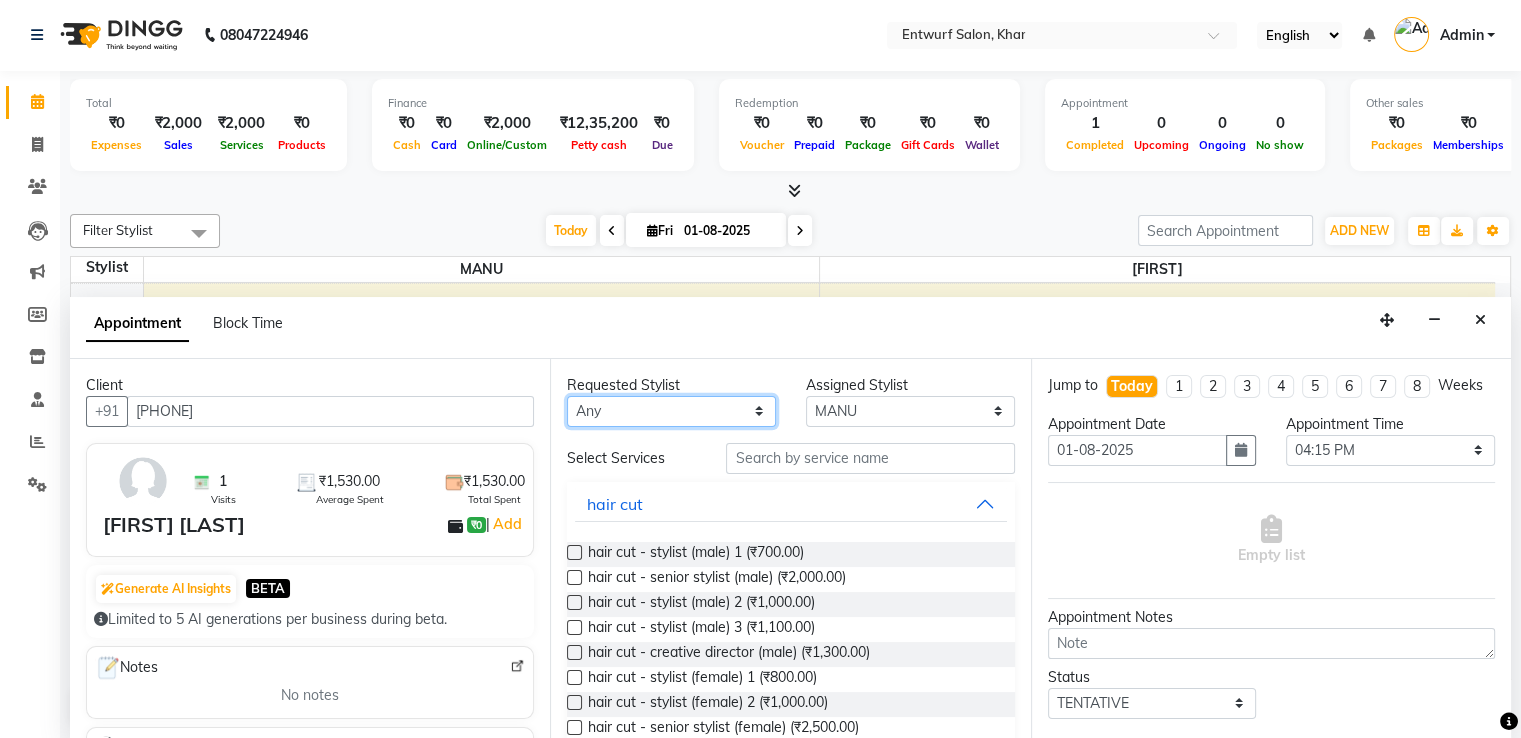 select on "8452" 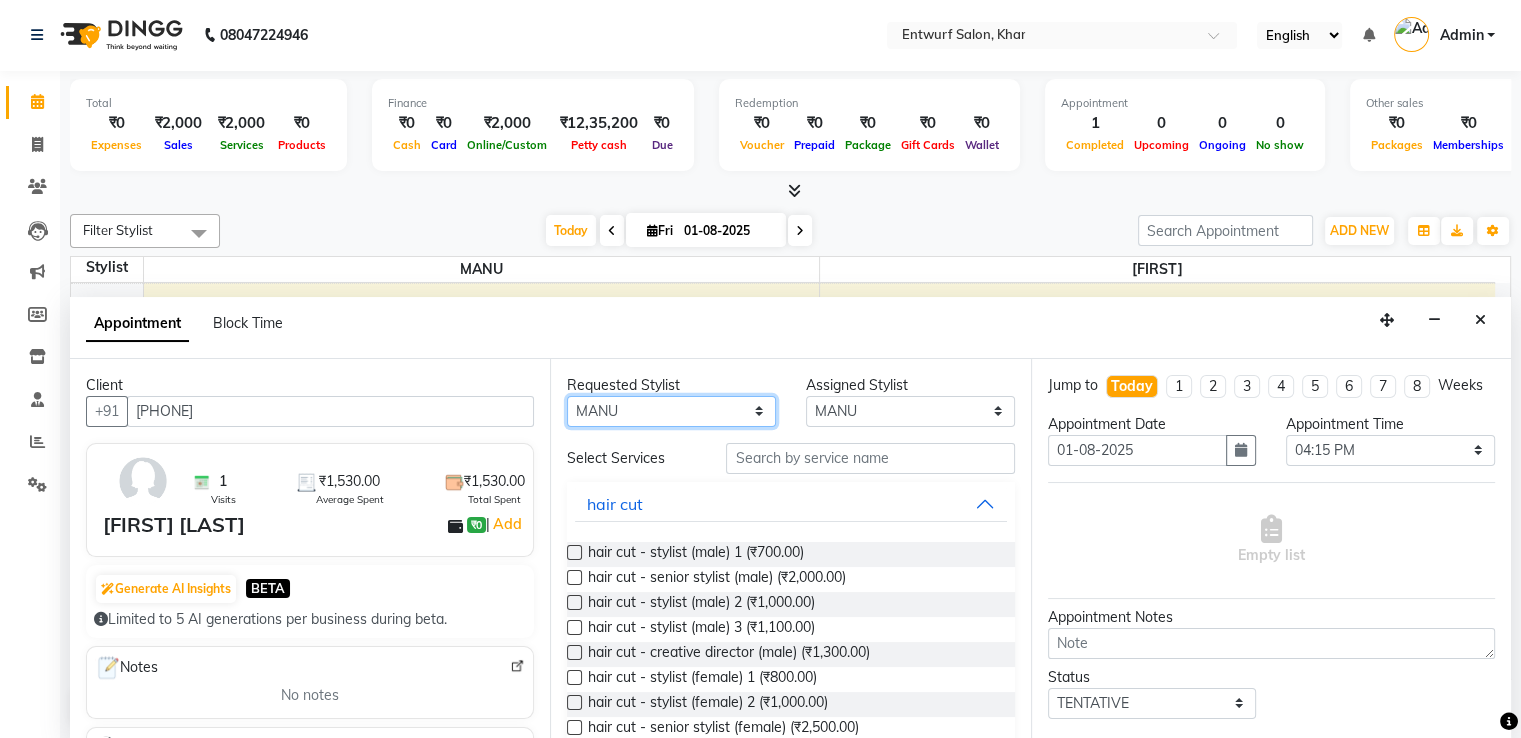 click on "Any [FIRST] [LAST]" at bounding box center [671, 411] 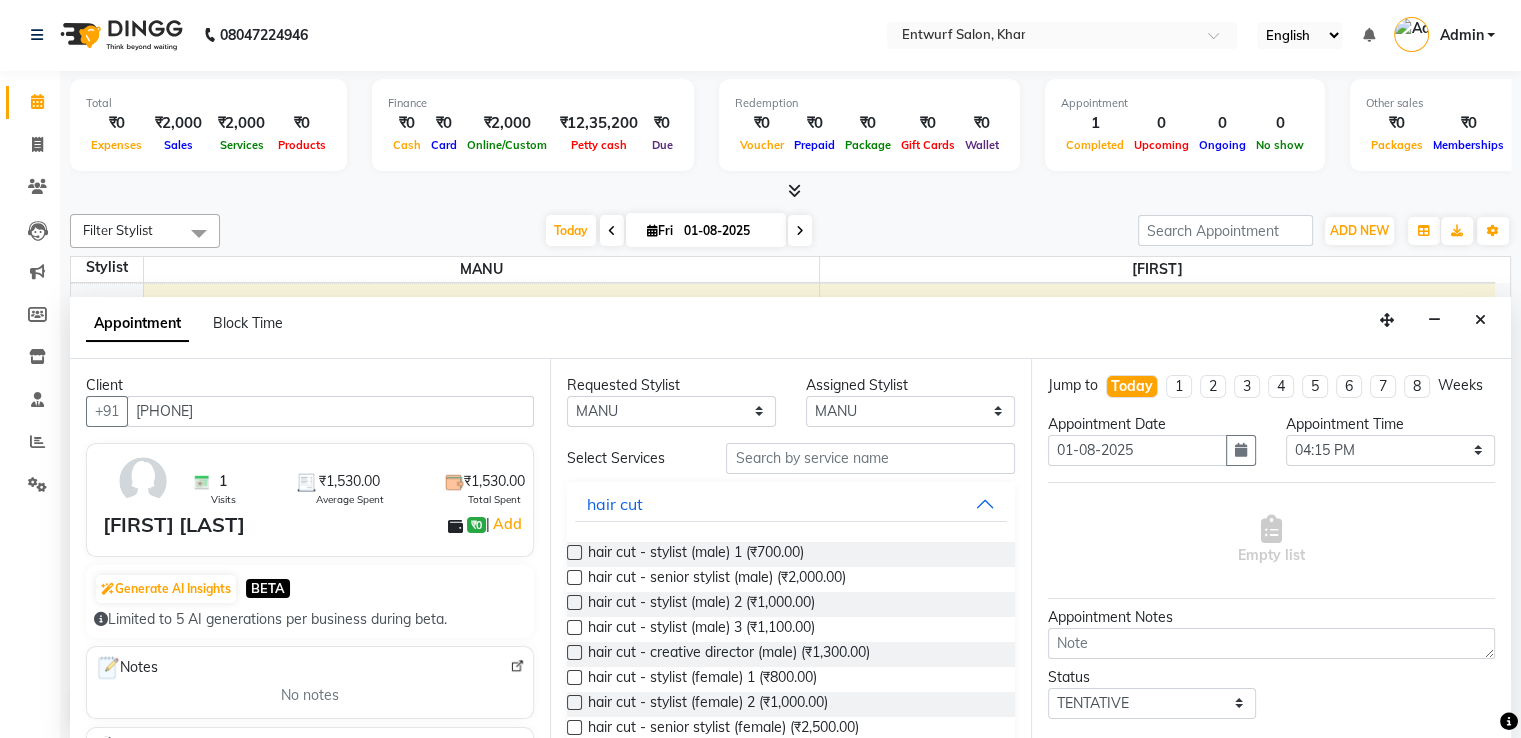 click at bounding box center [574, 652] 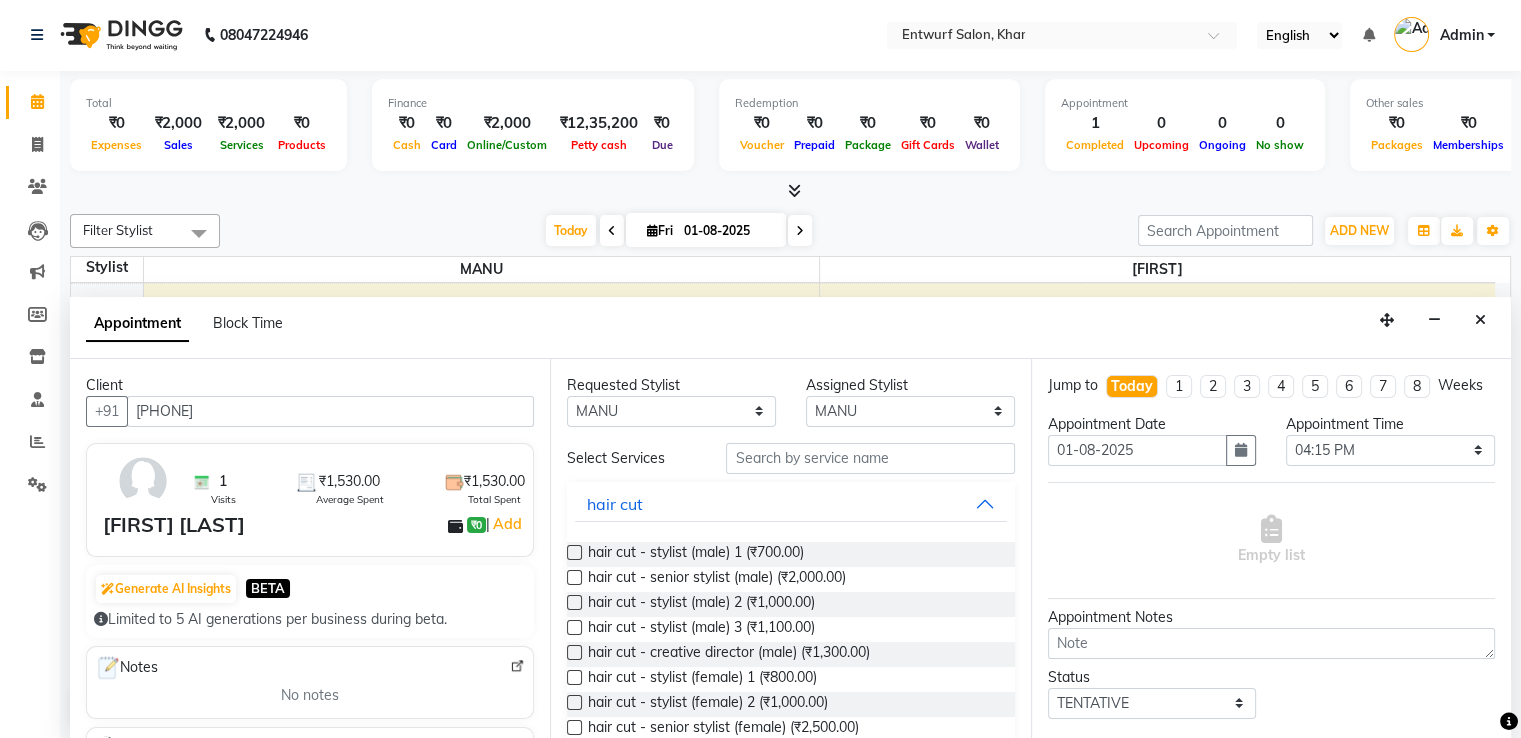 click at bounding box center [573, 654] 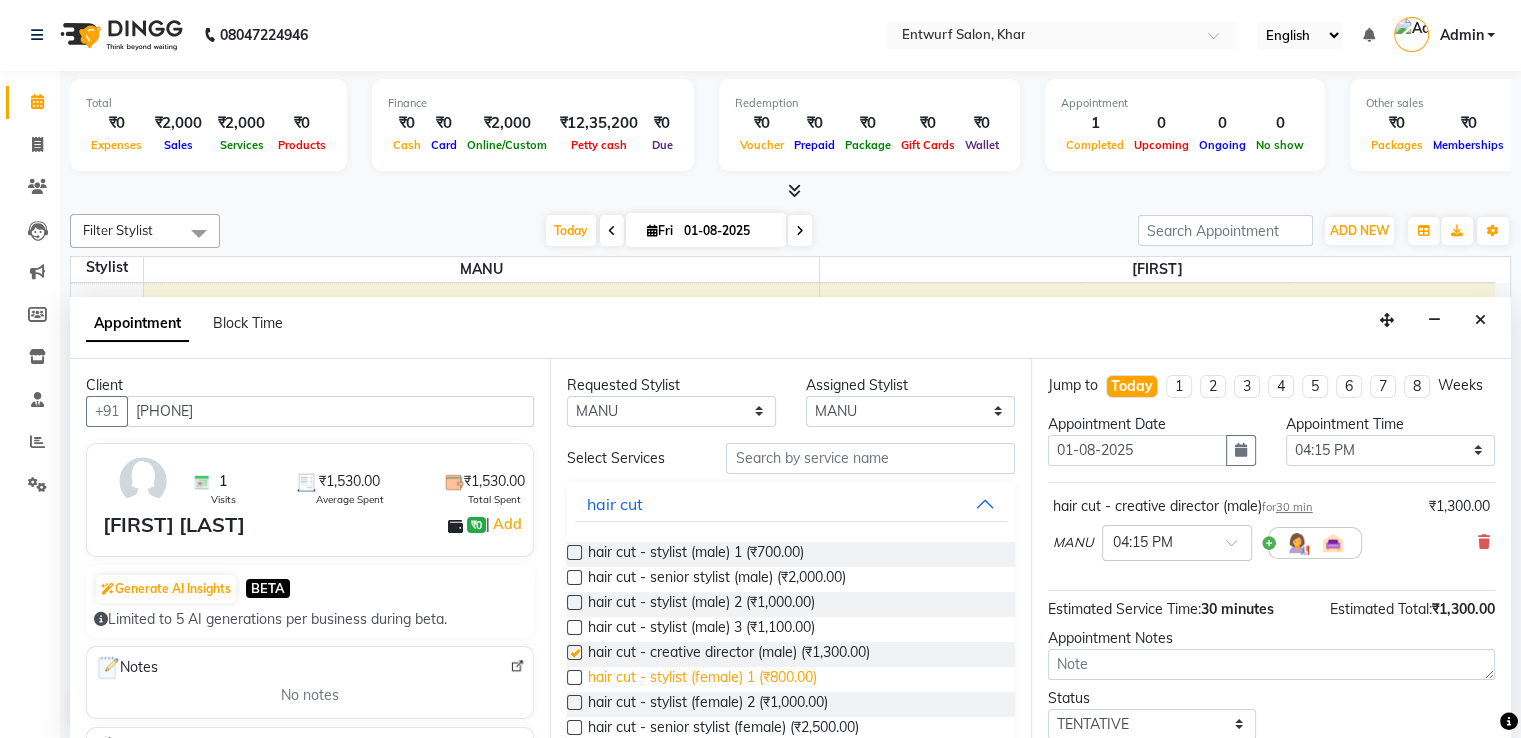 checkbox on "false" 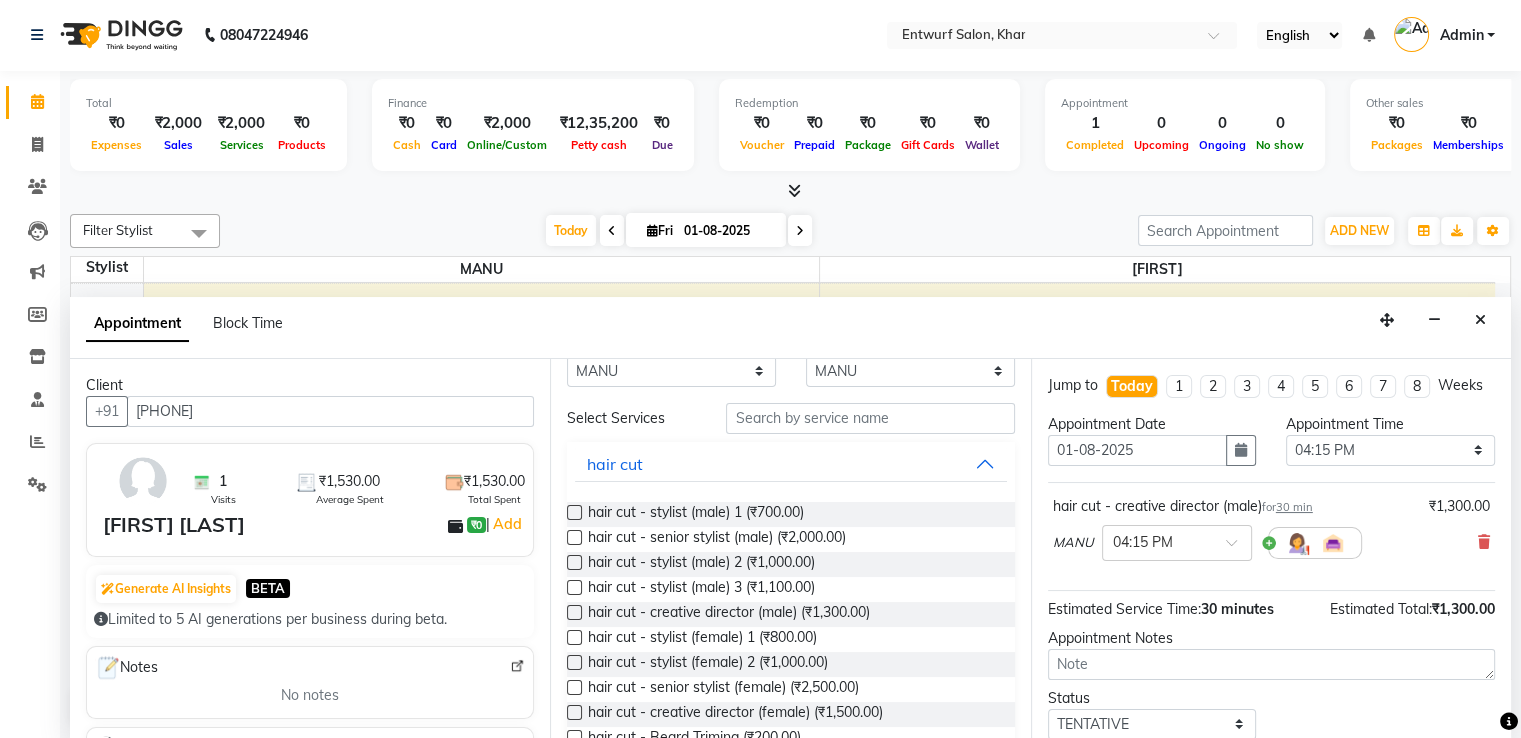scroll, scrollTop: 80, scrollLeft: 0, axis: vertical 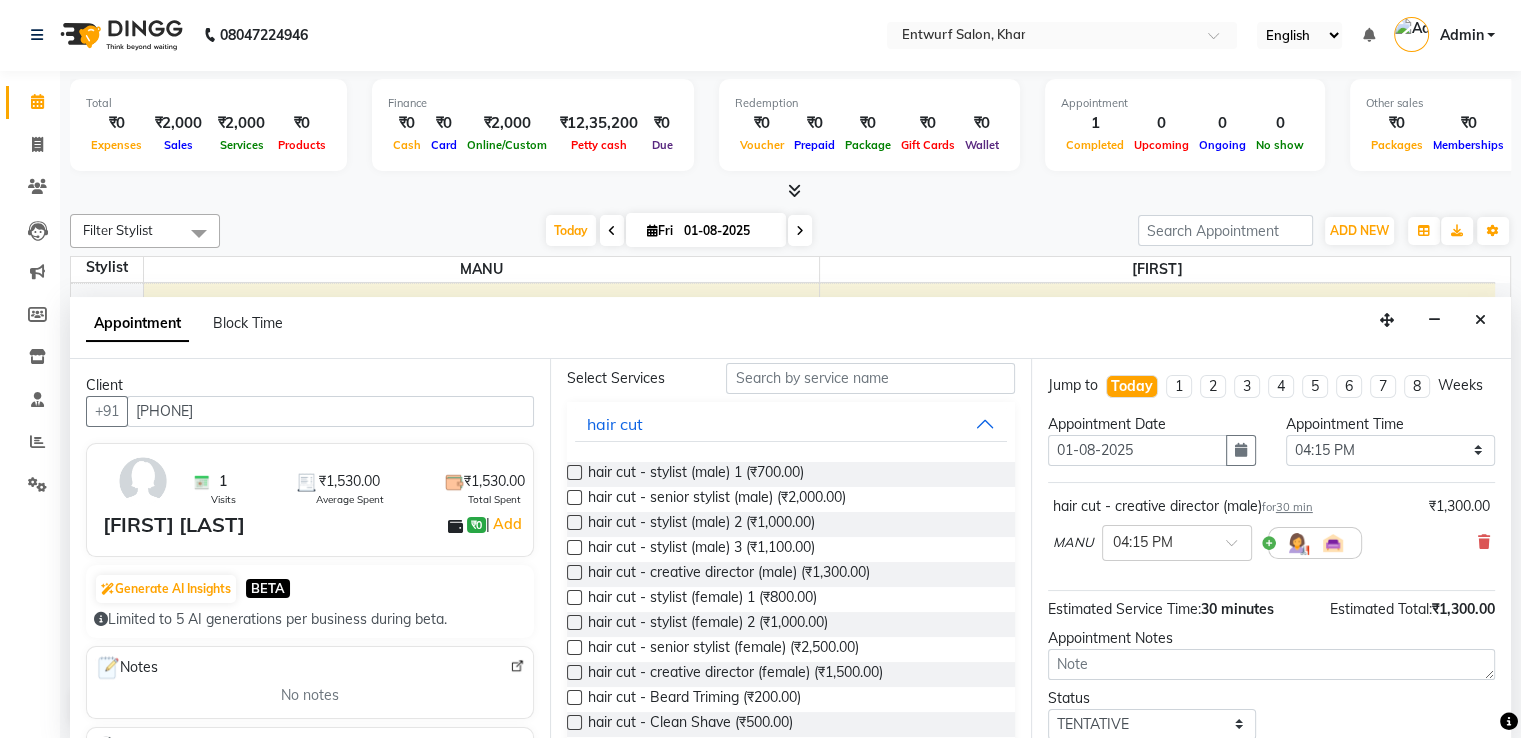 click at bounding box center (574, 672) 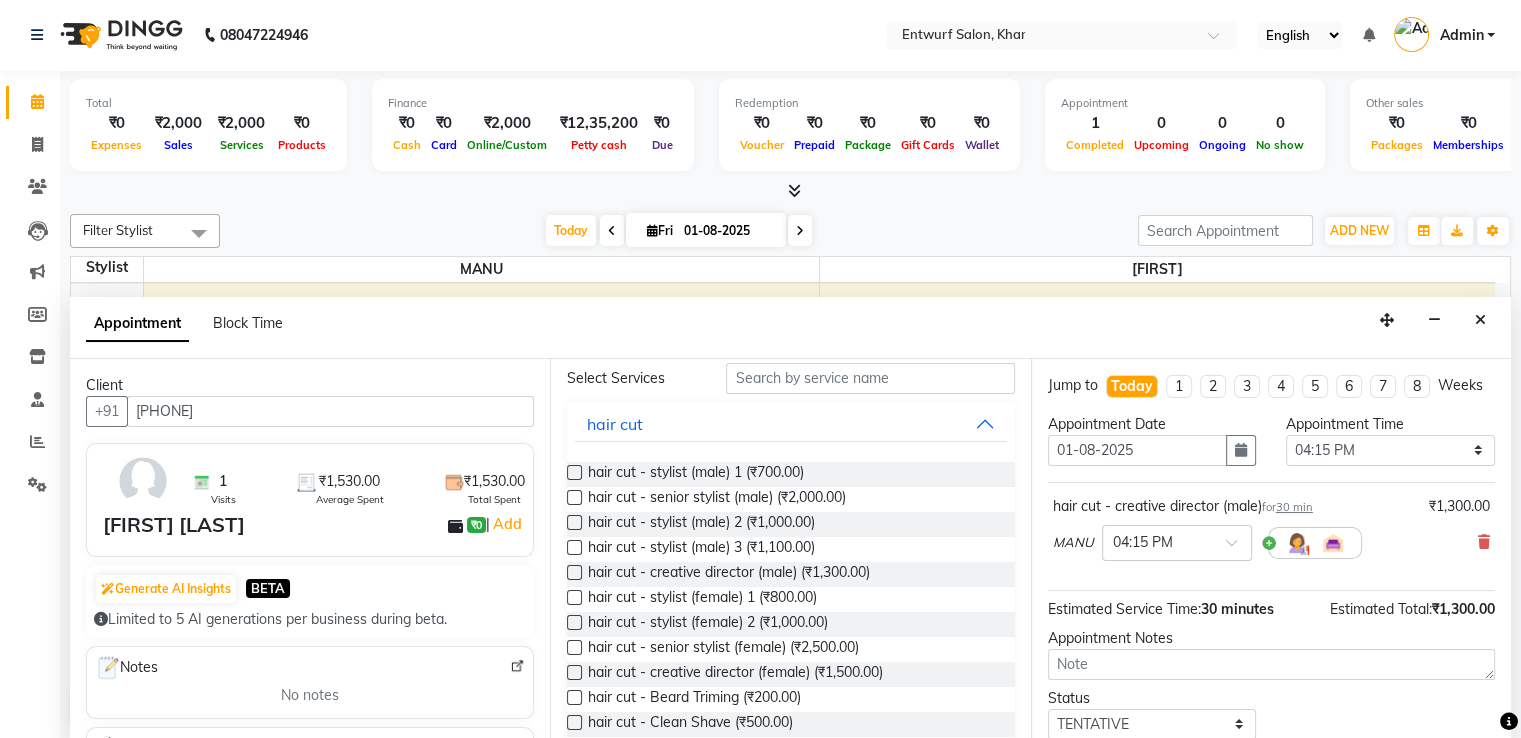 click at bounding box center (573, 674) 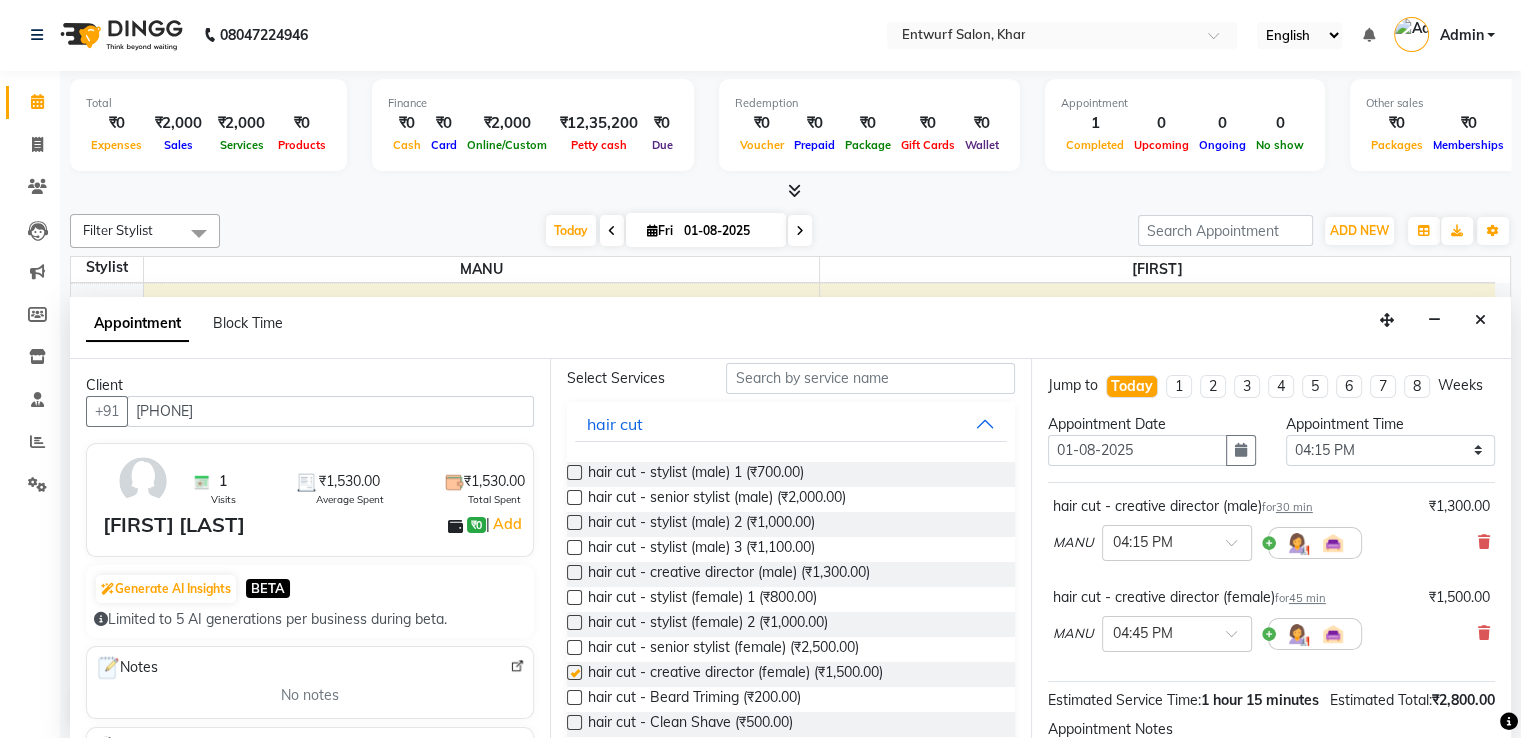 checkbox on "false" 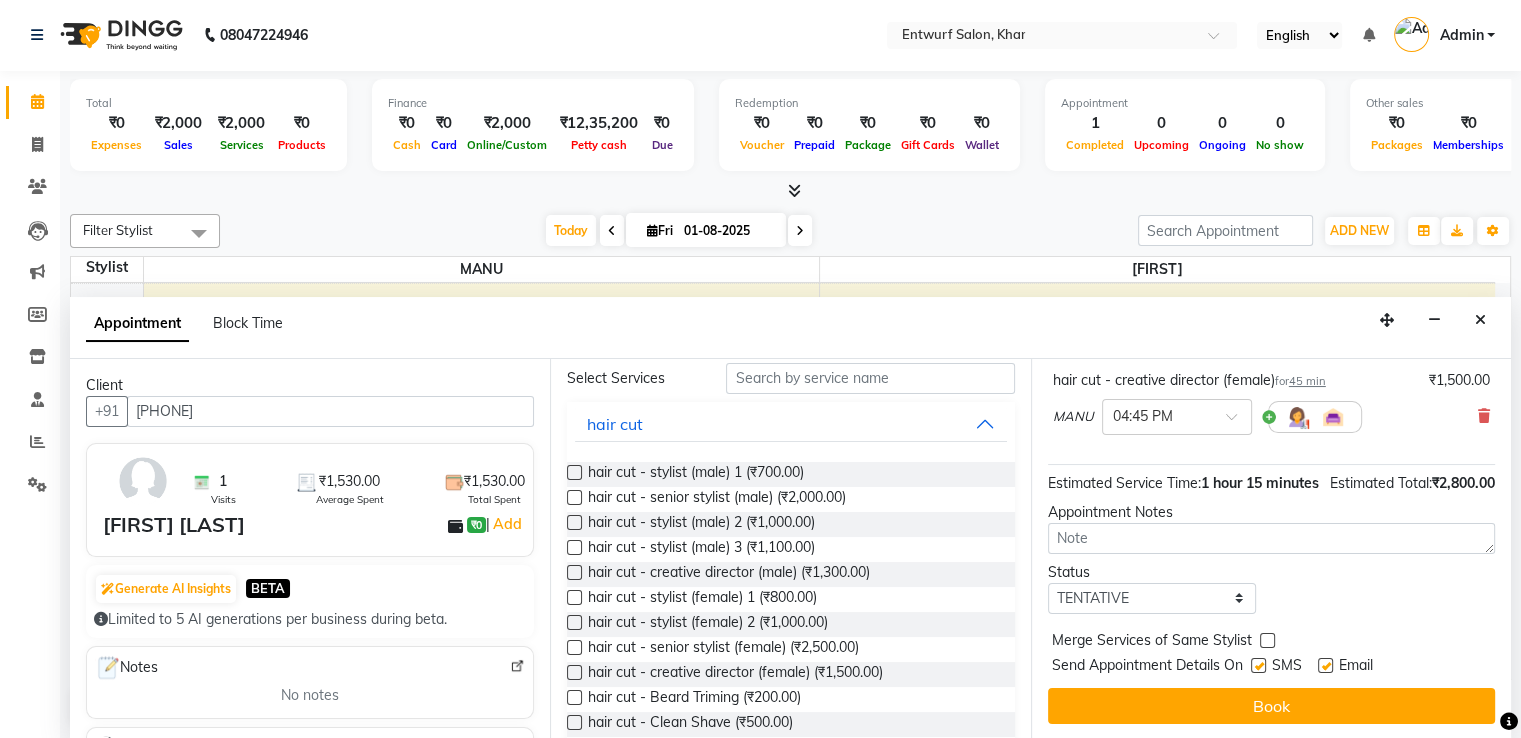 scroll, scrollTop: 256, scrollLeft: 0, axis: vertical 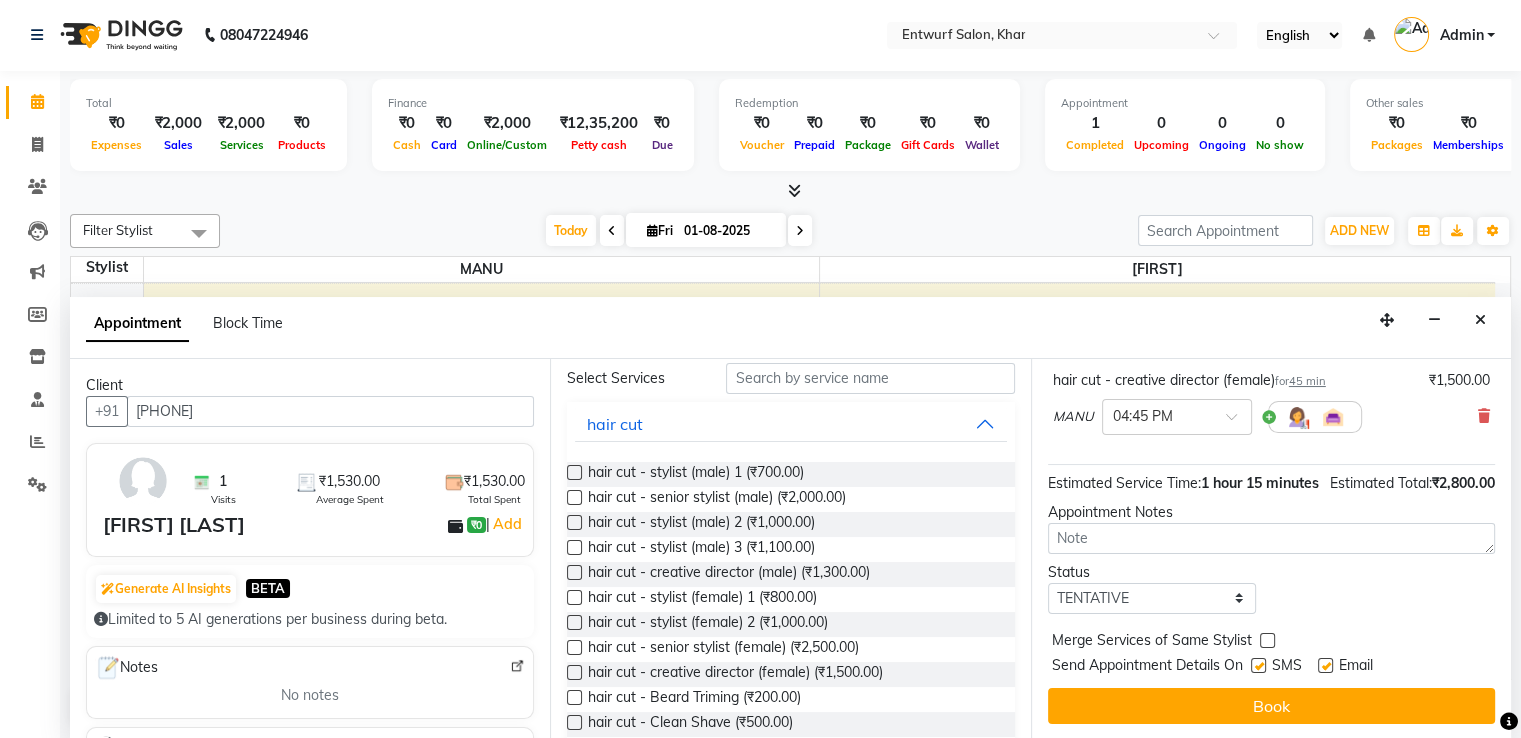 click at bounding box center [1324, 667] 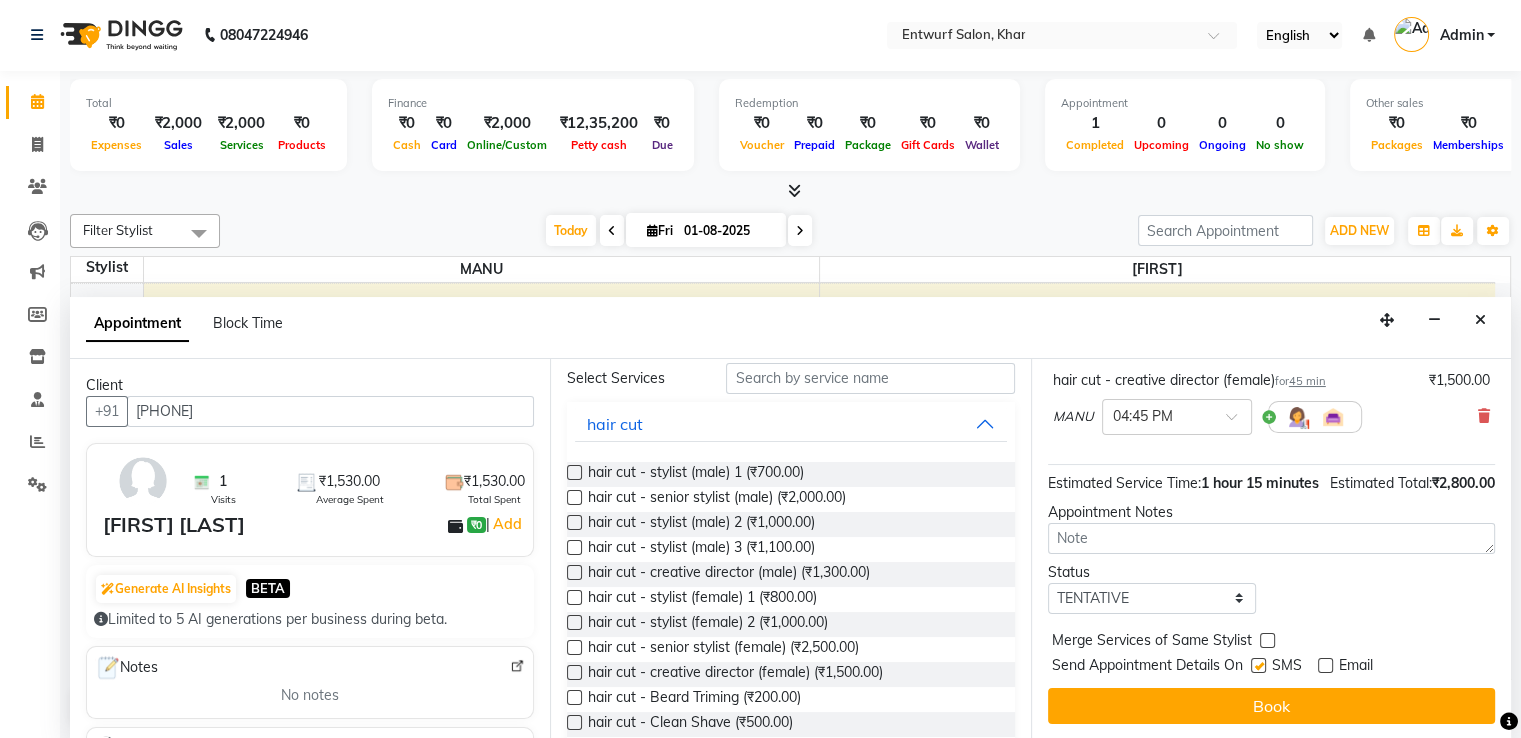 click at bounding box center (1258, 665) 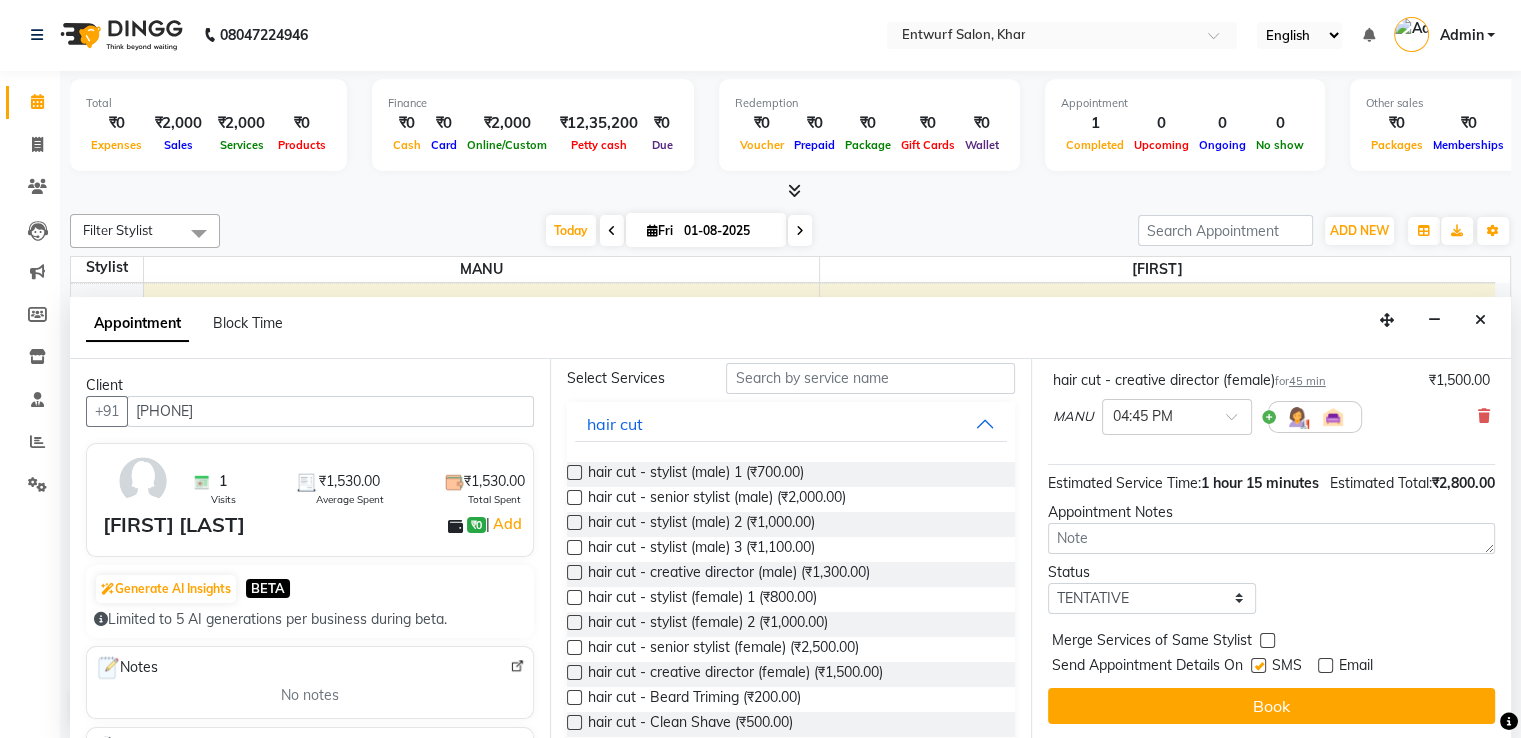 click at bounding box center (1257, 667) 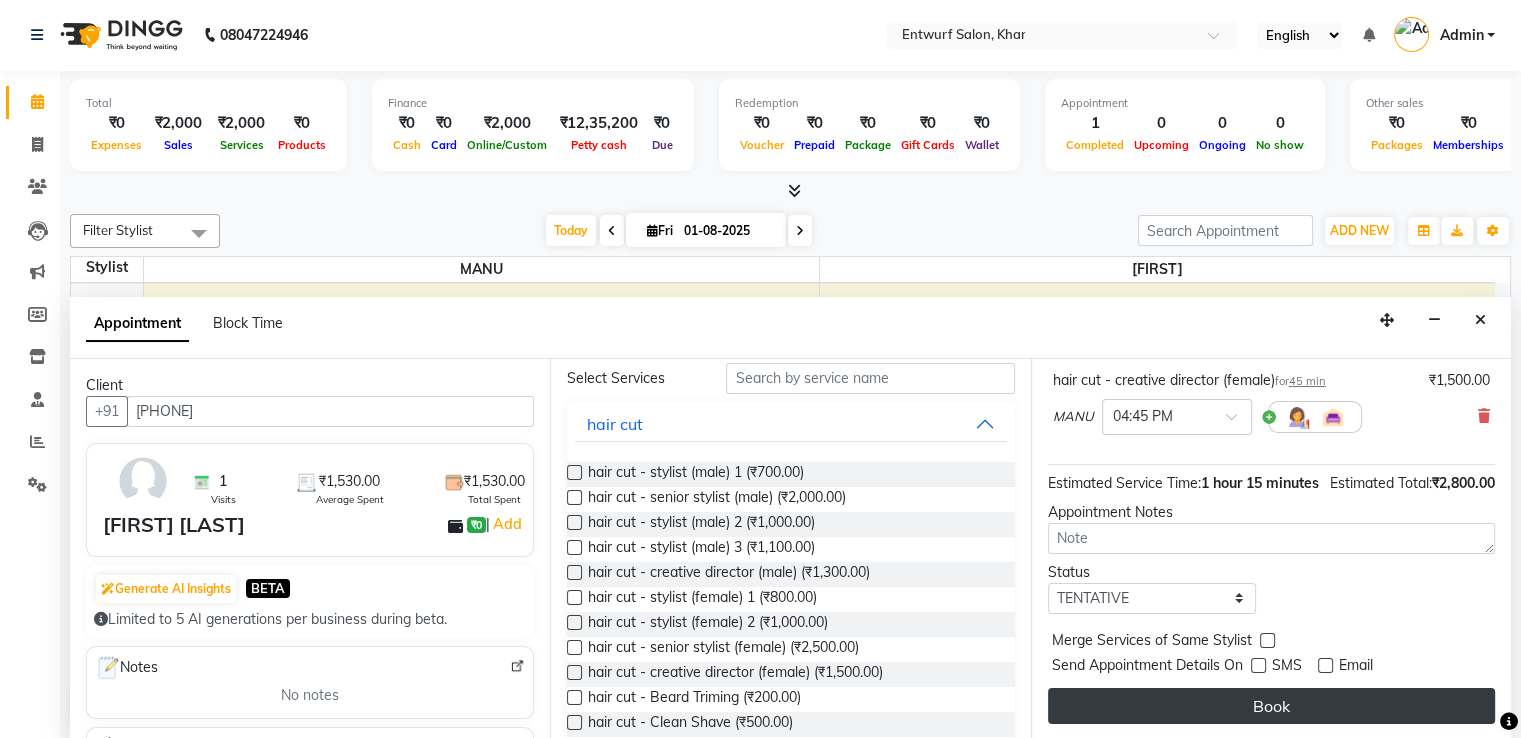 click on "Book" at bounding box center (1271, 706) 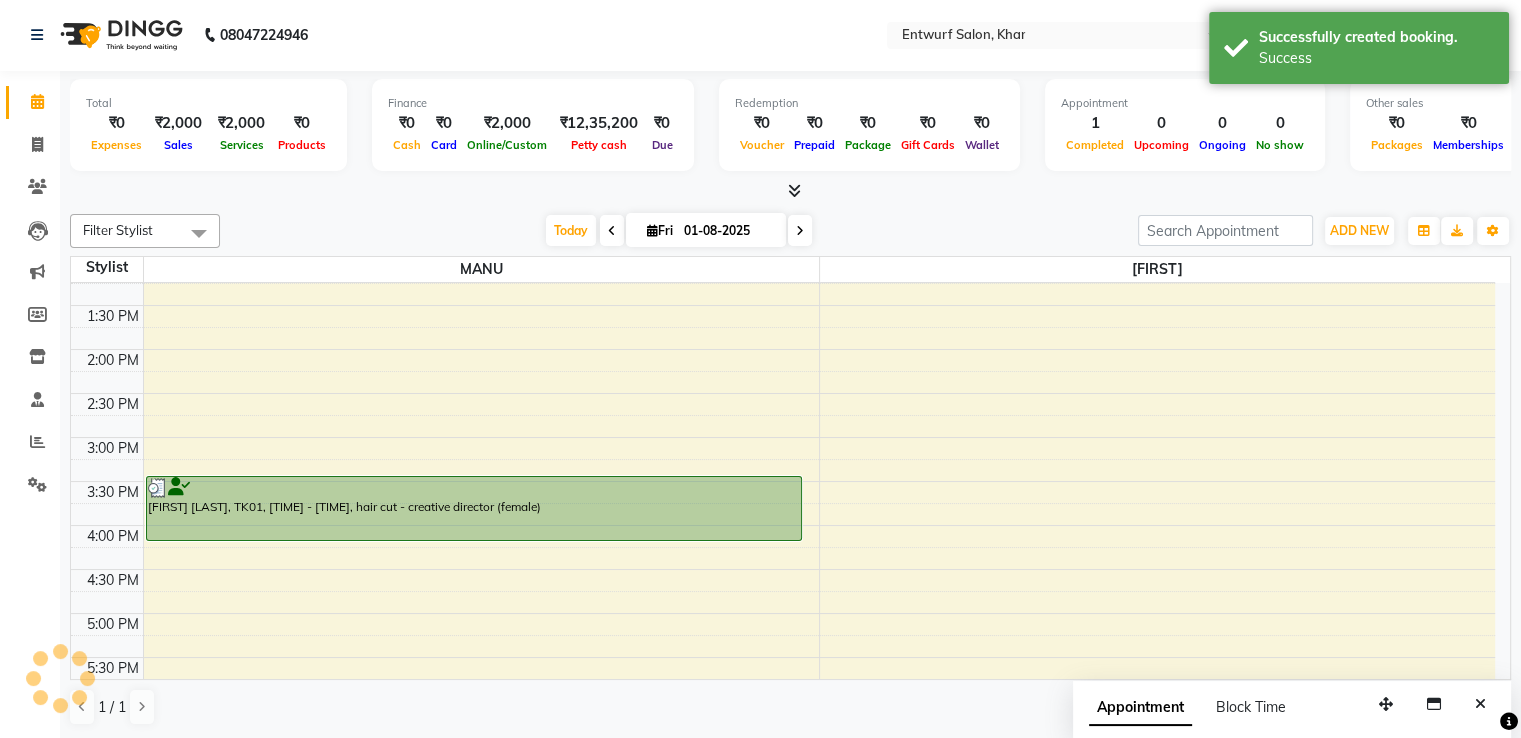 scroll, scrollTop: 0, scrollLeft: 0, axis: both 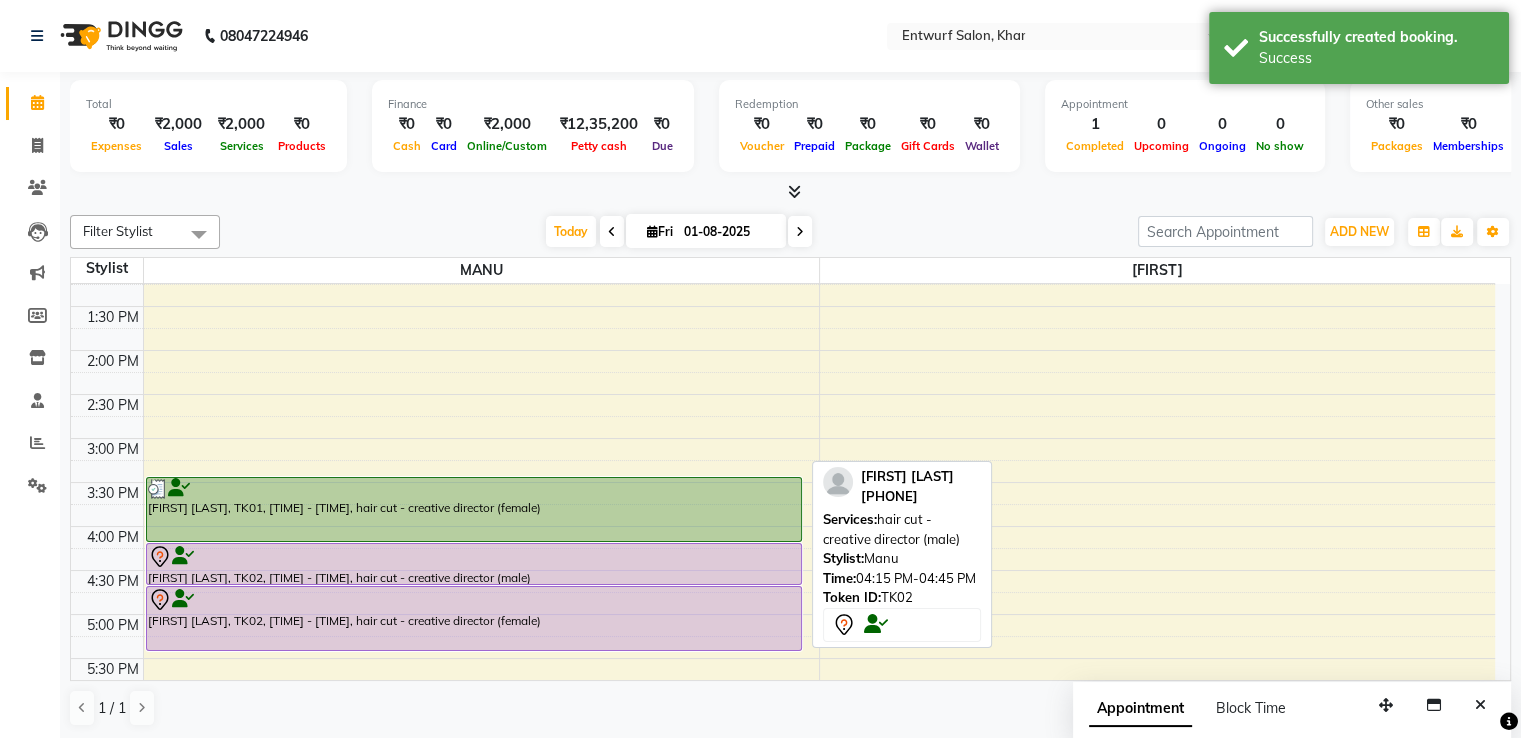 click at bounding box center [474, 557] 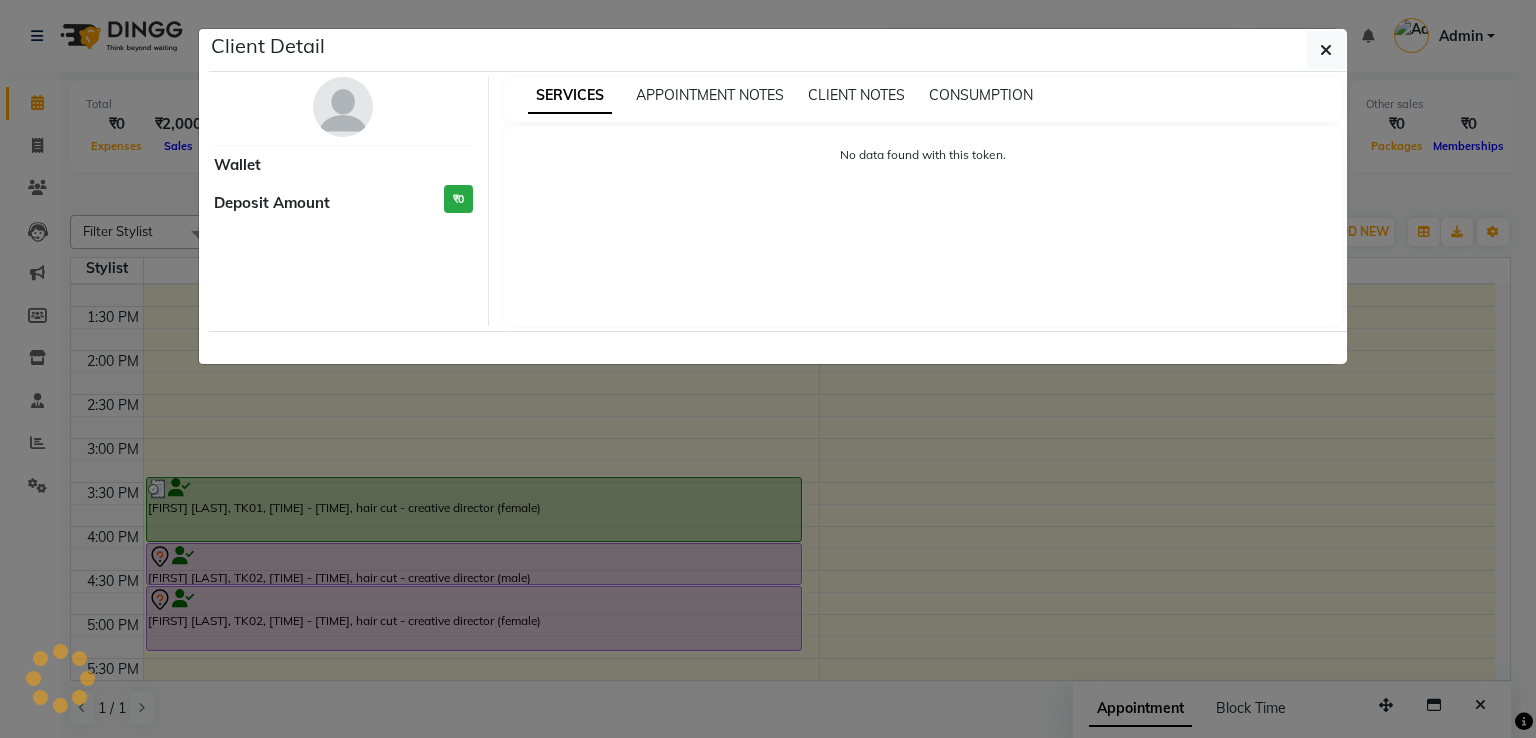 select on "7" 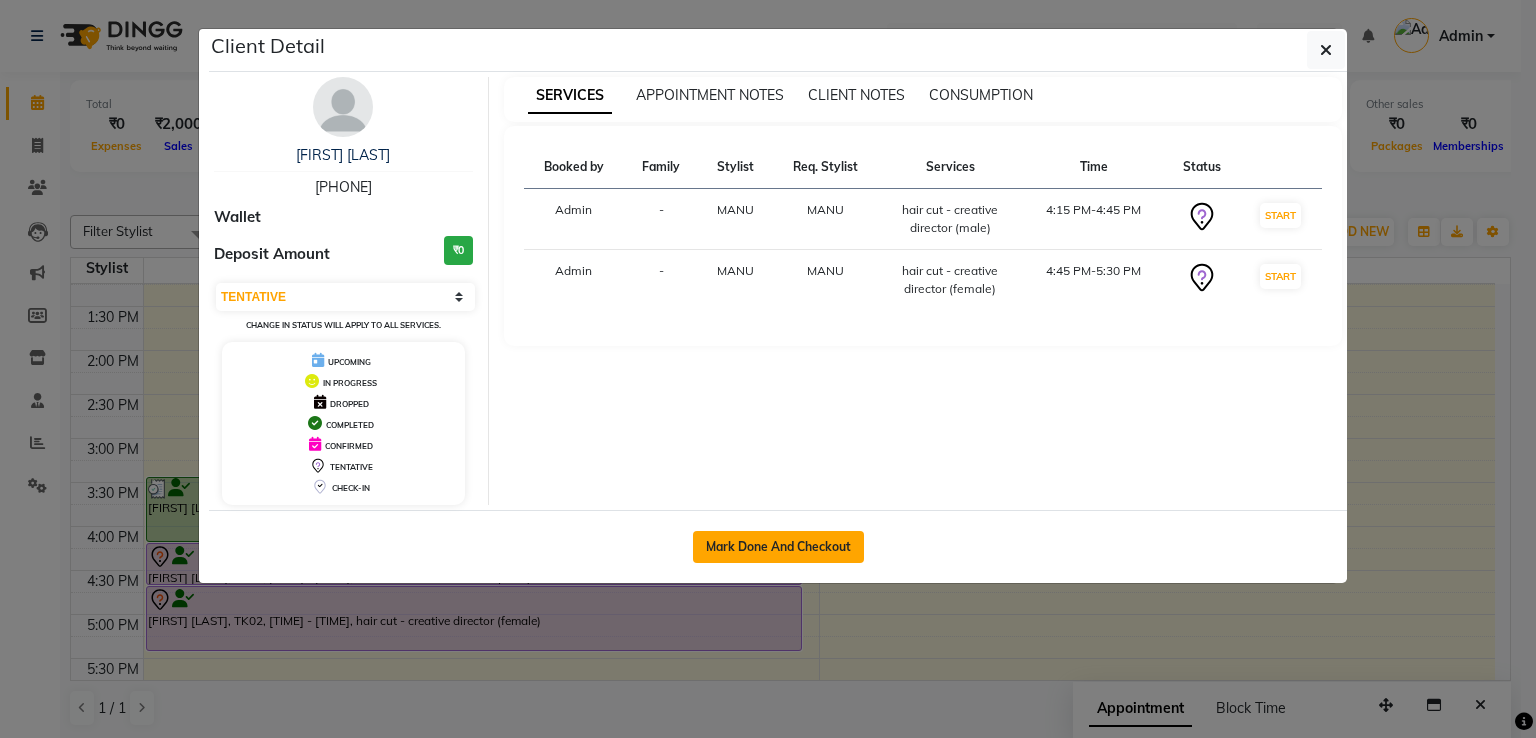 click on "Mark Done And Checkout" 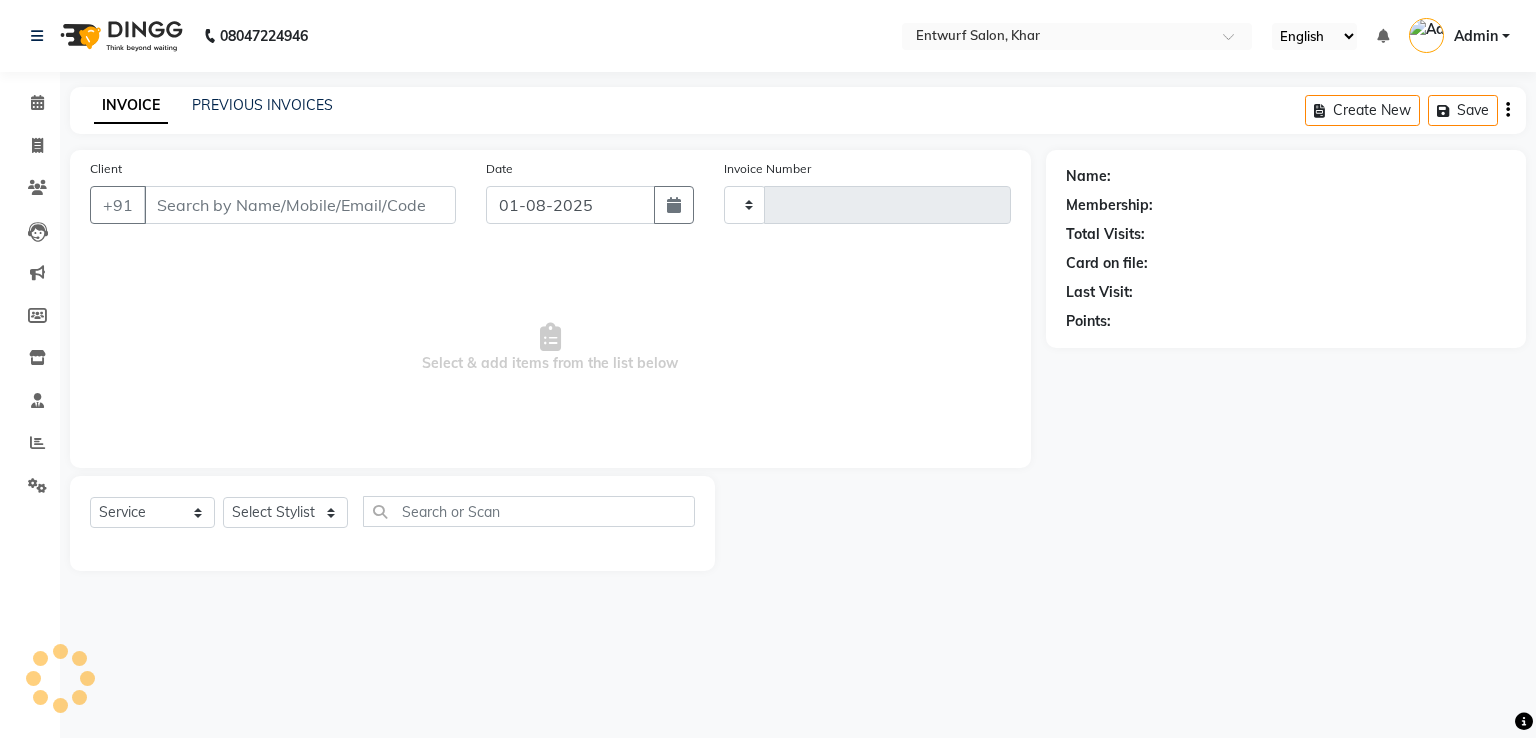 type on "0215" 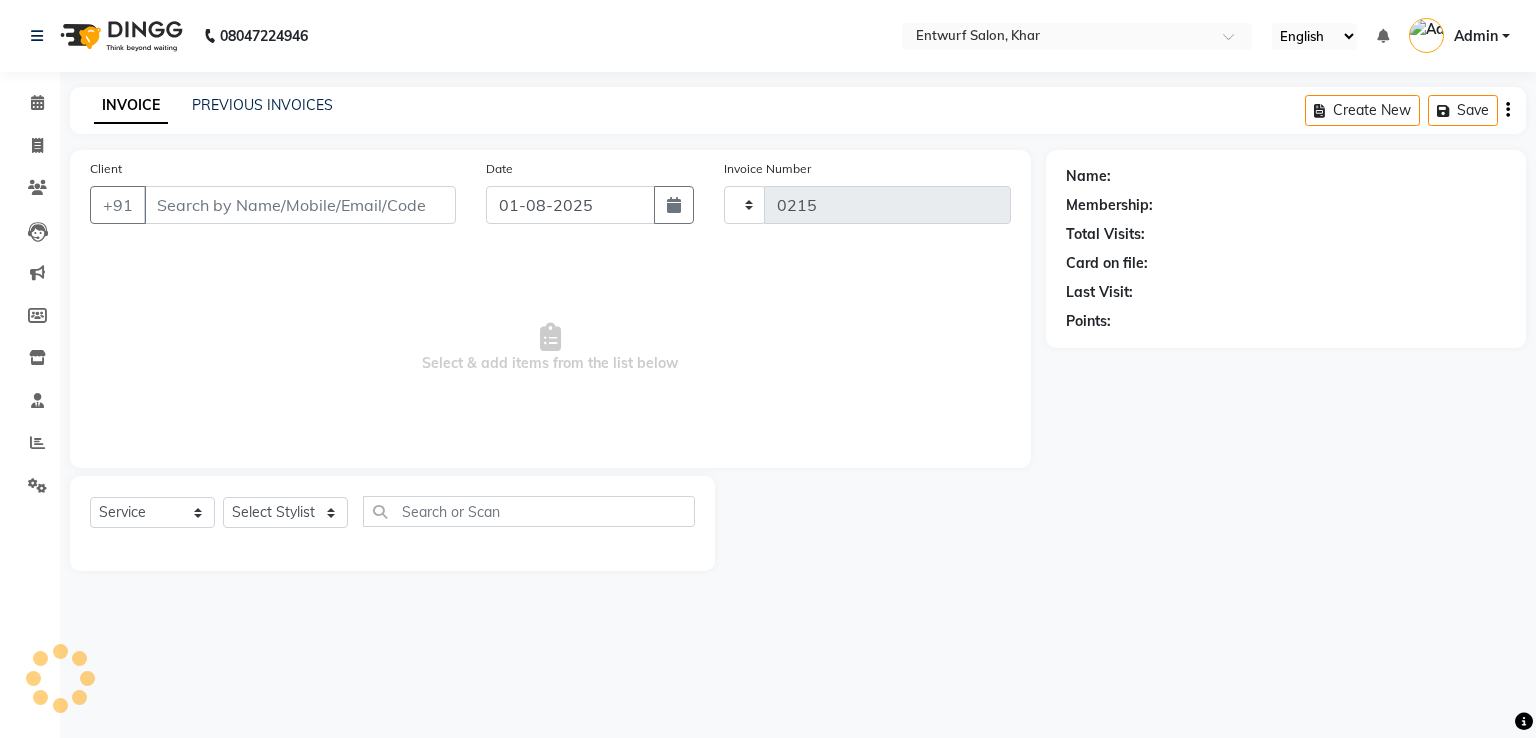 select on "602" 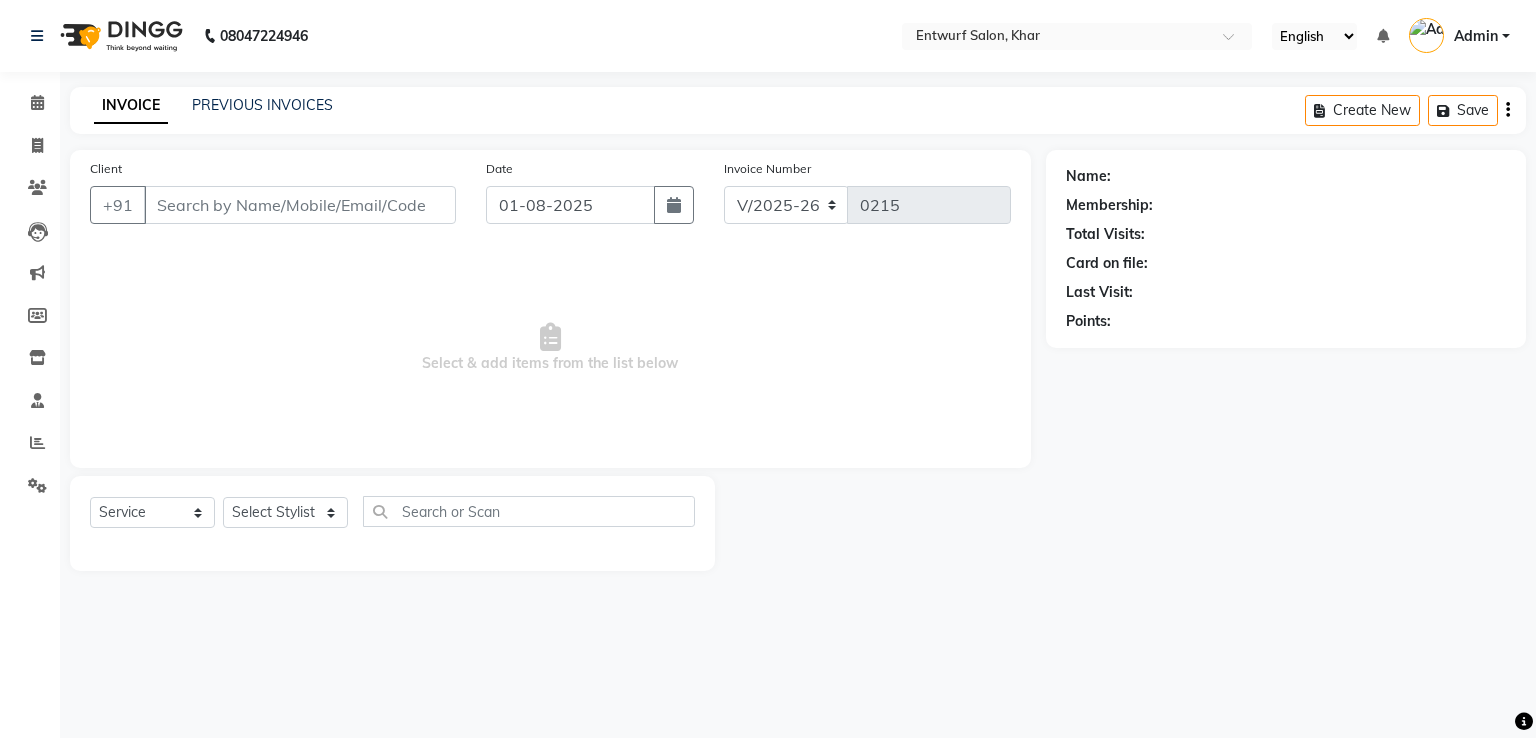 type on "[PHONE]" 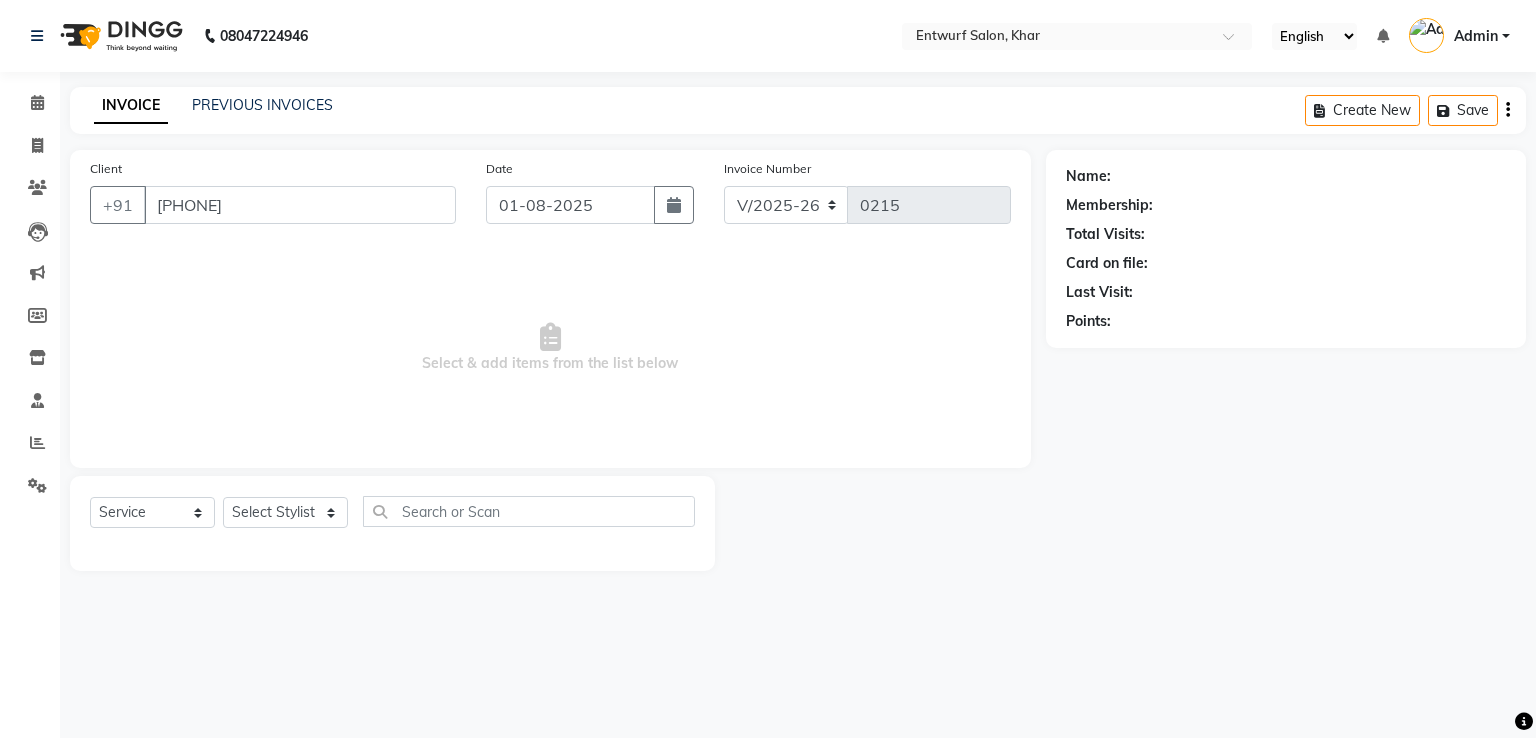 select on "8452" 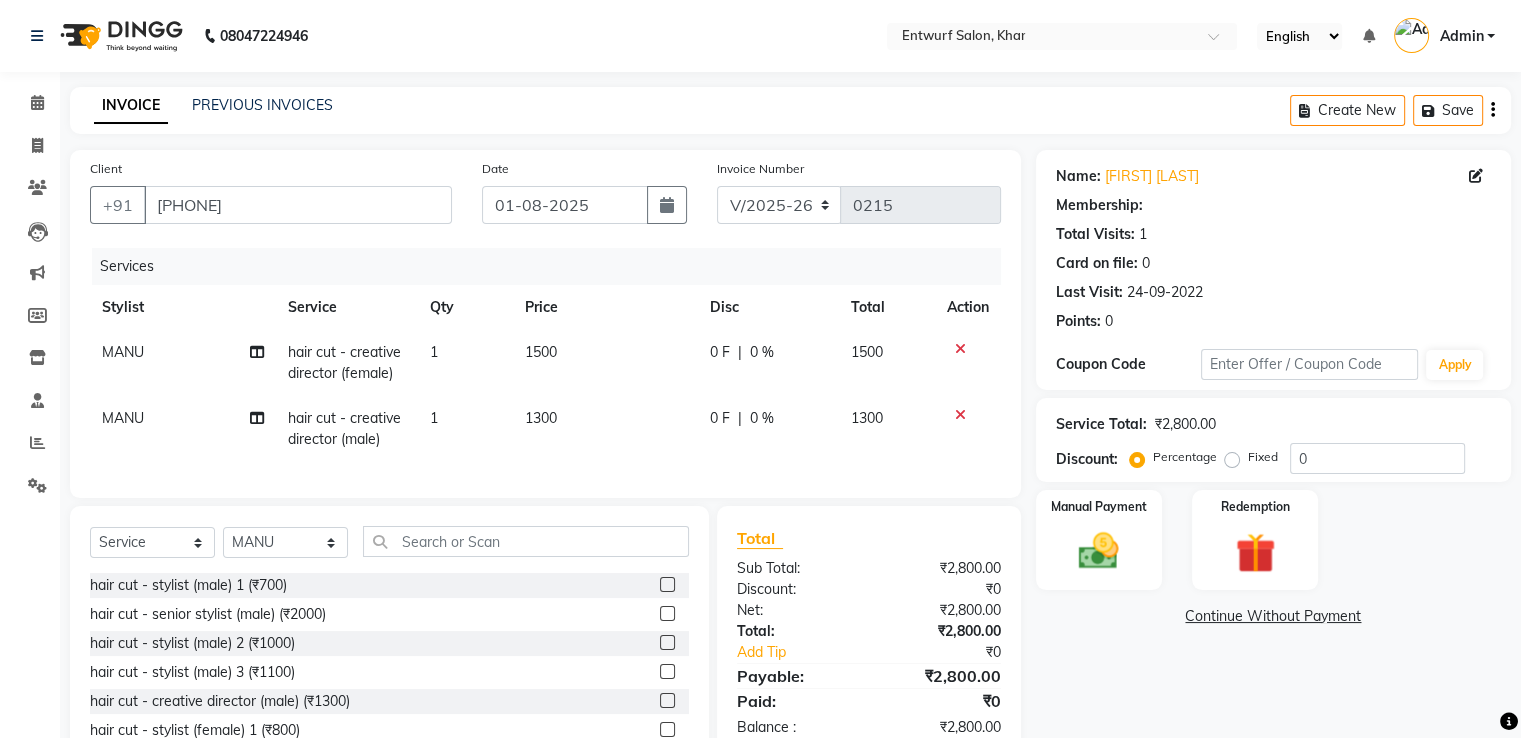click on "1500" 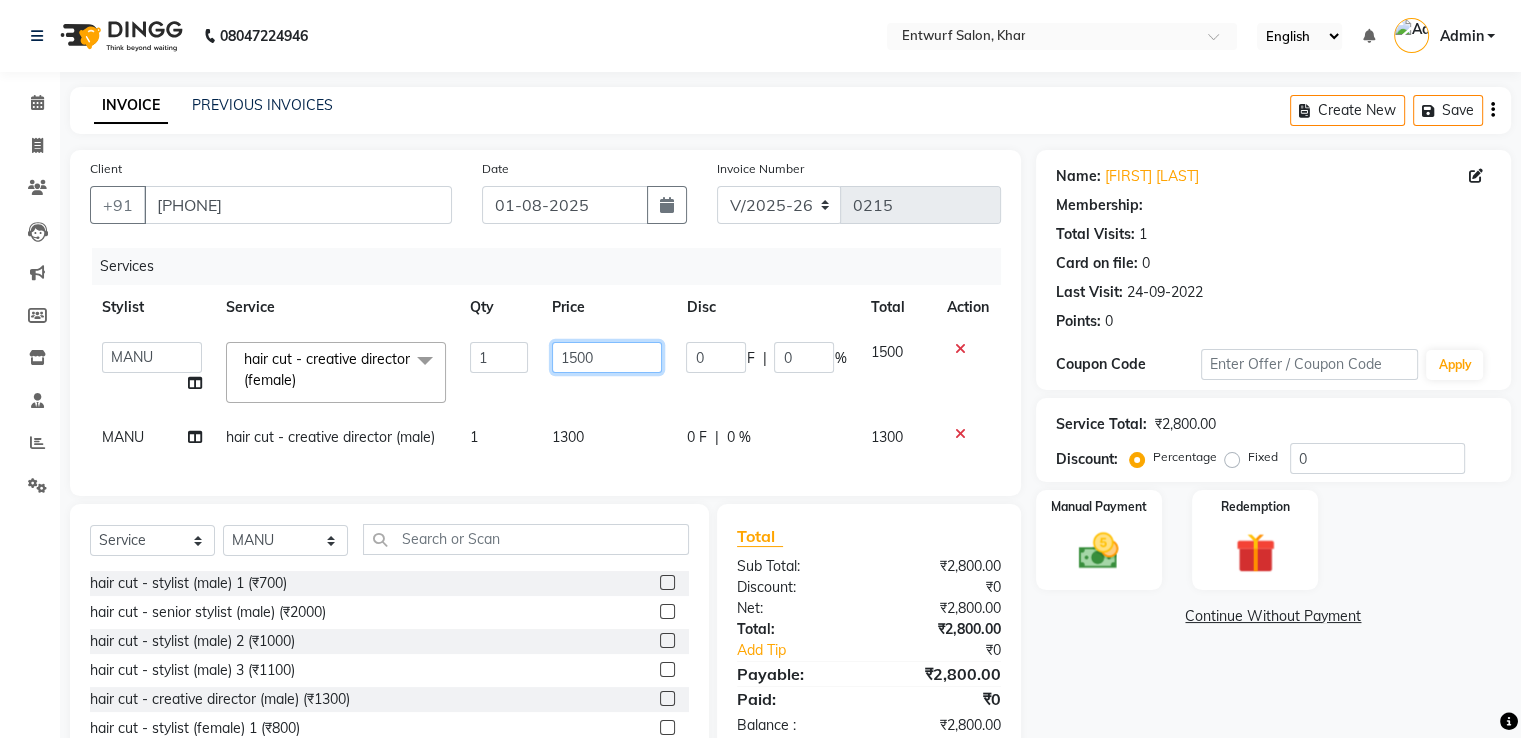 click on "1500" 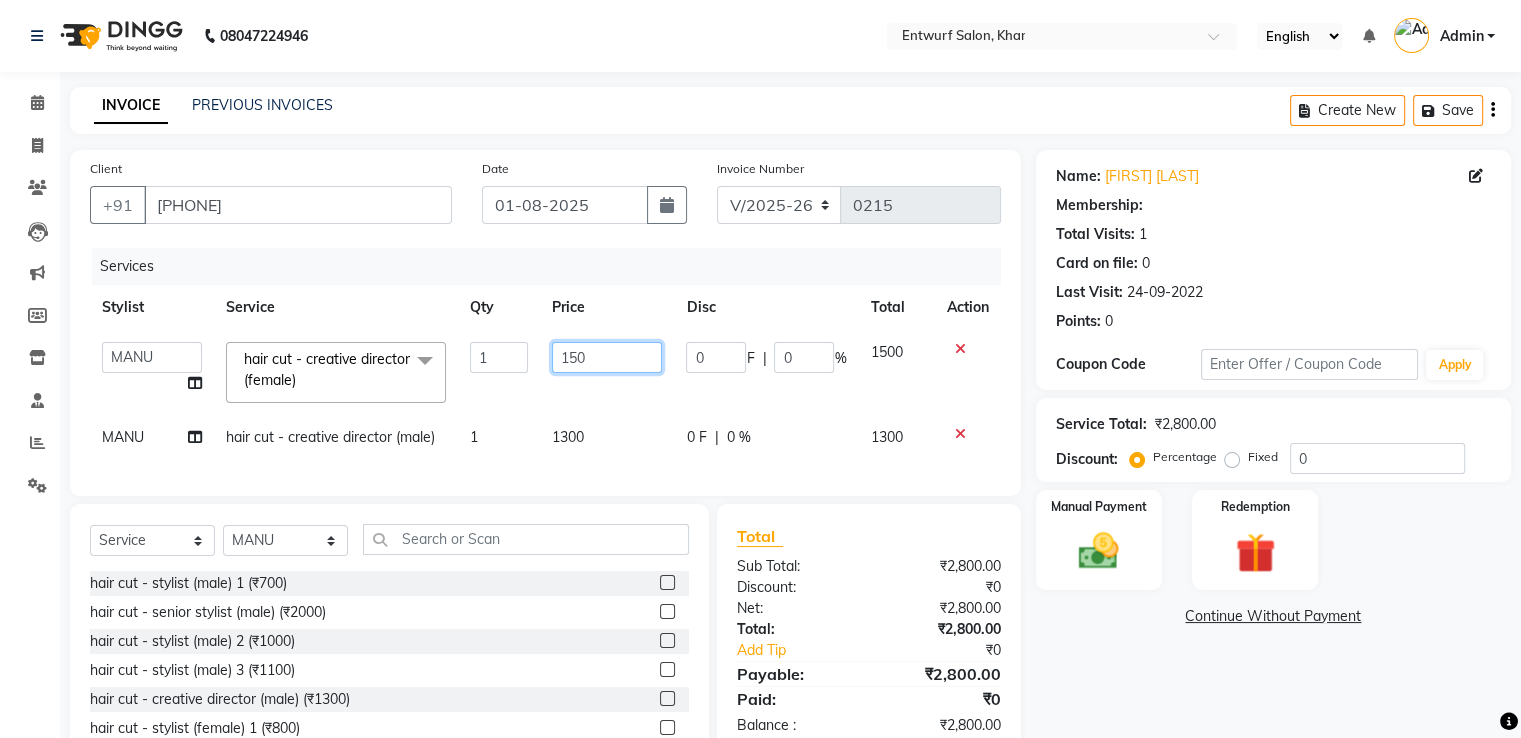 type on "1530" 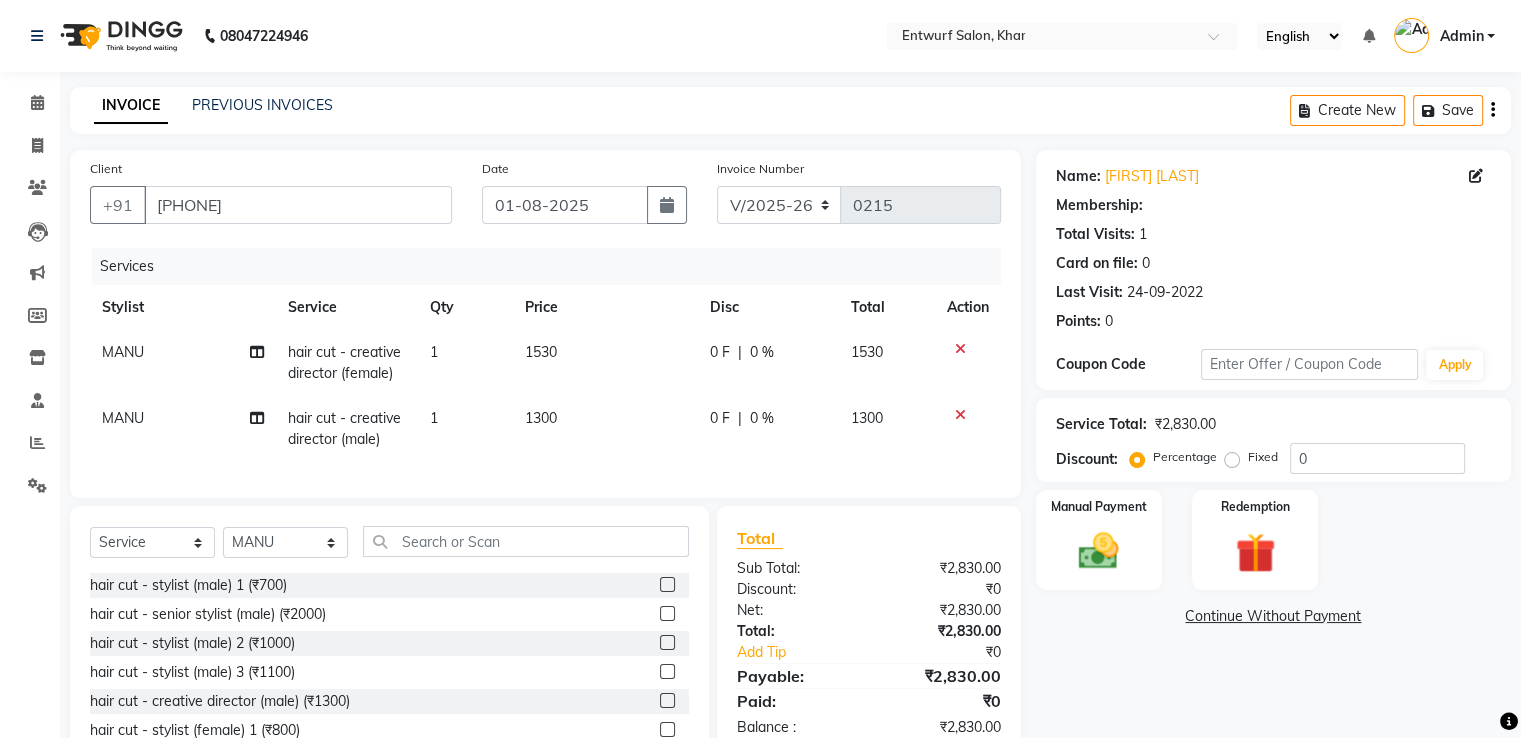 click on "1300" 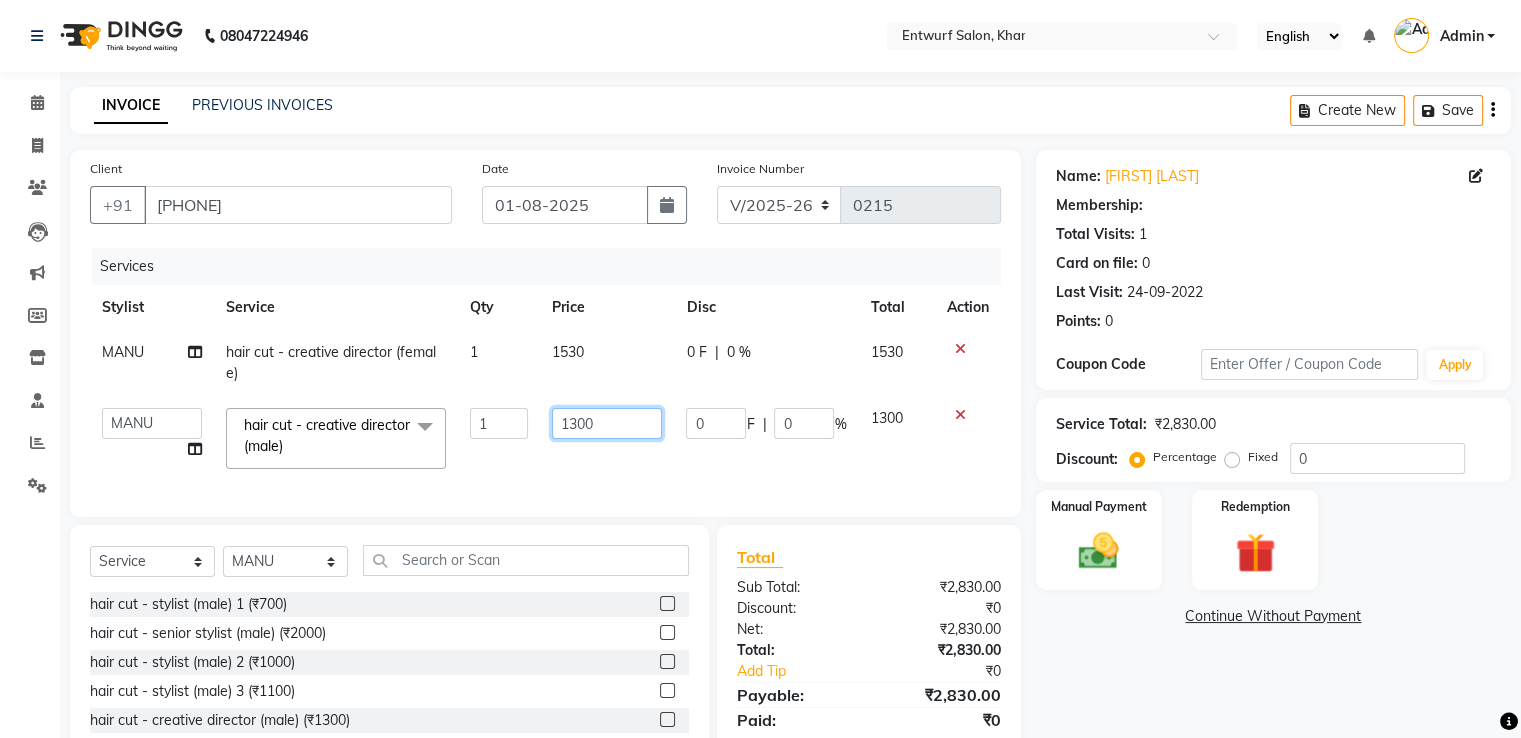 click on "1300" 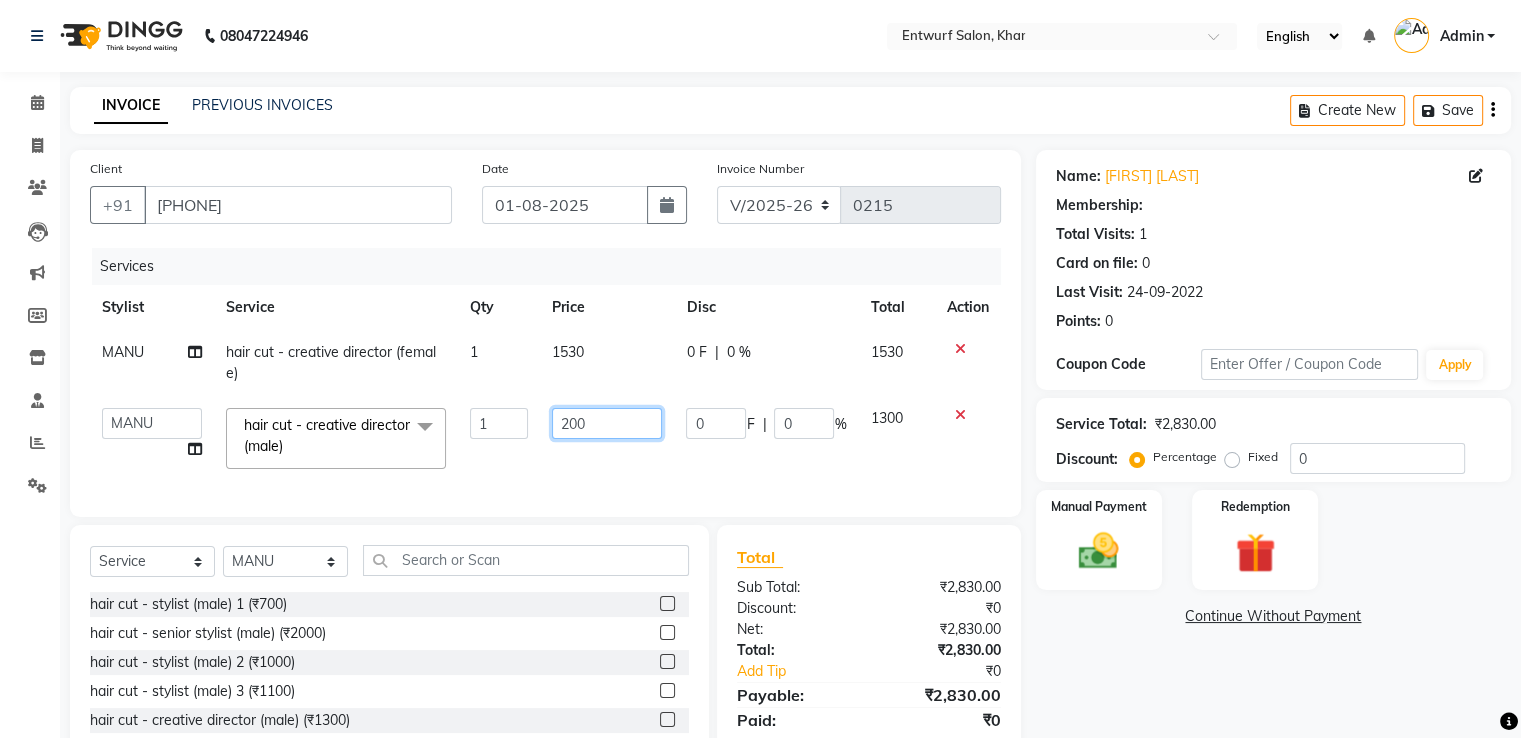type on "2040" 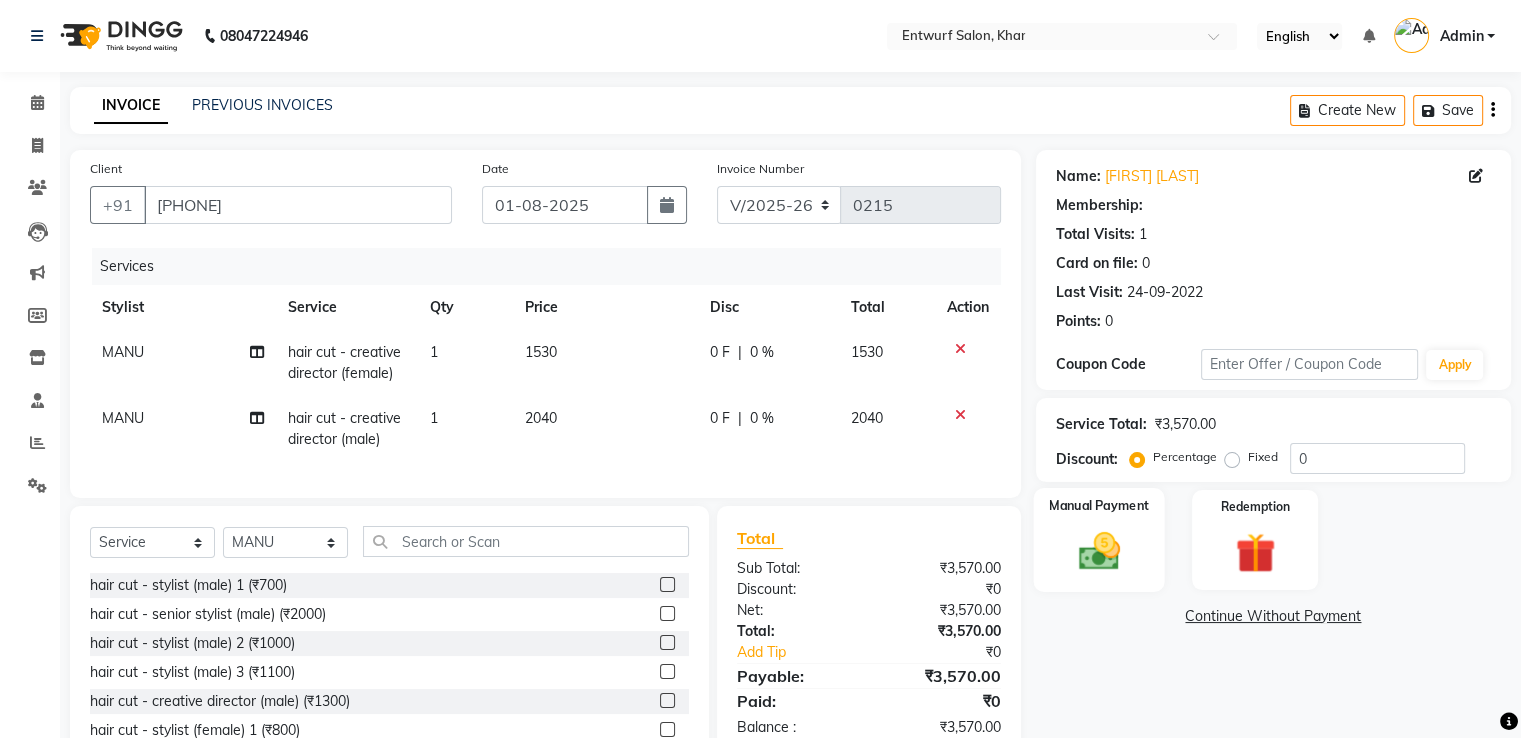 click 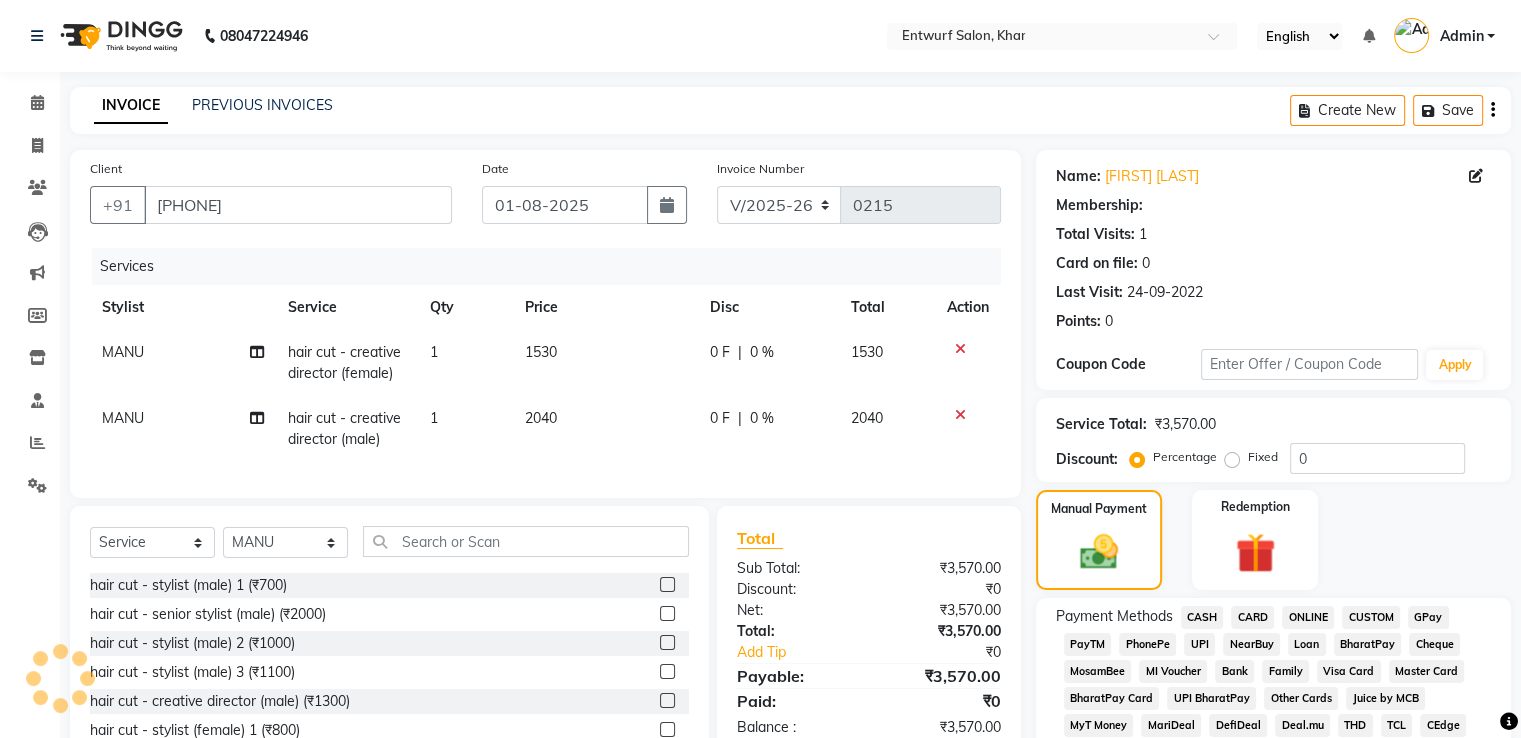 click on "CARD" 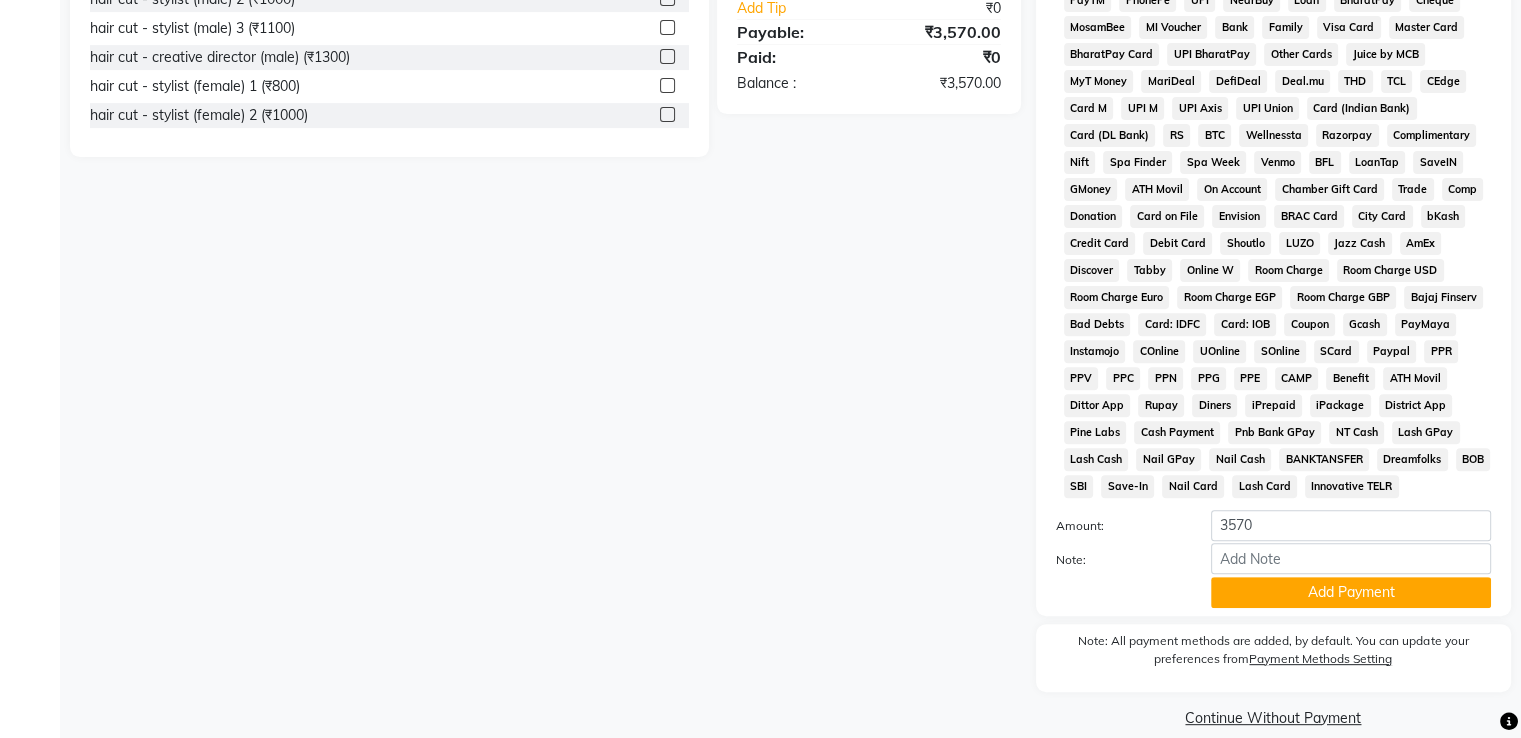 scroll, scrollTop: 685, scrollLeft: 0, axis: vertical 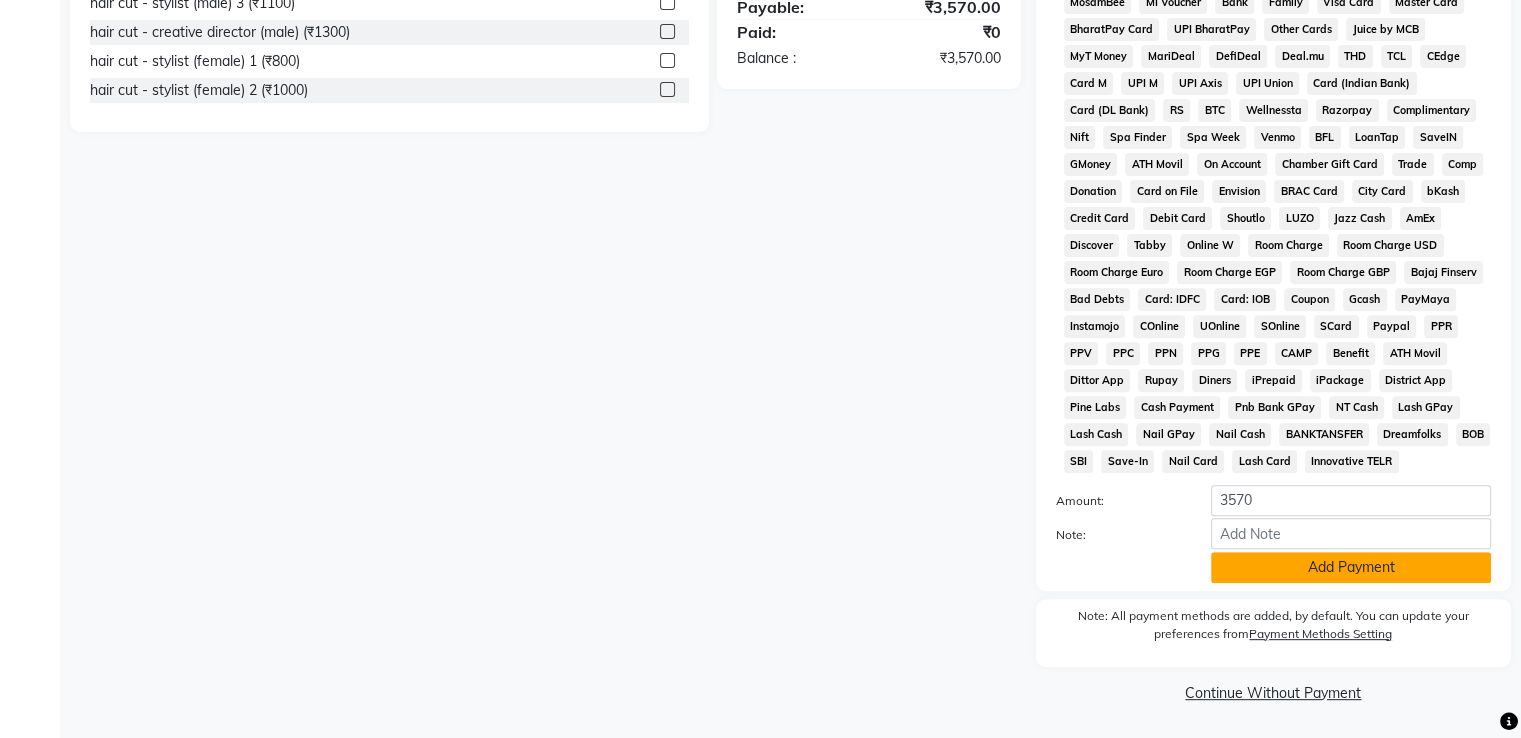 click on "Add Payment" 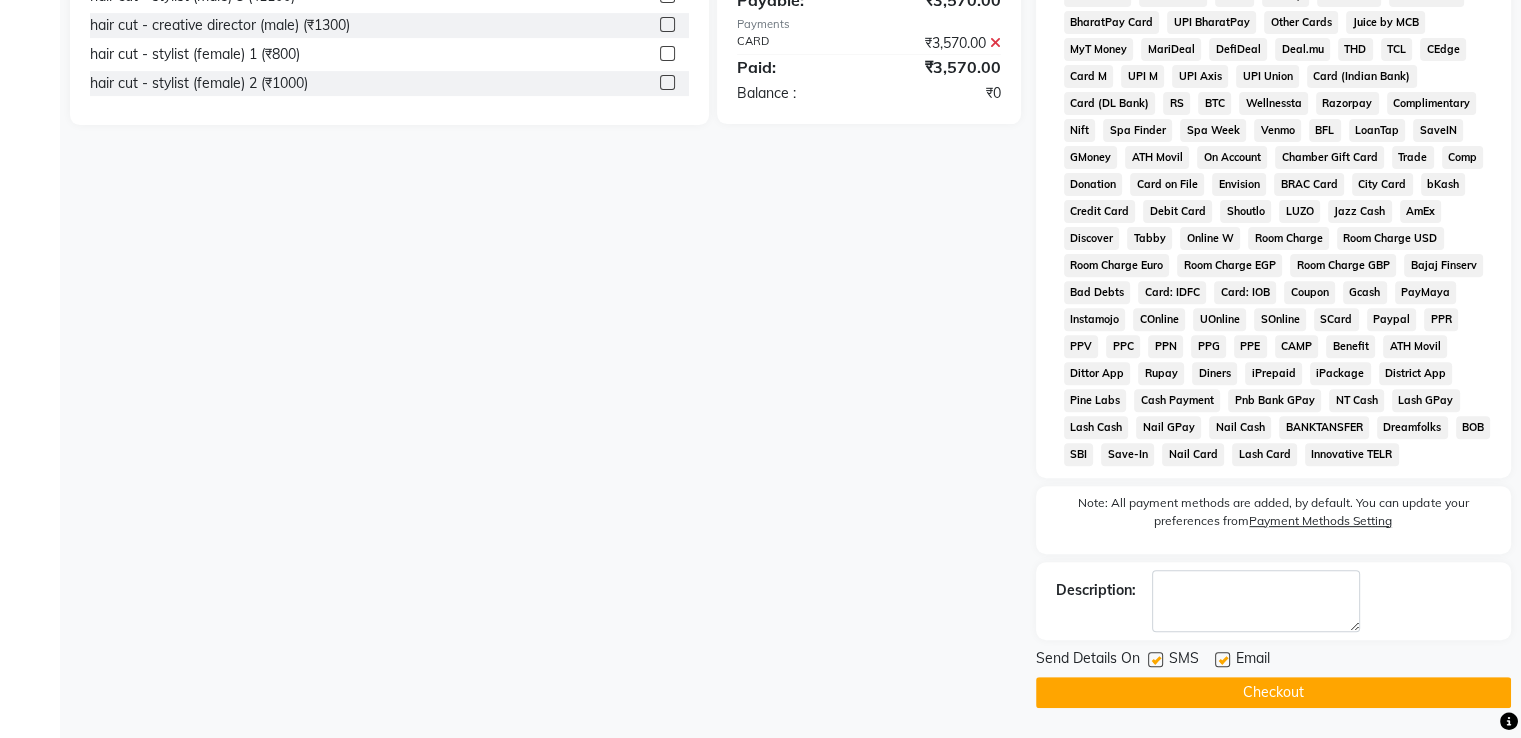 click on "Checkout" 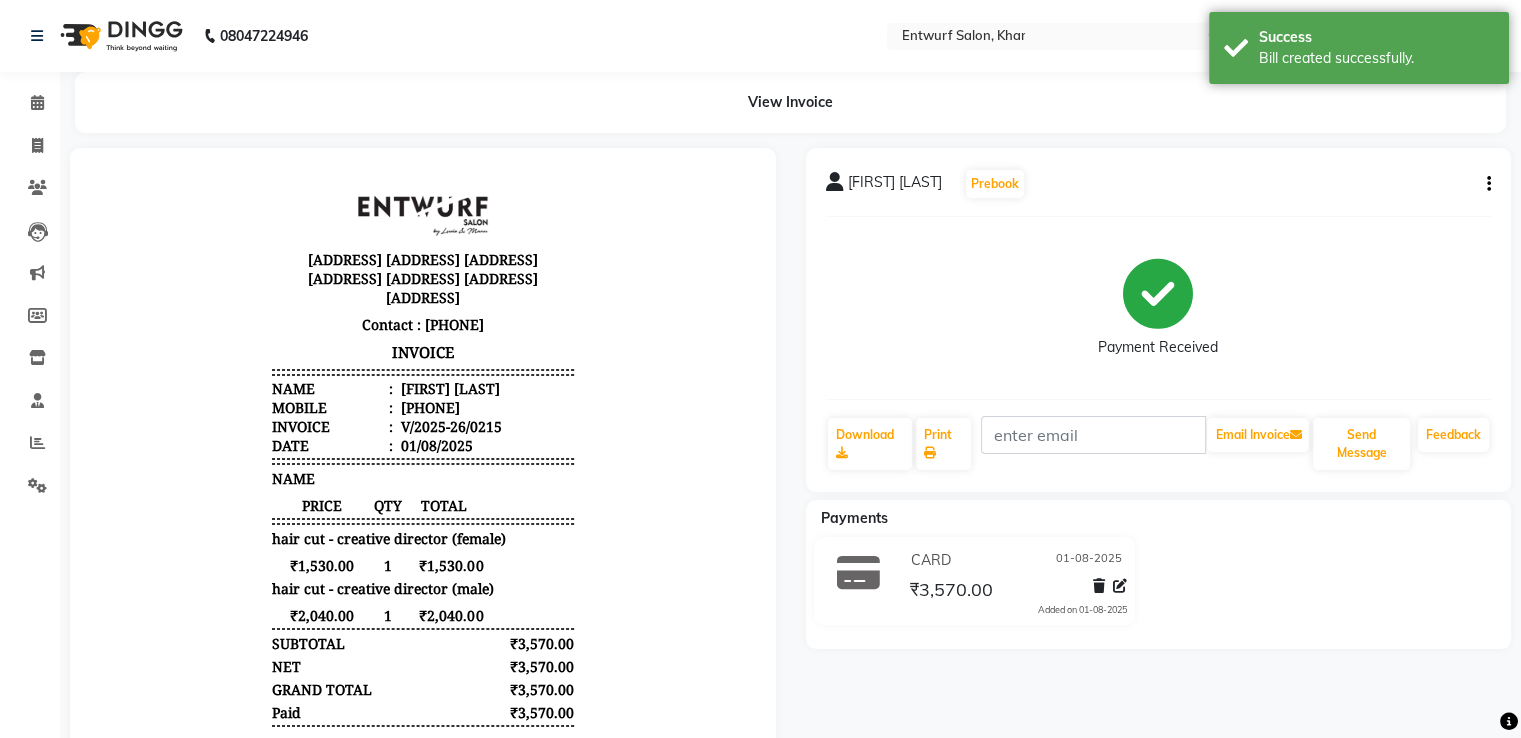 scroll, scrollTop: 0, scrollLeft: 0, axis: both 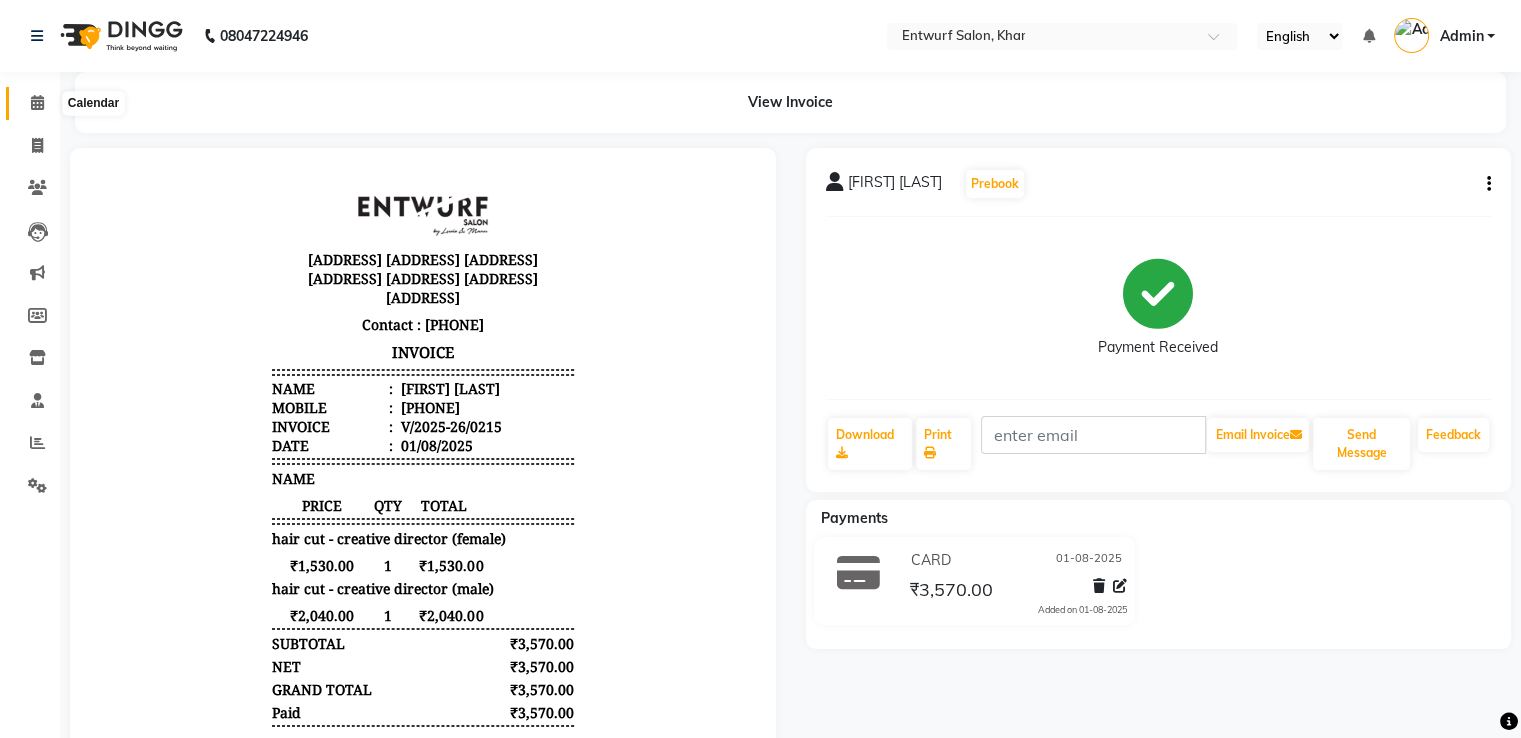 click 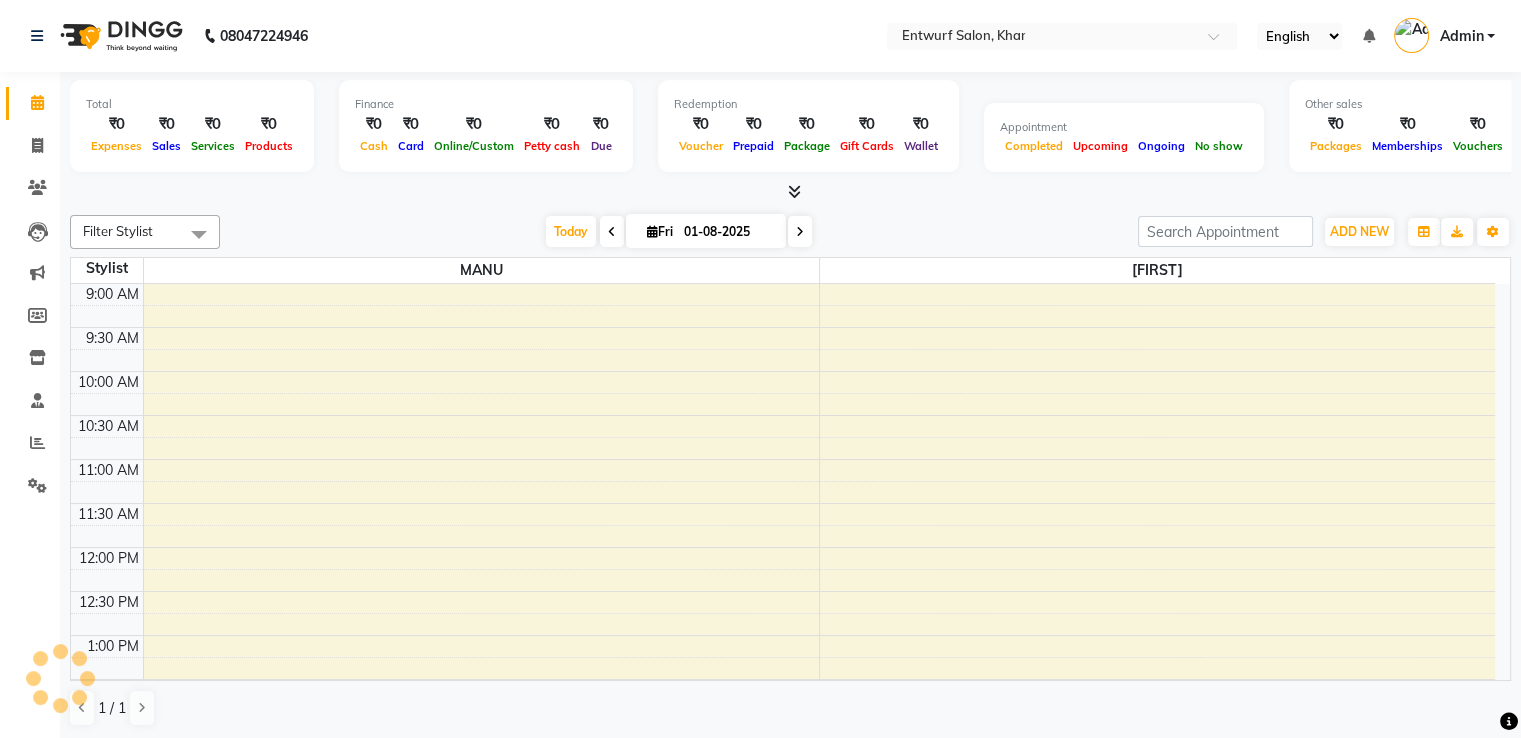 scroll, scrollTop: 0, scrollLeft: 0, axis: both 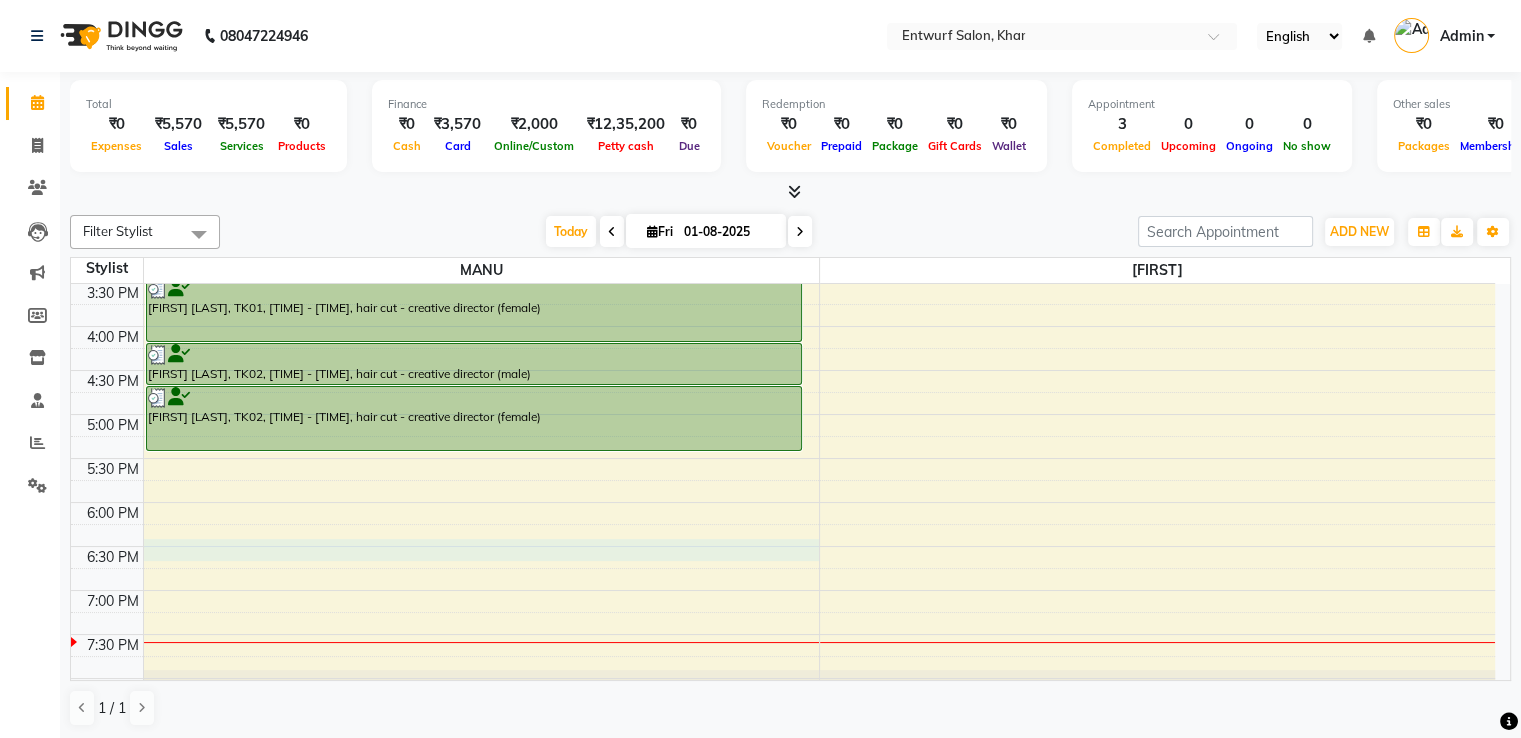 click on "[TIME] [TIME] [TIME] [TIME] [TIME] [TIME] [TIME] [TIME] [TIME] [TIME] [TIME] [TIME] [TIME] [TIME] [TIME] [TIME] [TIME] [TIME] [TIME] [TIME] [TIME] [TIME] [TIME] [TIME] [TIME] [TIME] [TIME] [TIME]     [FIRST] [LAST], TK01, [TIME] - [TIME], hair cut - creative director (female)     [FIRST] [LAST], TK02, [TIME] - [TIME], hair cut - creative director (male)     [FIRST] [LAST], TK02, [TIME] - [TIME], hair cut - creative director (female)" at bounding box center [783, 326] 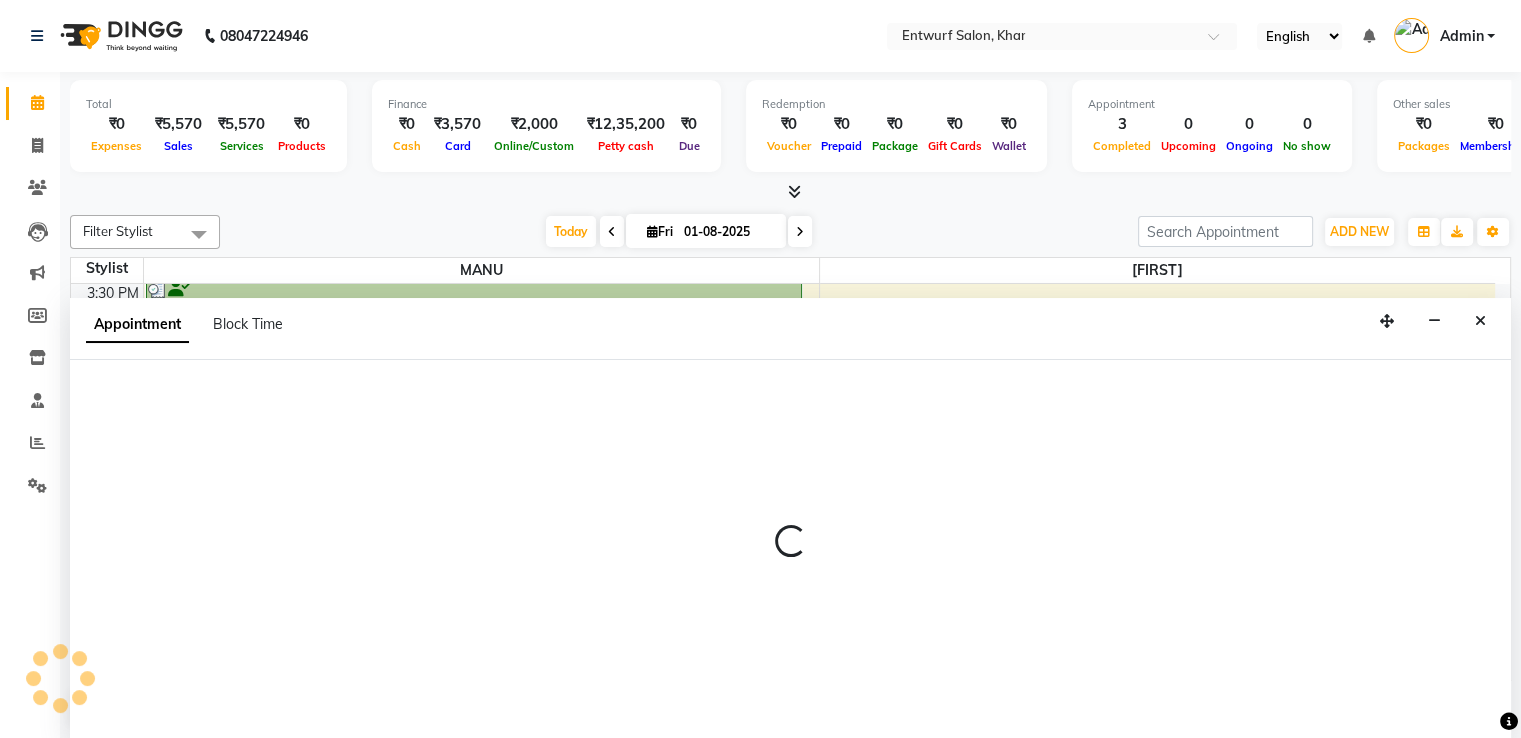scroll, scrollTop: 1, scrollLeft: 0, axis: vertical 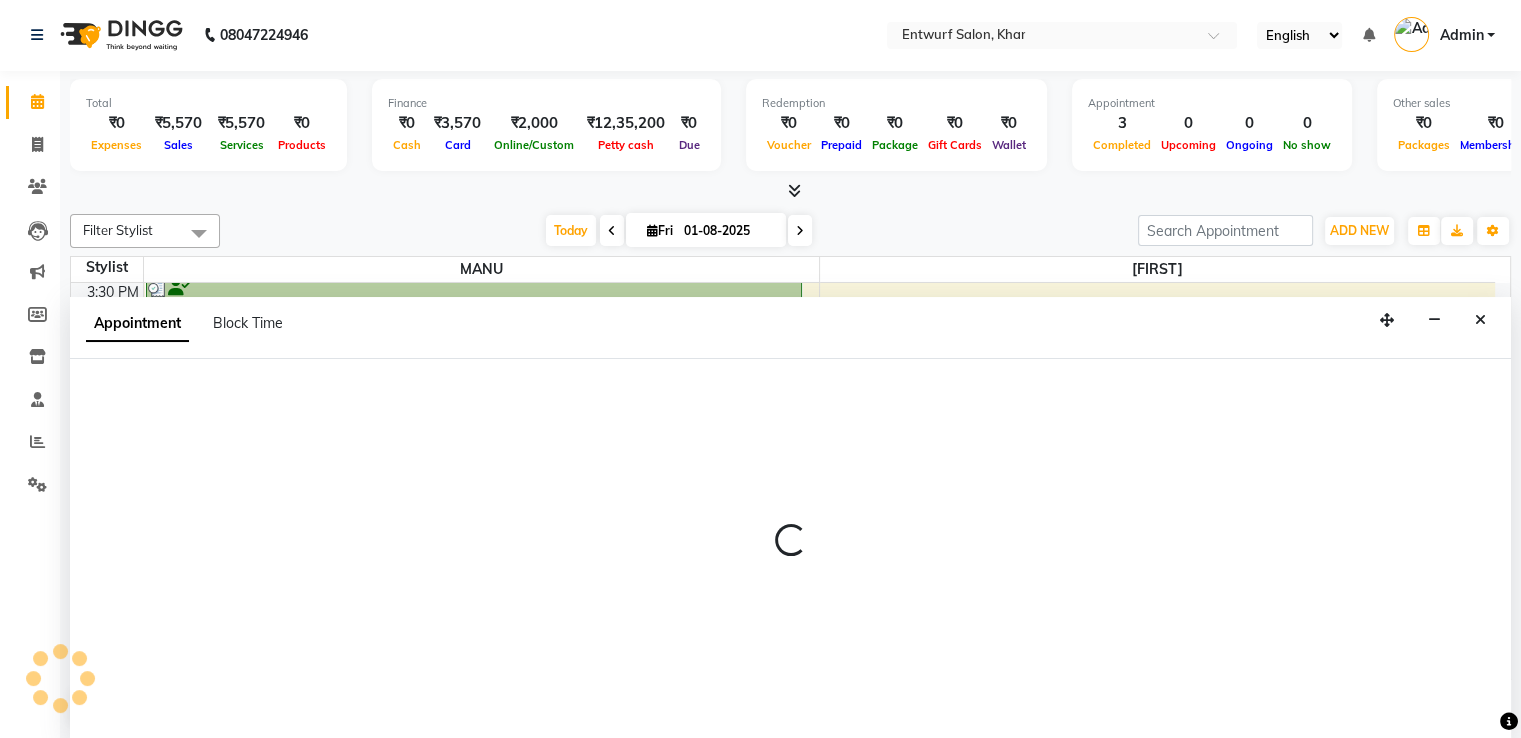 select on "8452" 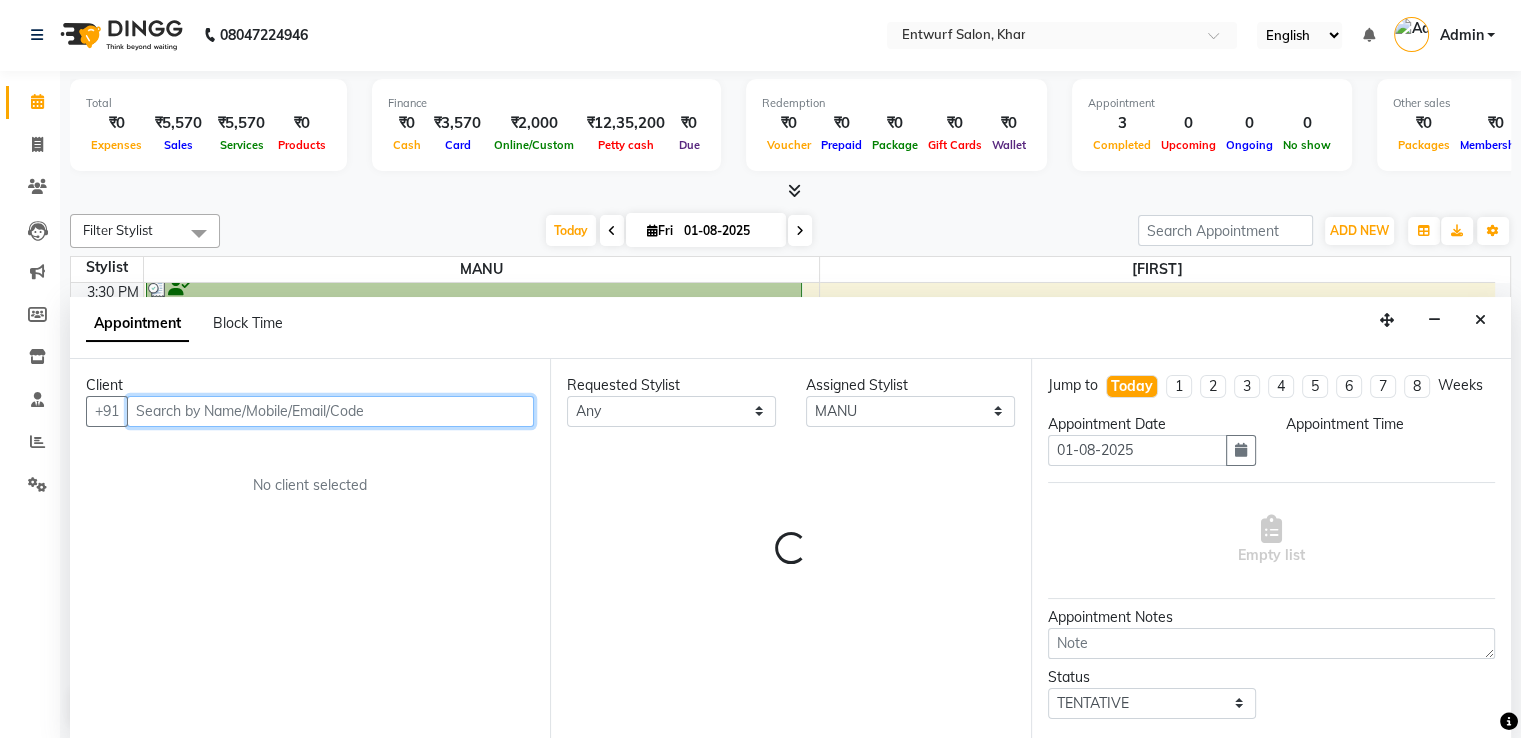 select on "1110" 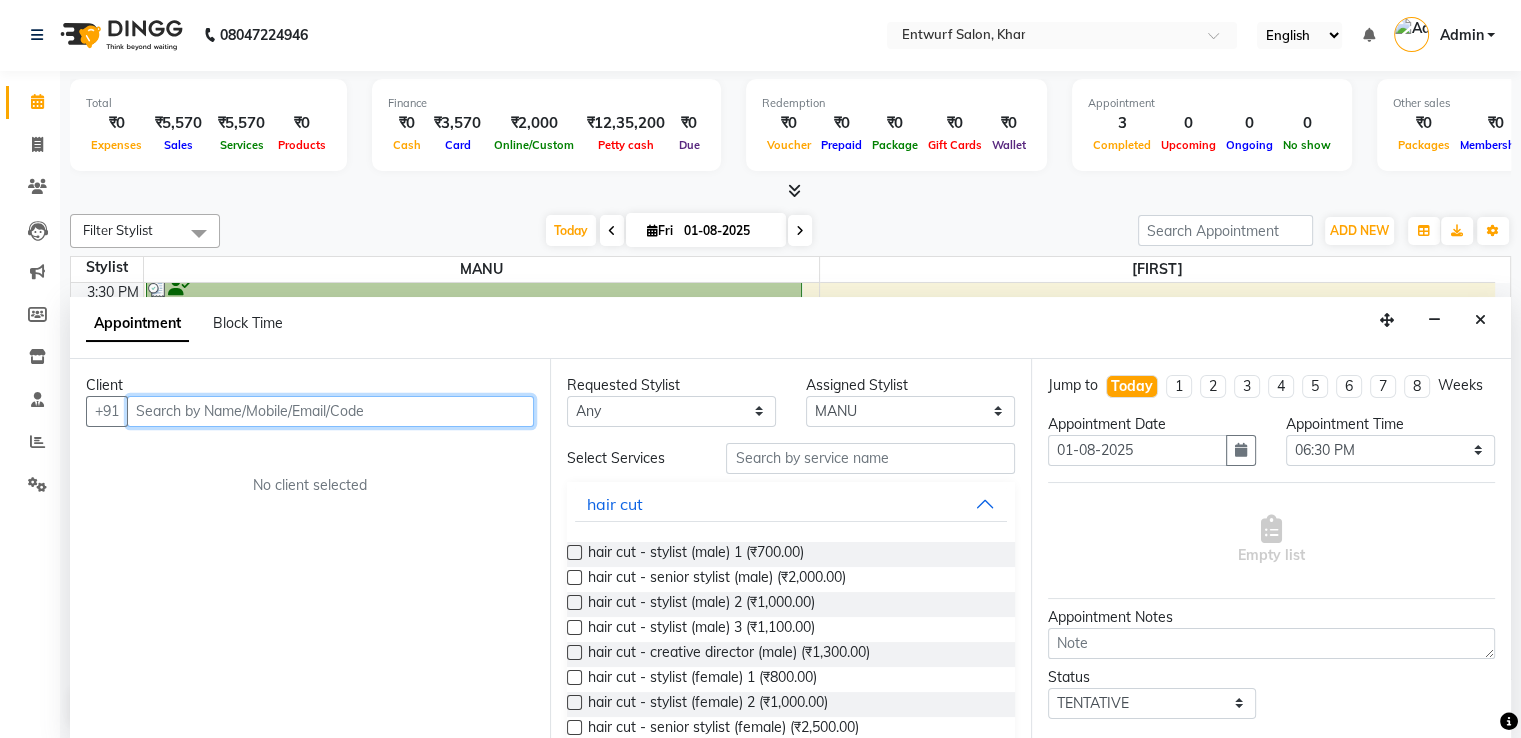 click at bounding box center (330, 411) 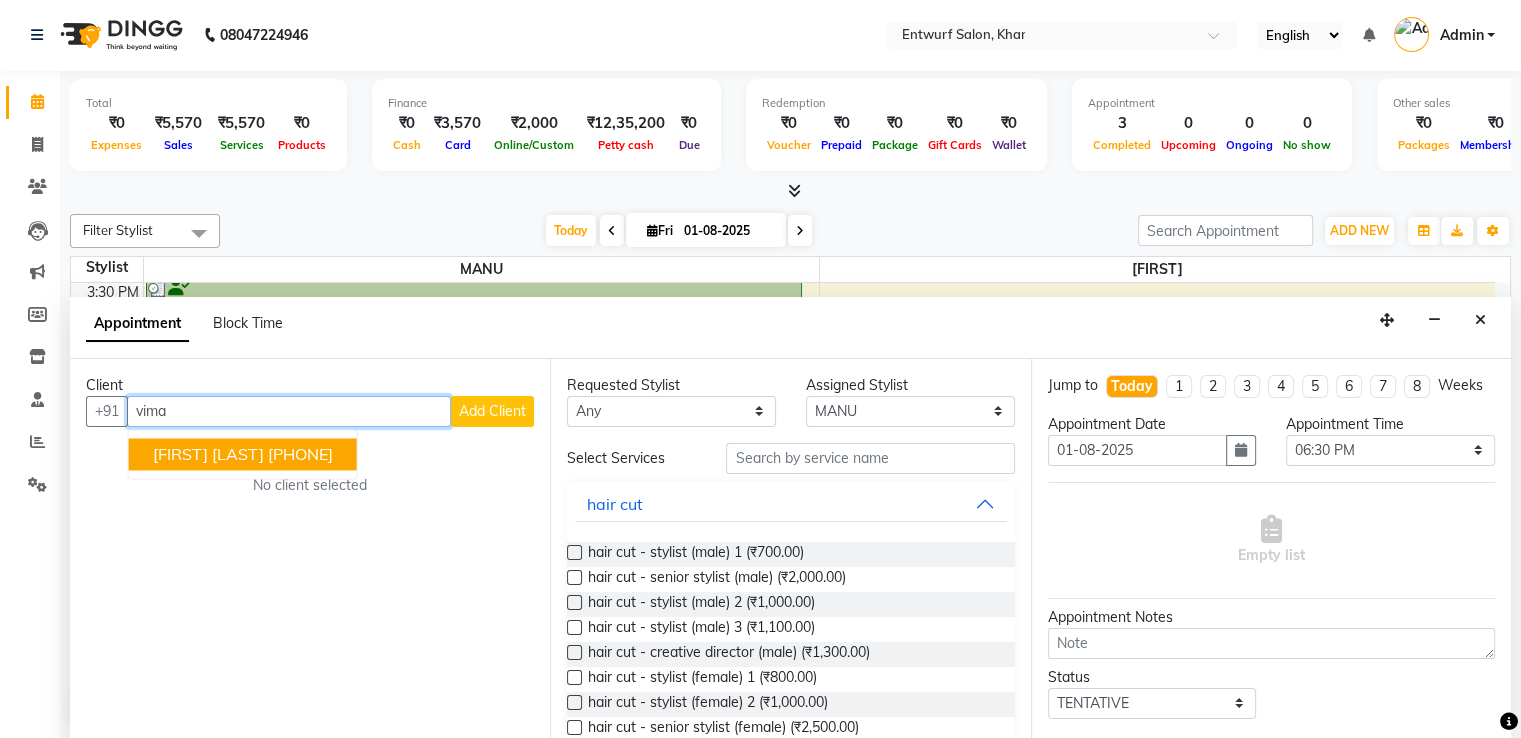 click on "[FIRST] [LAST]" at bounding box center (208, 454) 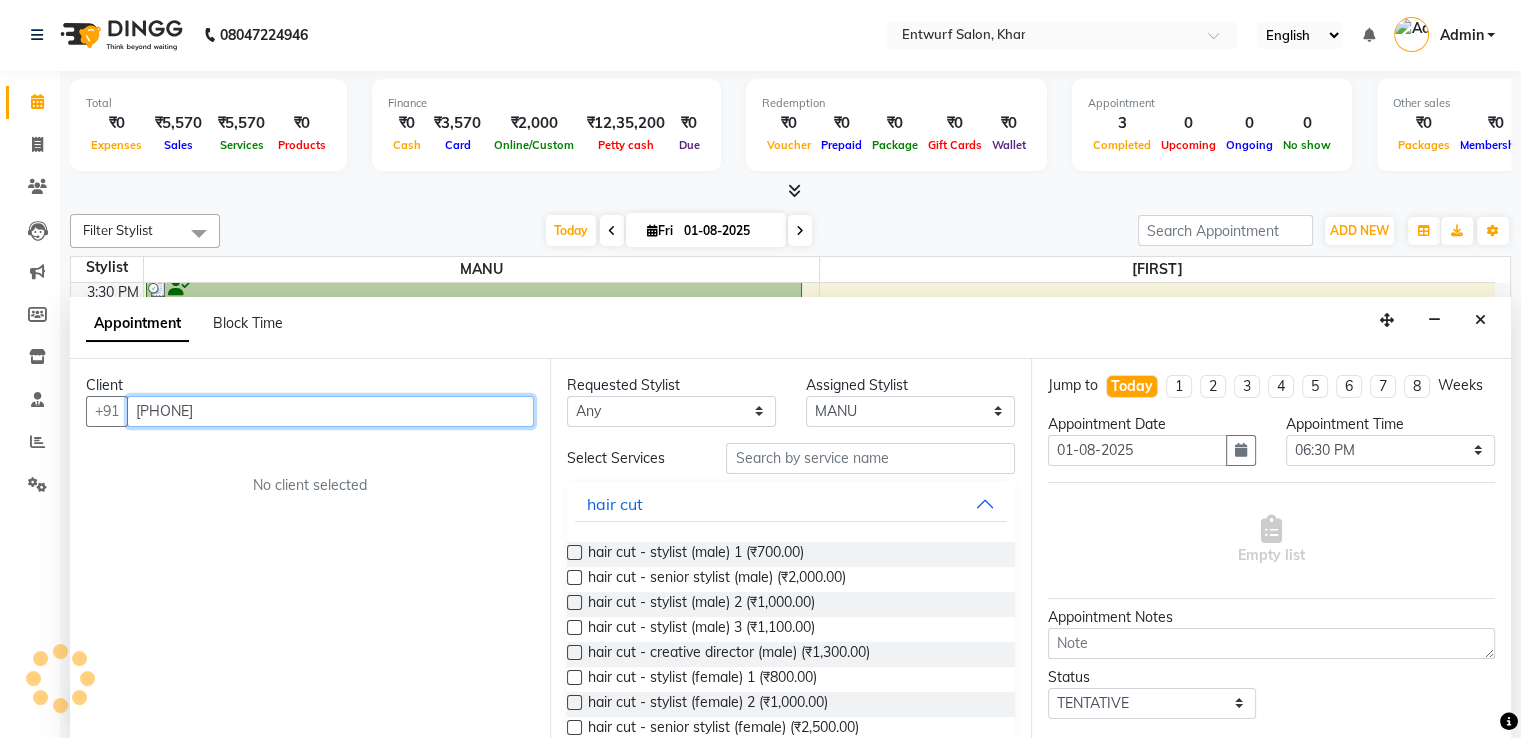 type on "[PHONE]" 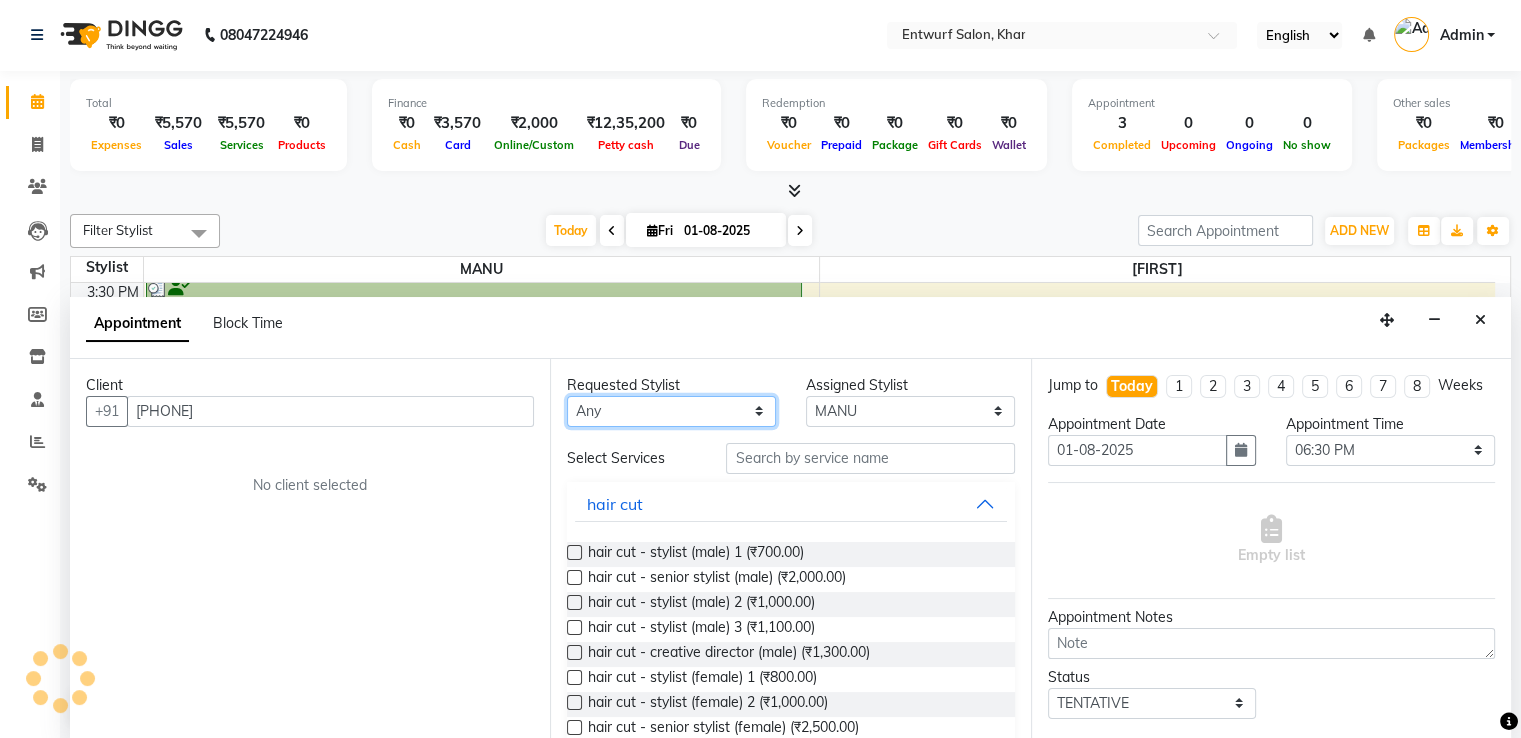 click on "Any [FIRST] [LAST]" at bounding box center (671, 411) 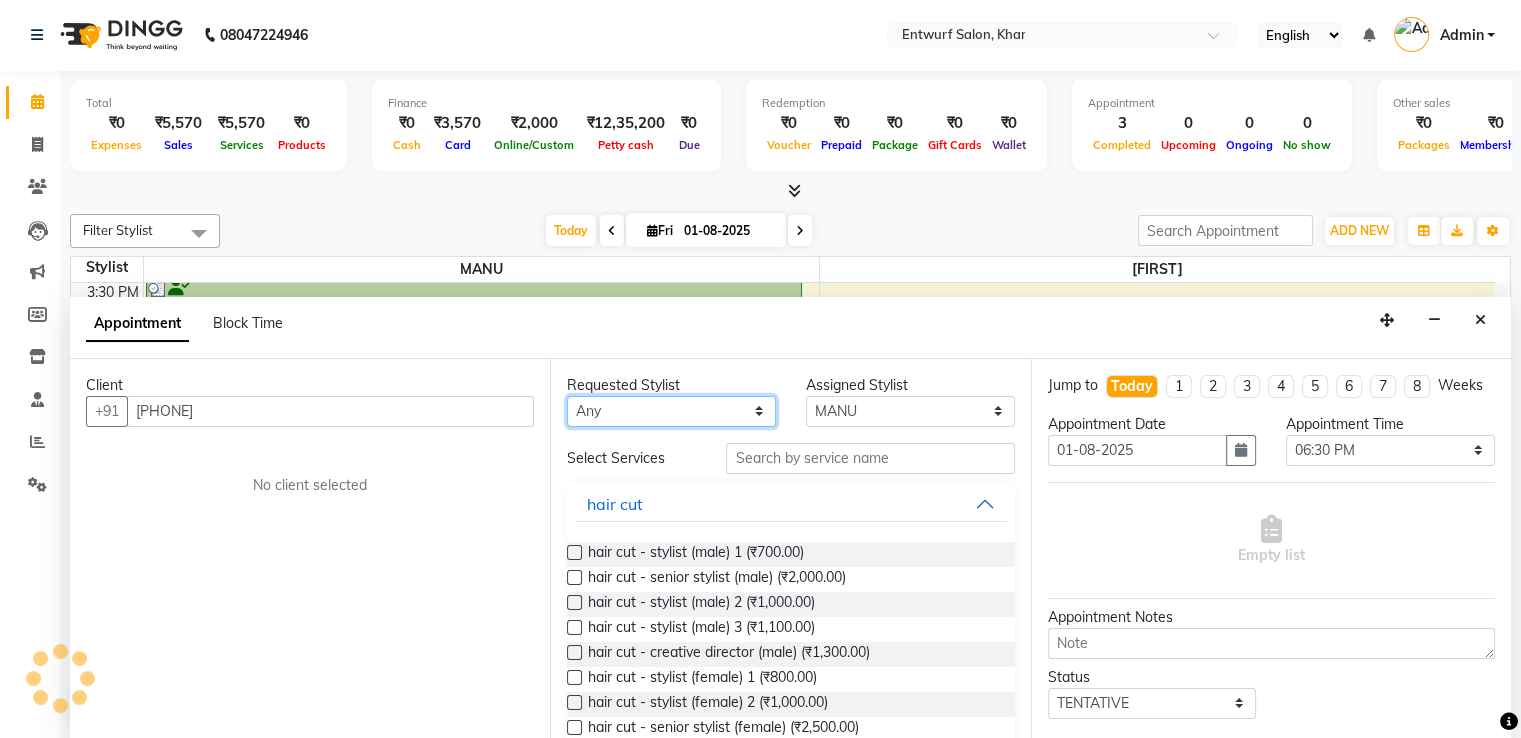 select on "8452" 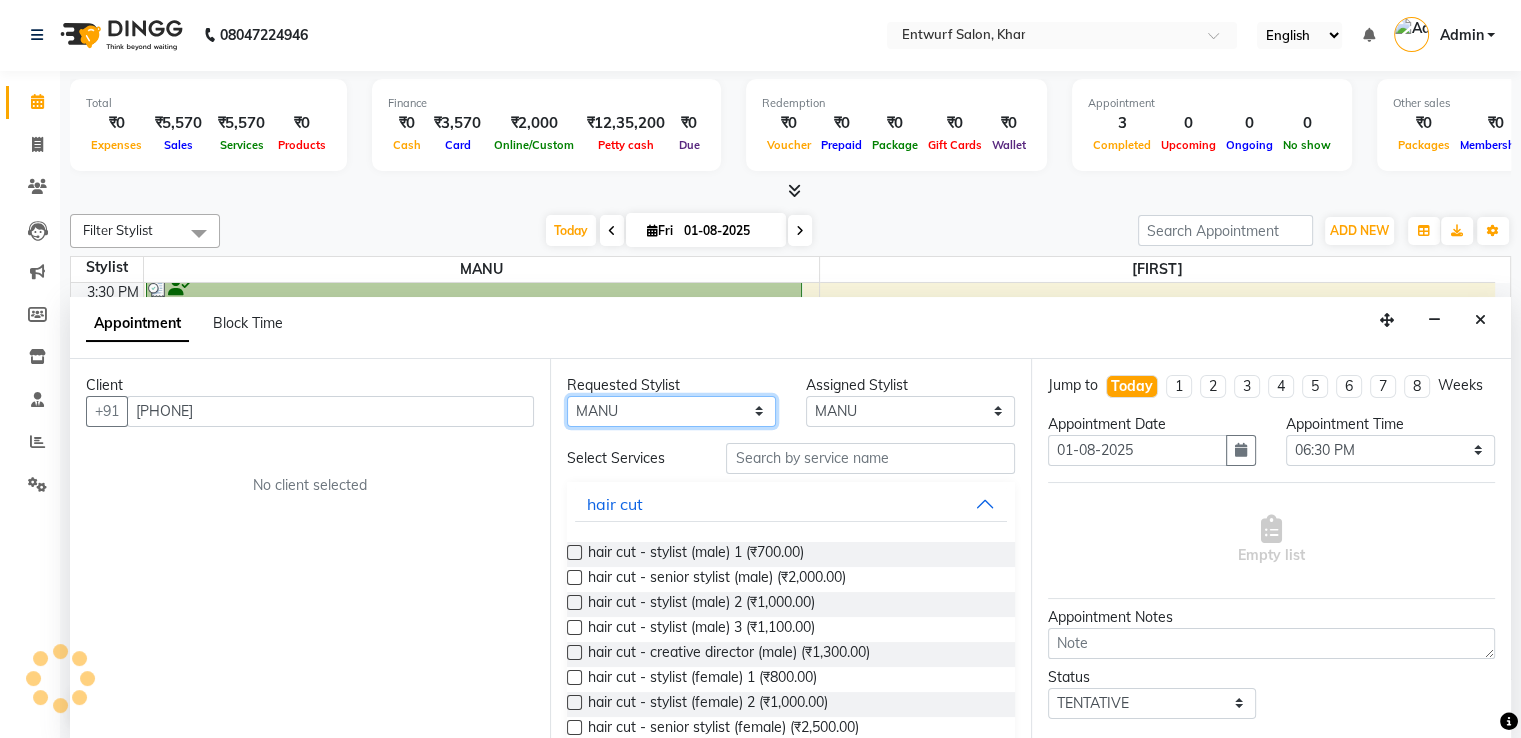 click on "Any [FIRST] [LAST]" at bounding box center [671, 411] 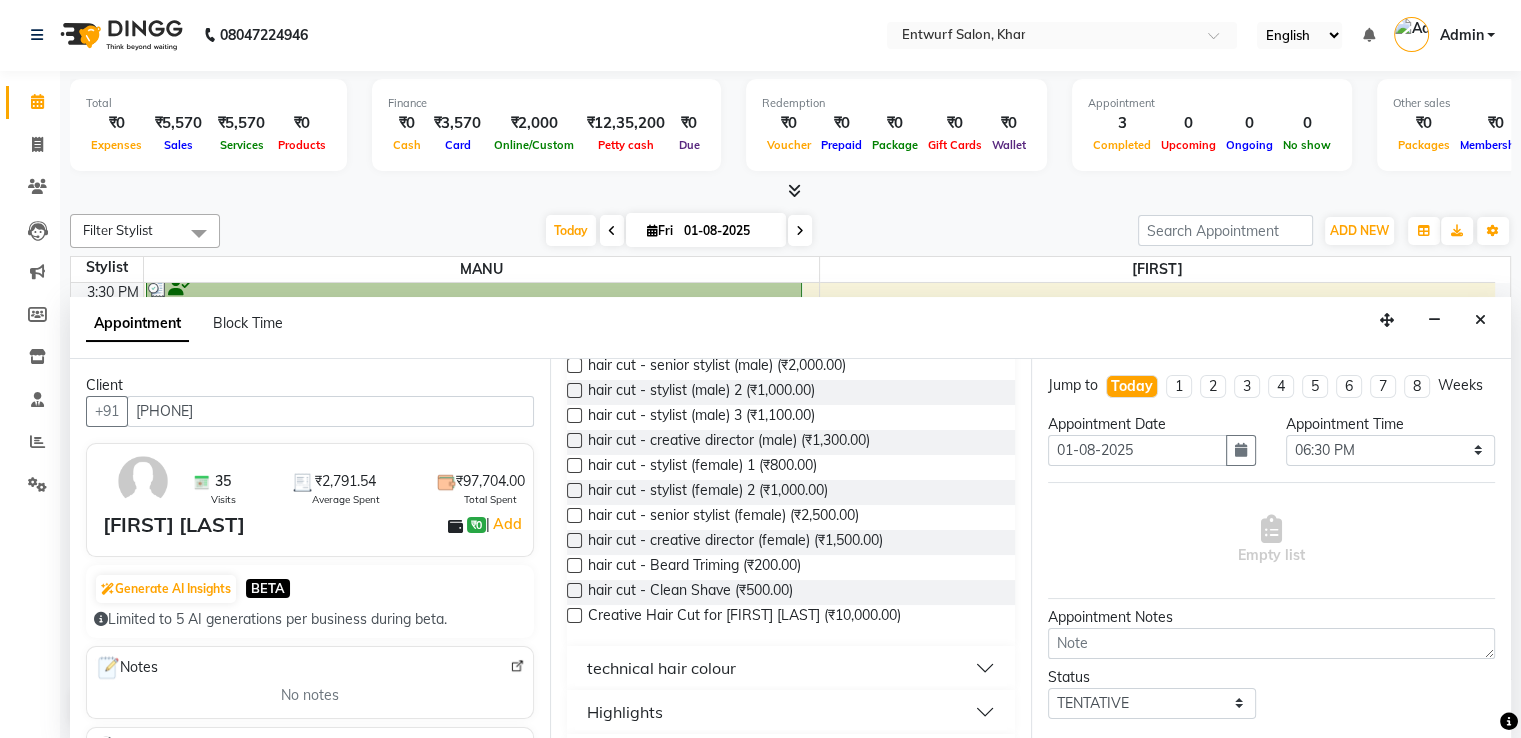 scroll, scrollTop: 240, scrollLeft: 0, axis: vertical 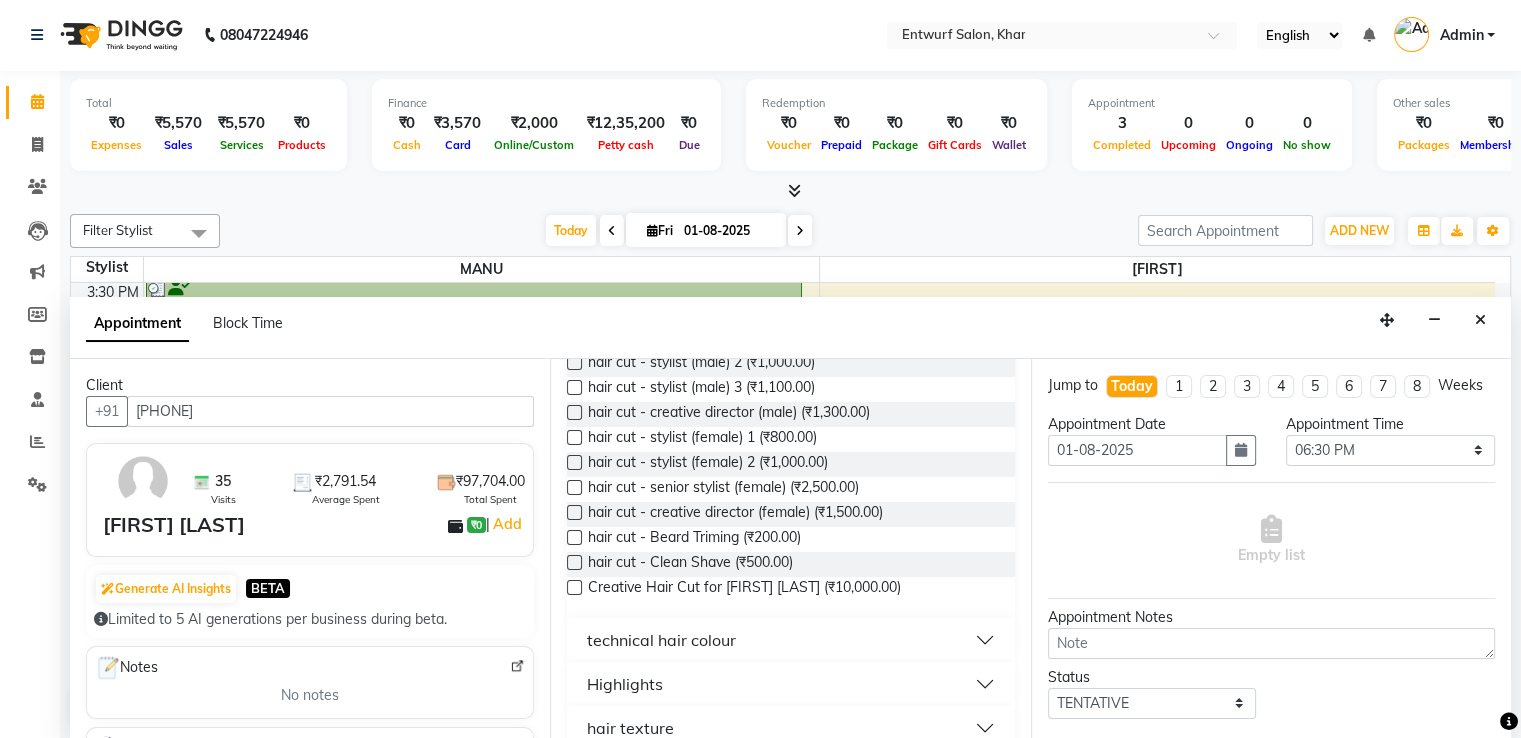 click on "technical hair colour" at bounding box center (661, 640) 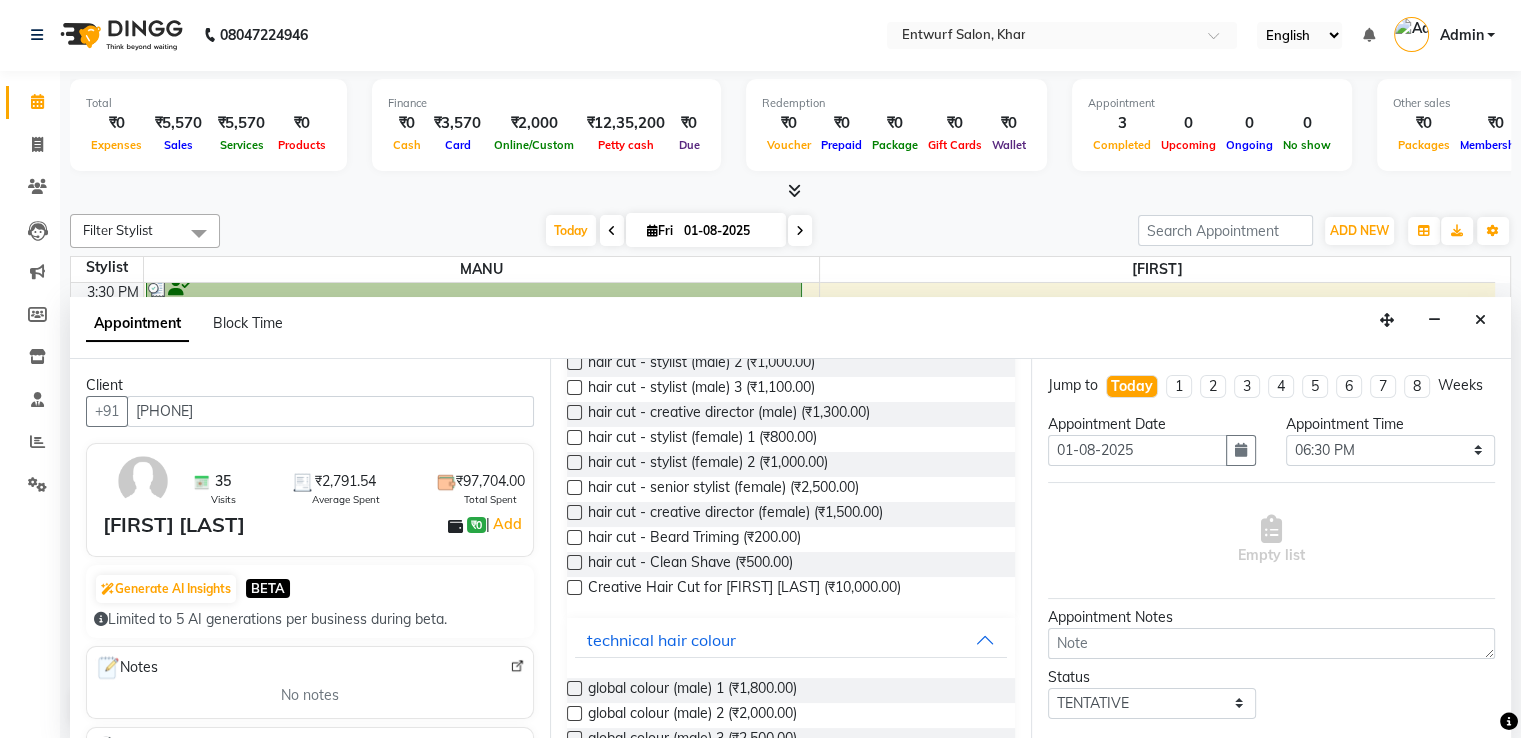 click at bounding box center [574, 713] 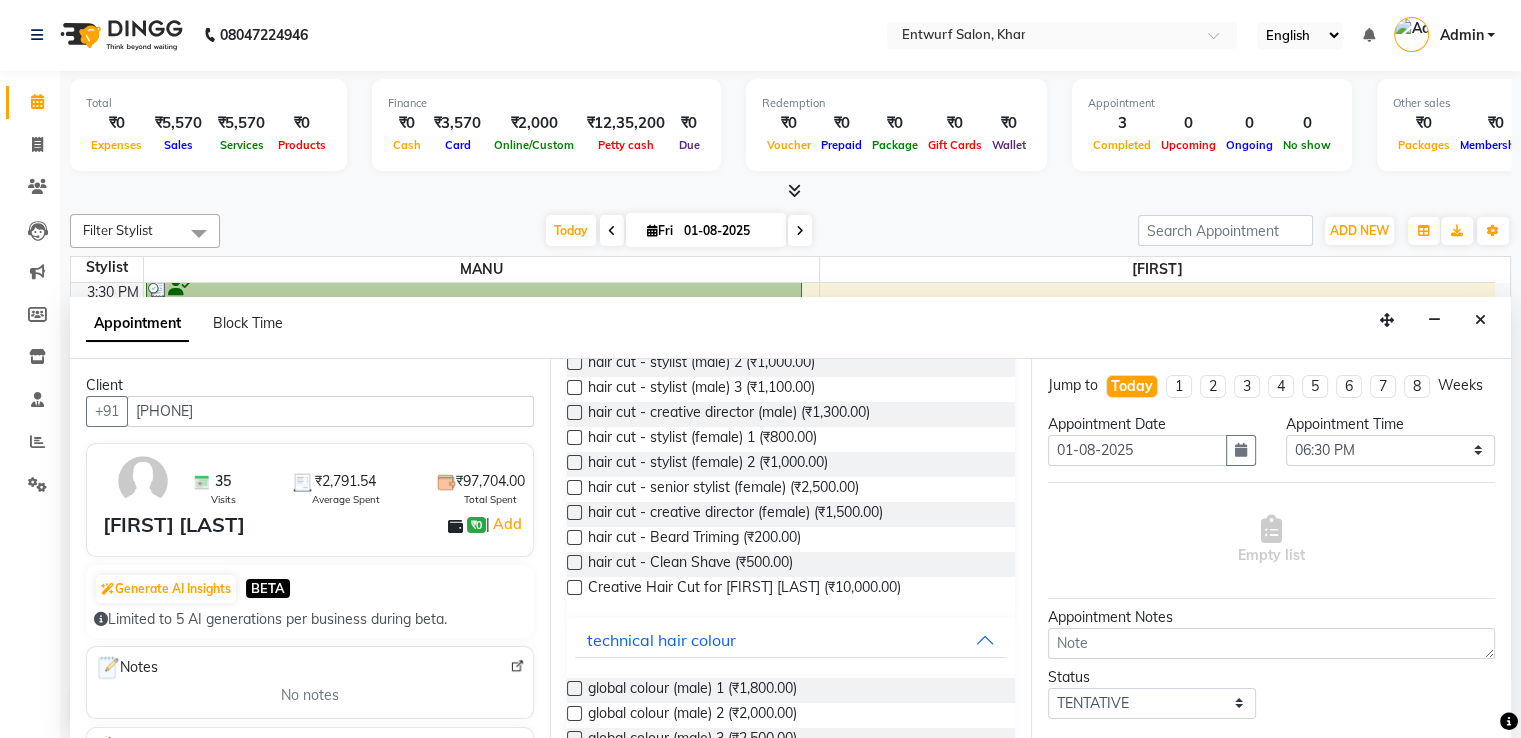 click at bounding box center (573, 715) 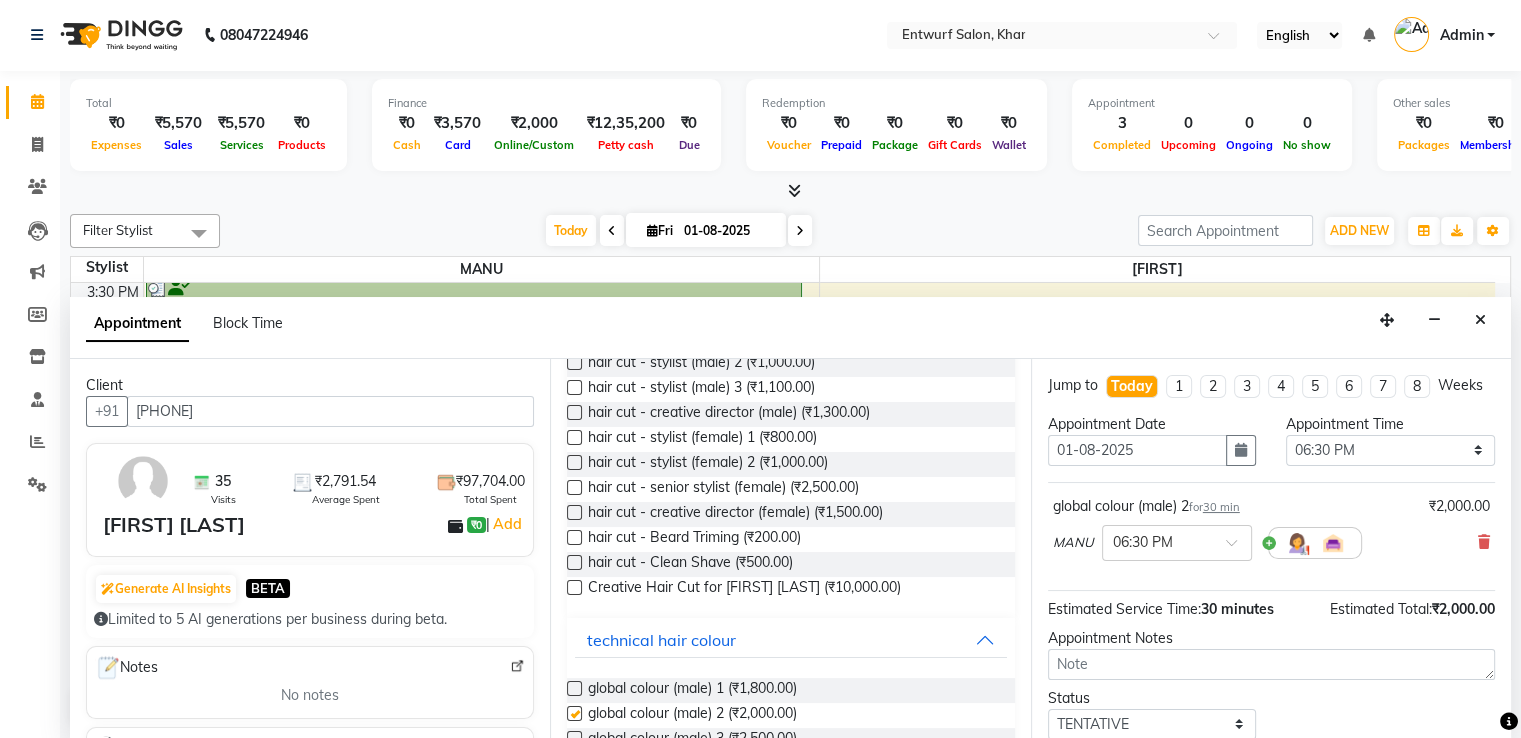 checkbox on "false" 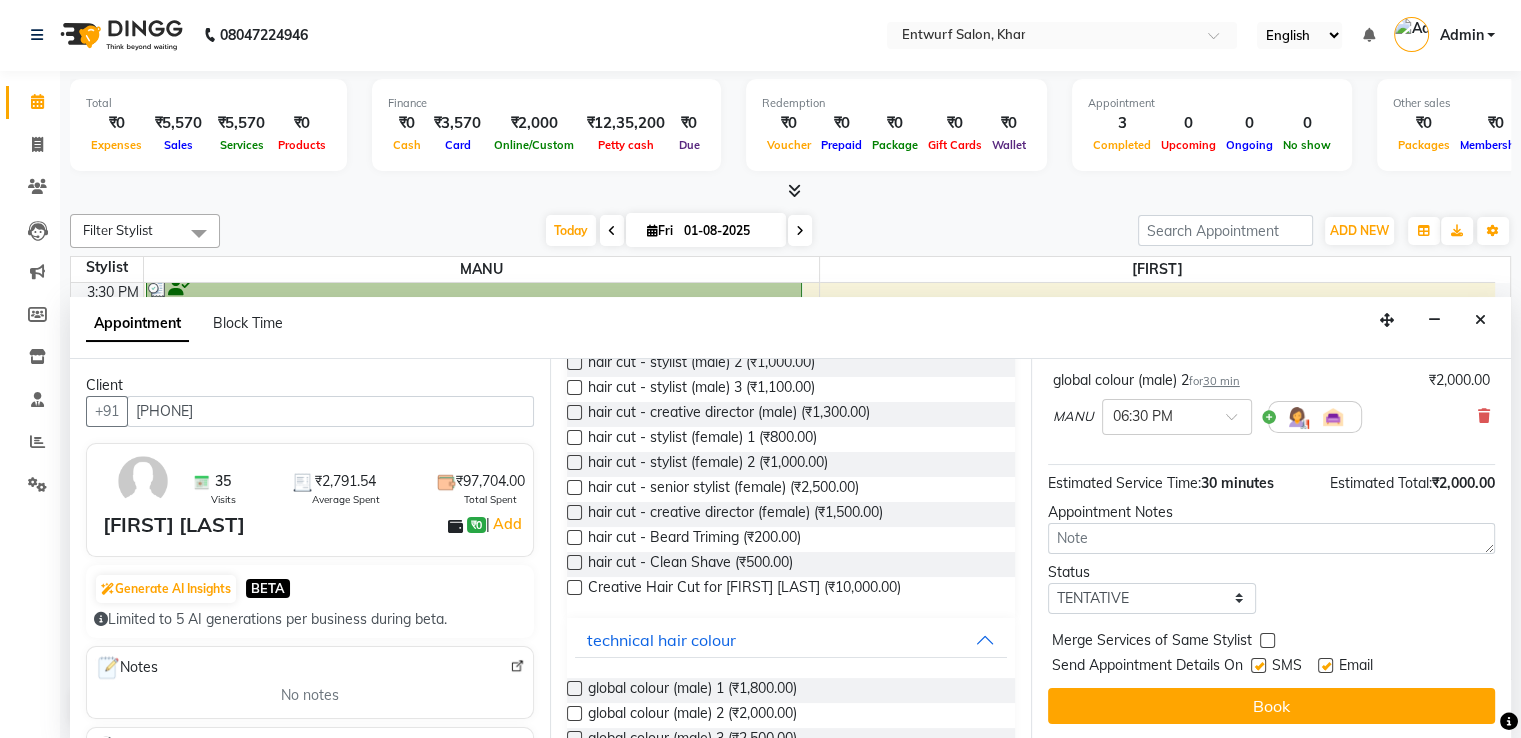 scroll, scrollTop: 144, scrollLeft: 0, axis: vertical 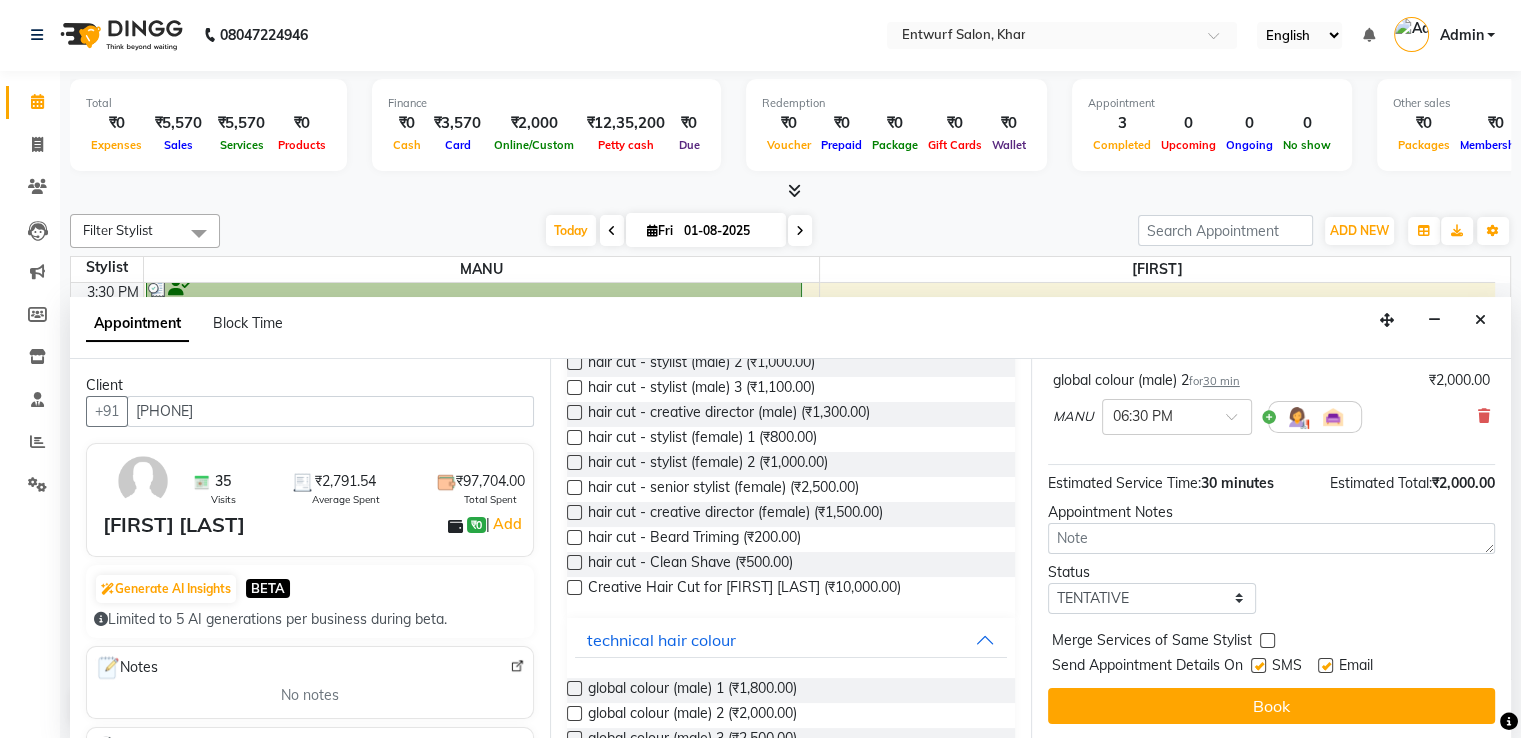 click at bounding box center (1324, 667) 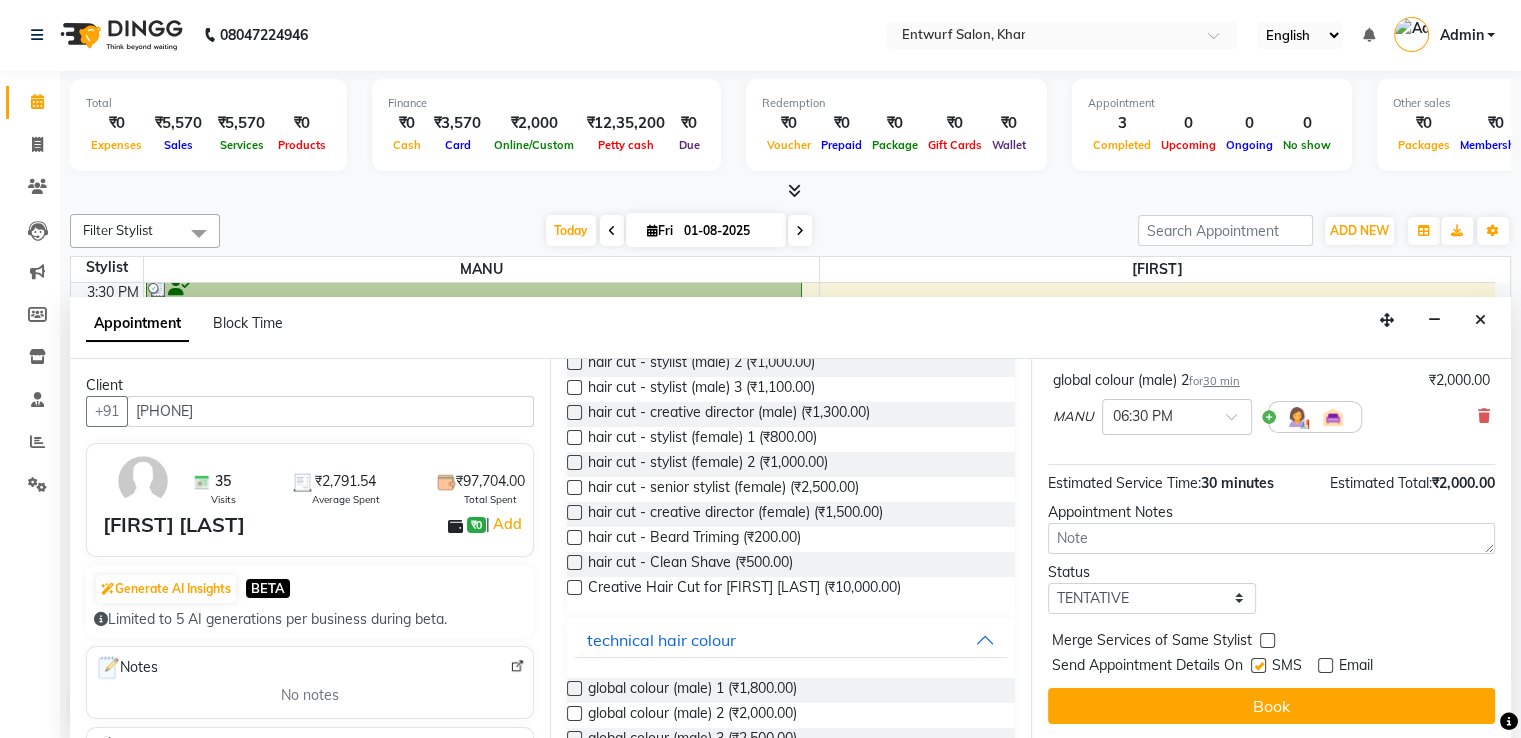 click at bounding box center [1258, 665] 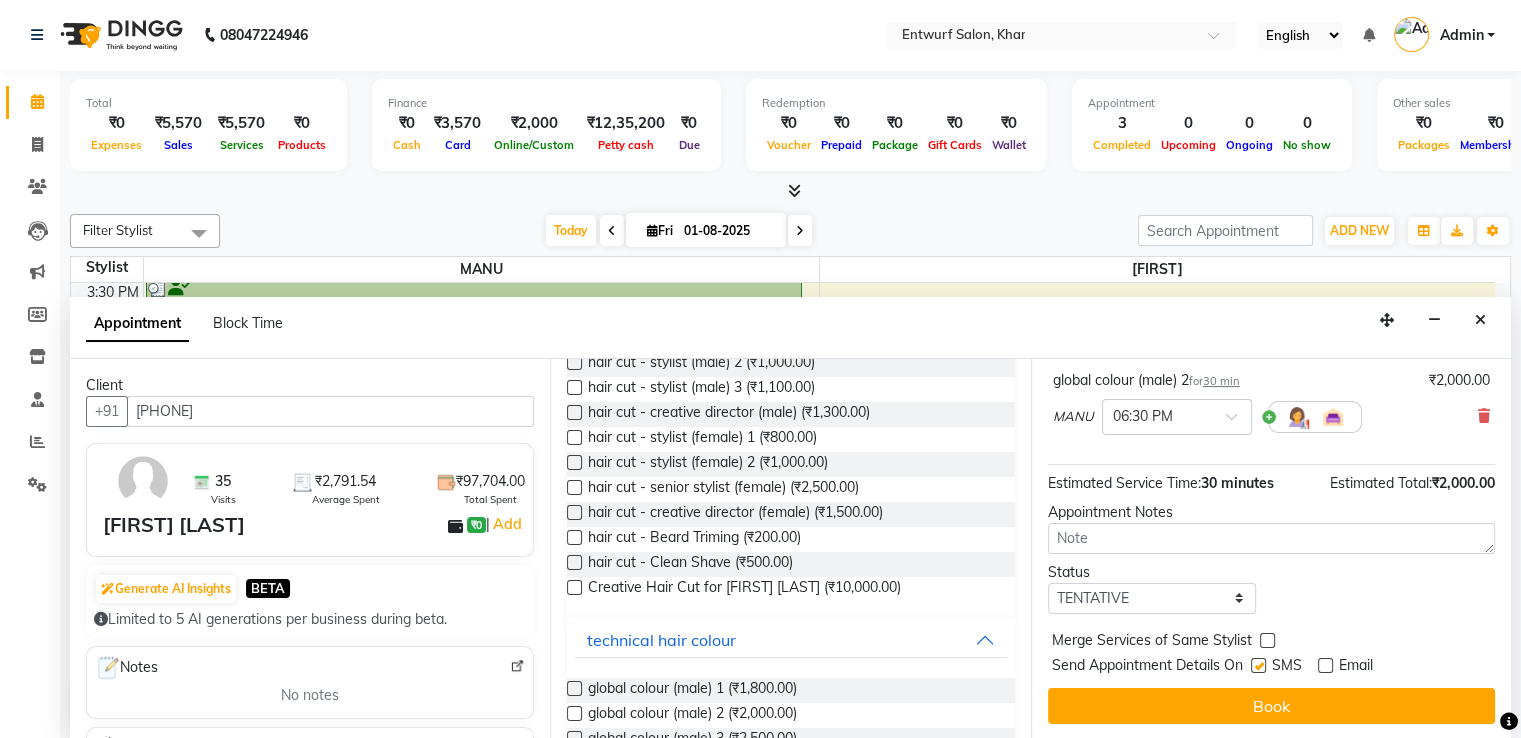 click at bounding box center [1257, 667] 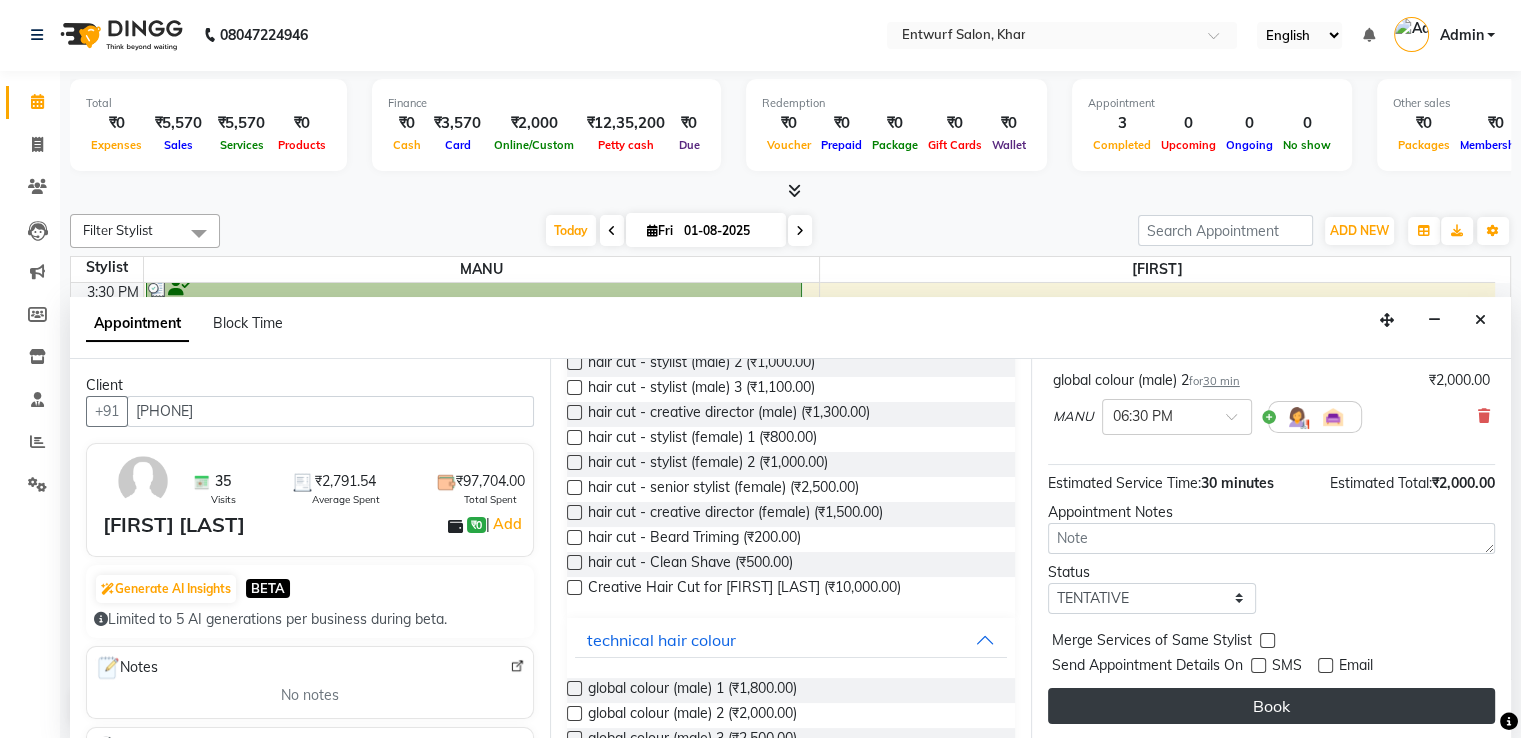 click on "Book" at bounding box center [1271, 706] 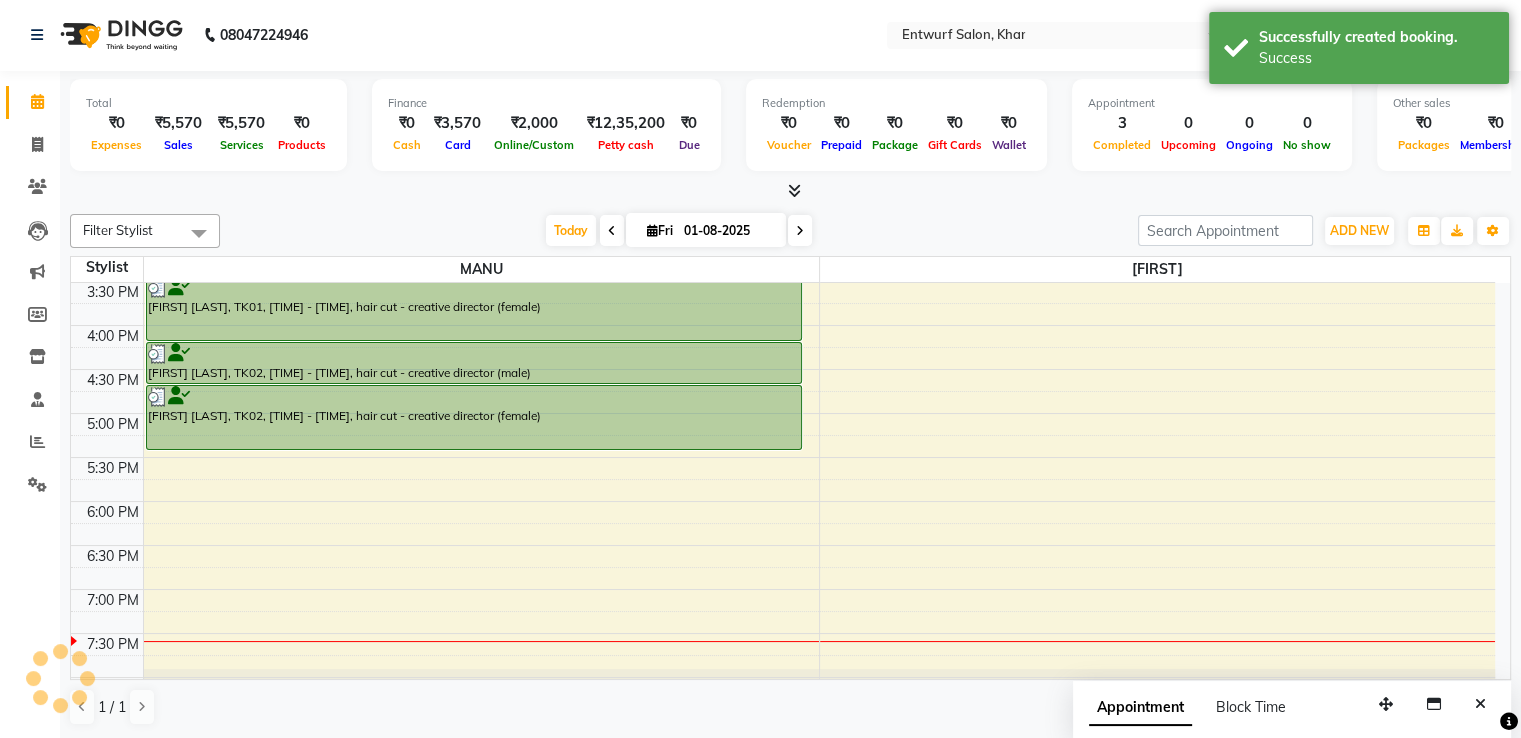 scroll, scrollTop: 0, scrollLeft: 0, axis: both 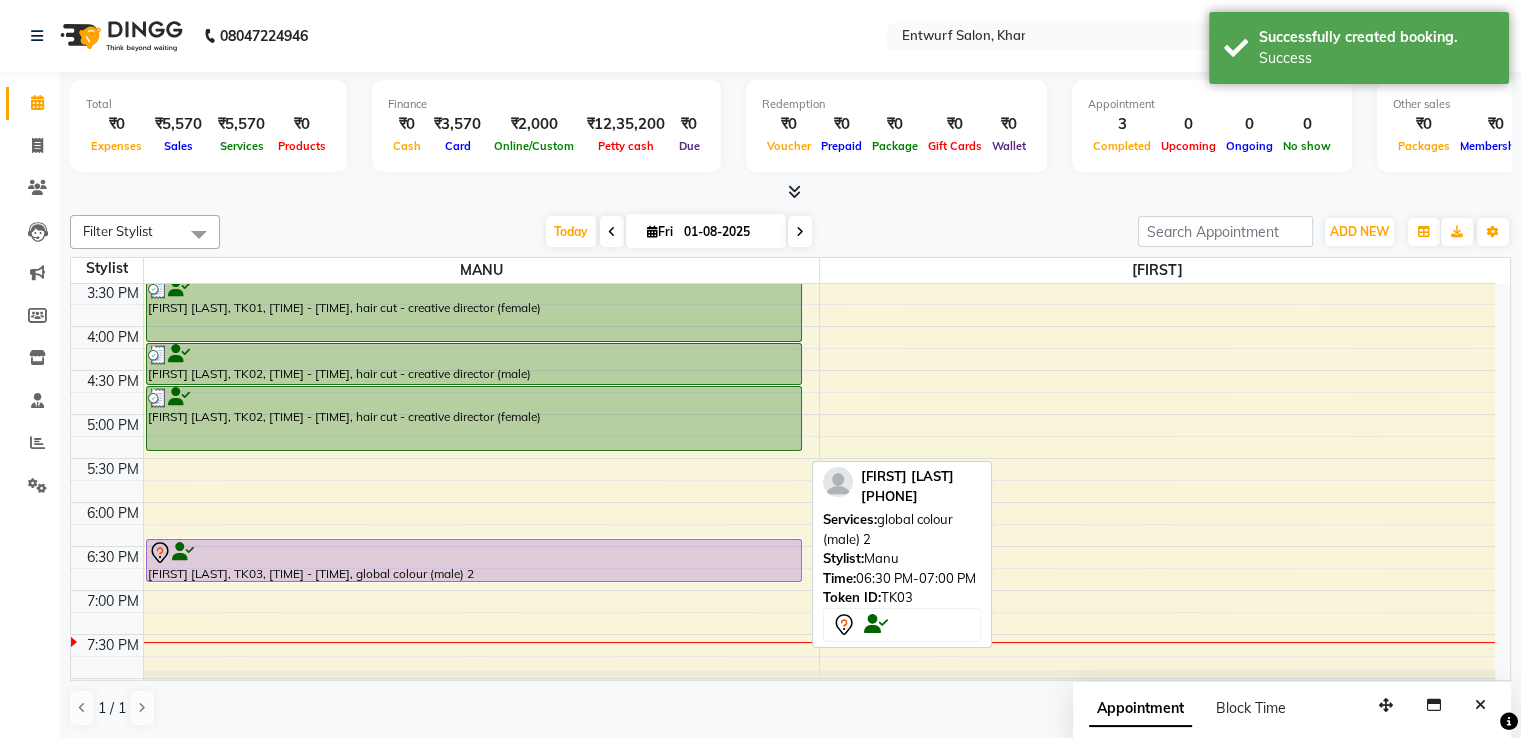 click on "[FIRST] [LAST], TK03, [TIME] - [TIME], global colour (male) 2" at bounding box center [474, 560] 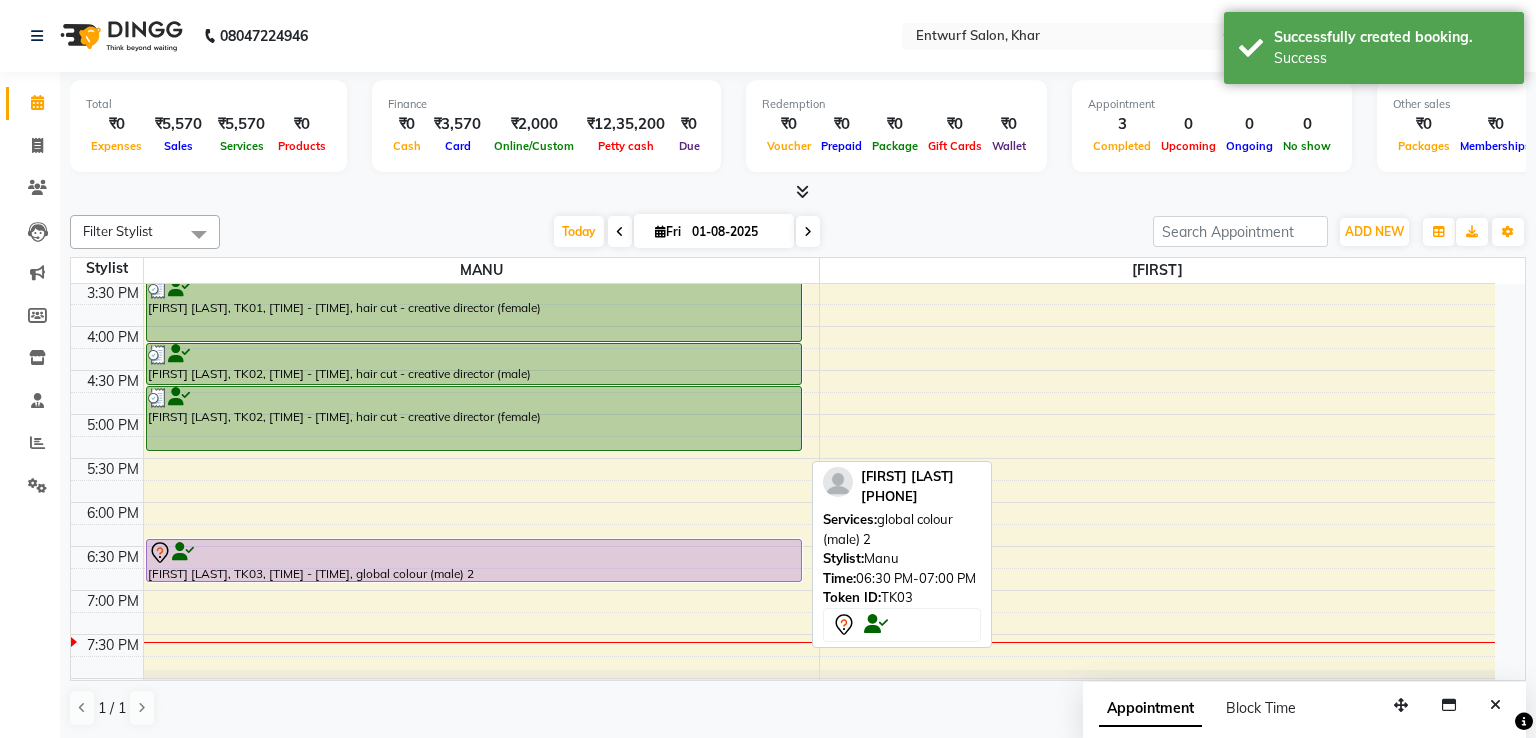 select on "7" 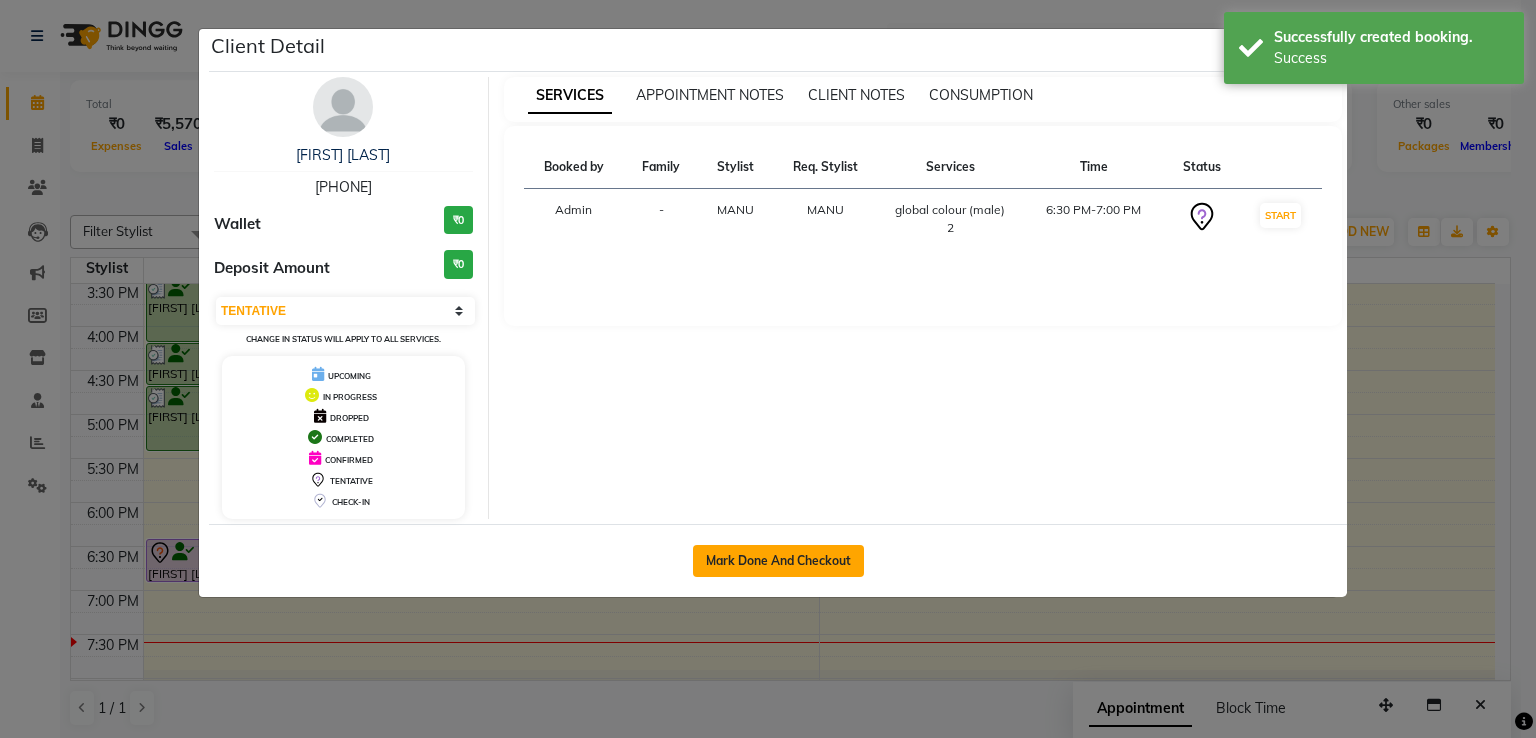 click on "Mark Done And Checkout" 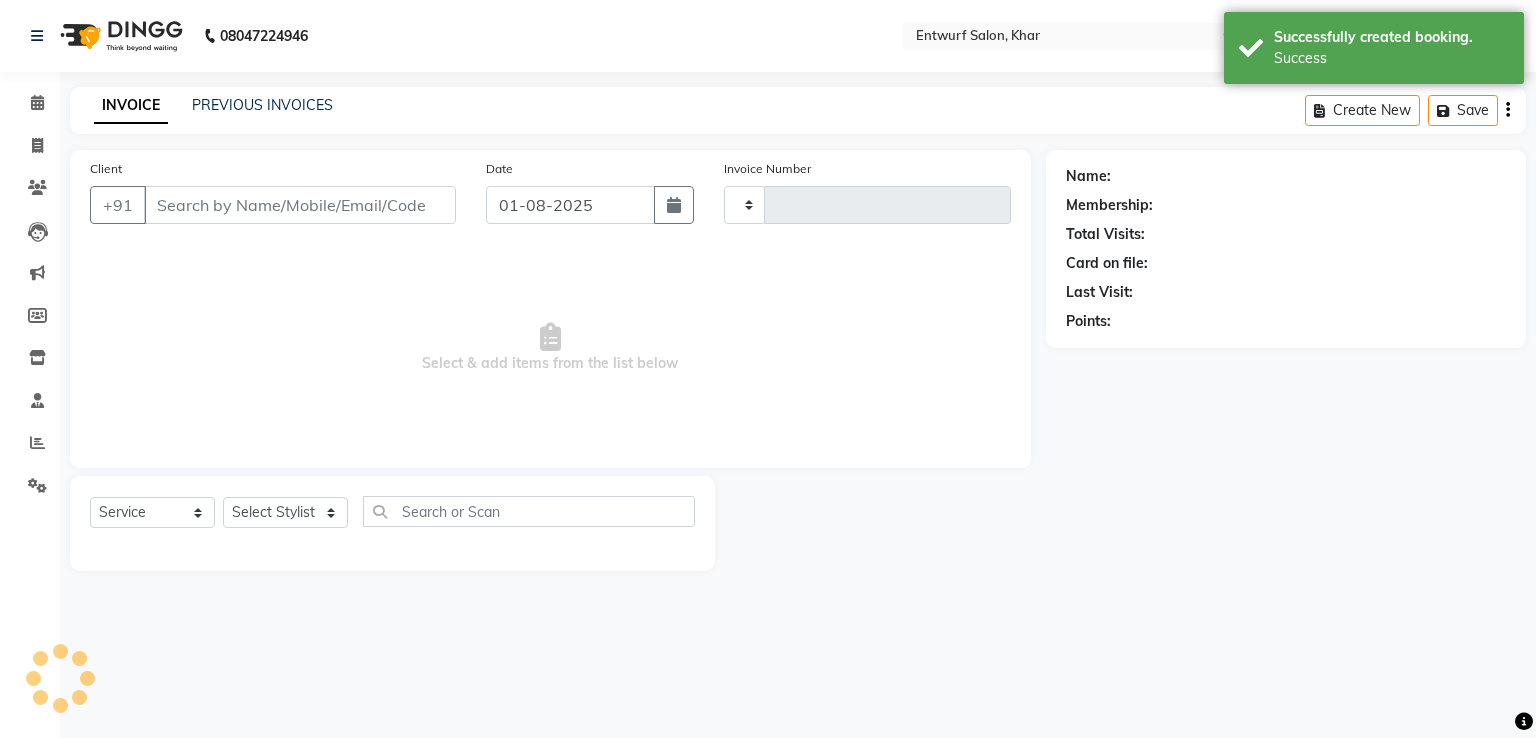 type on "0216" 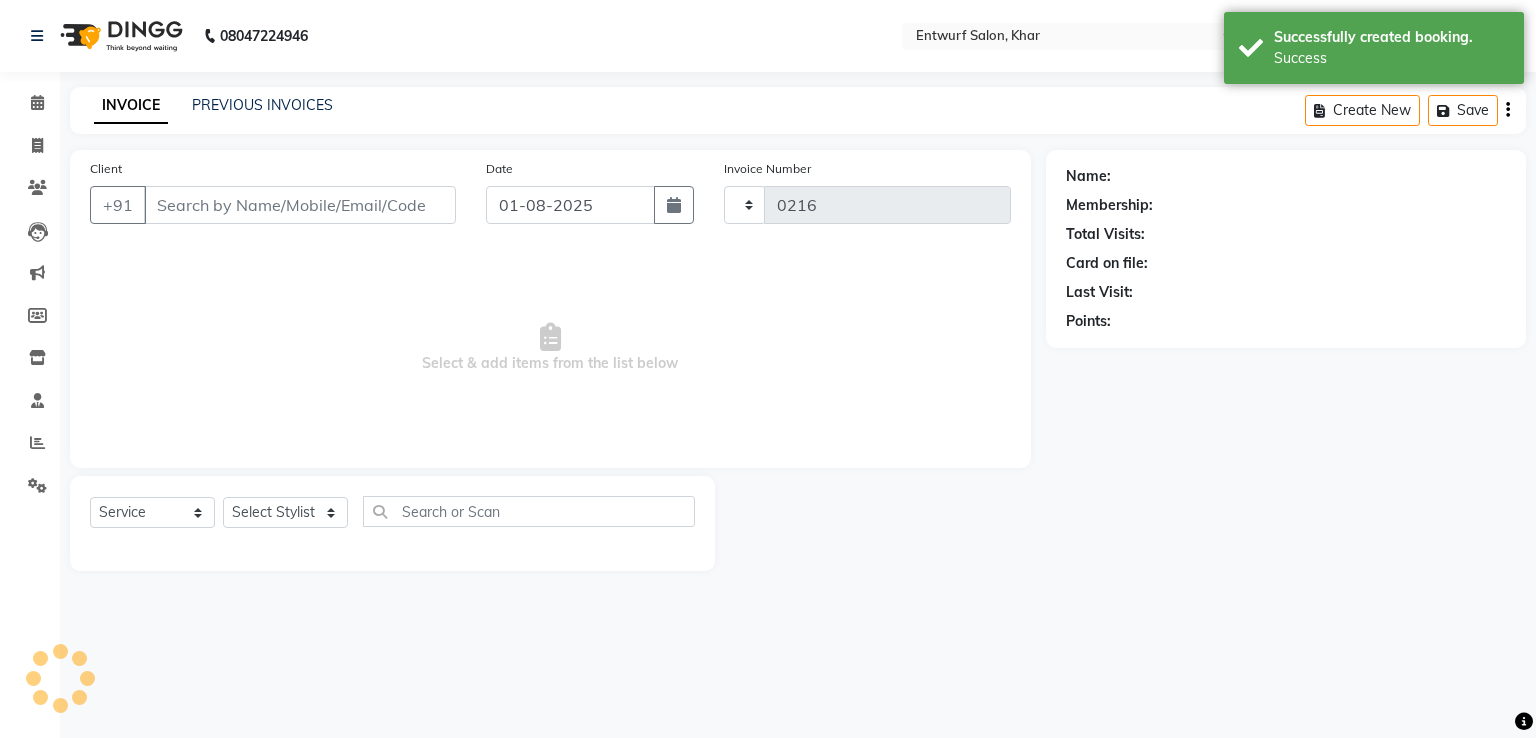 select on "602" 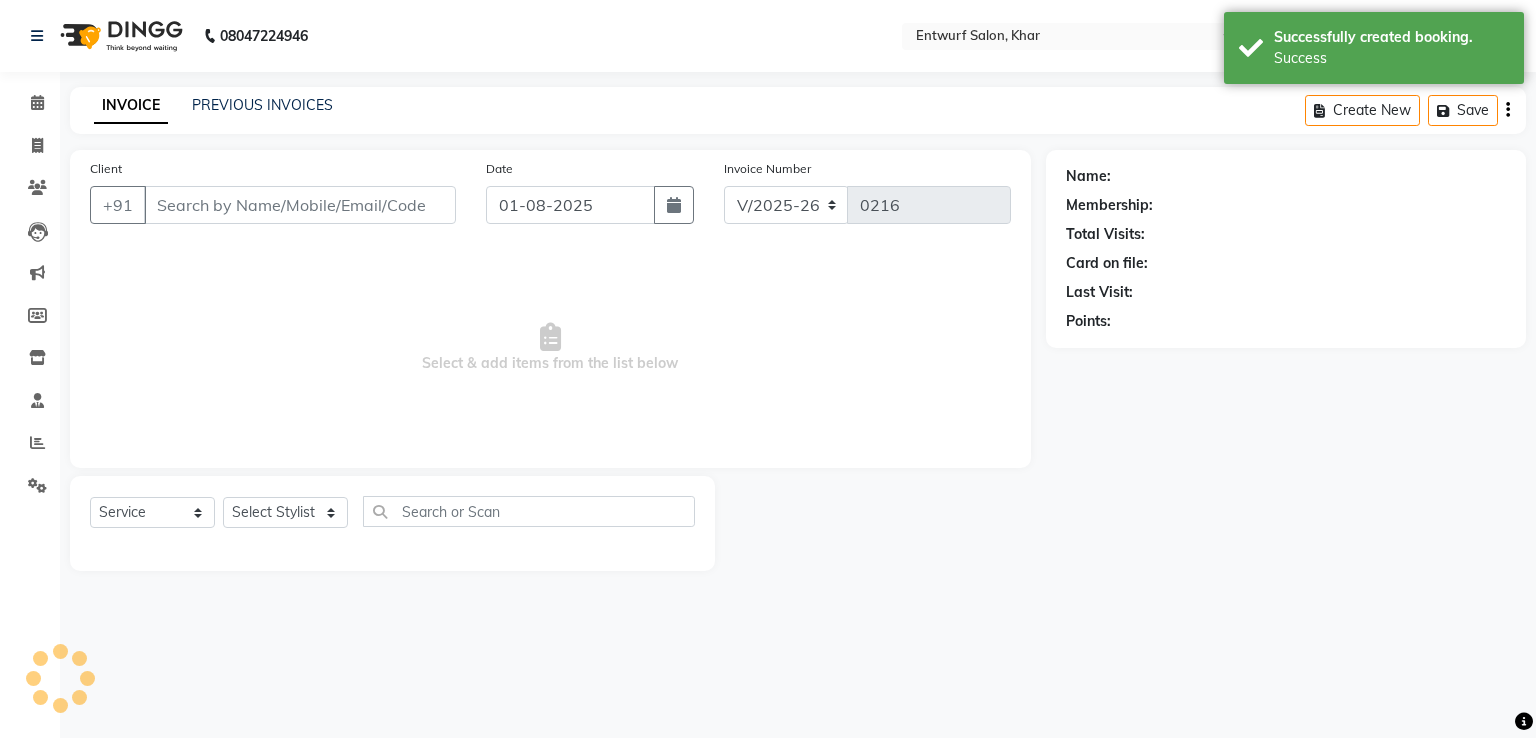 type on "[PHONE]" 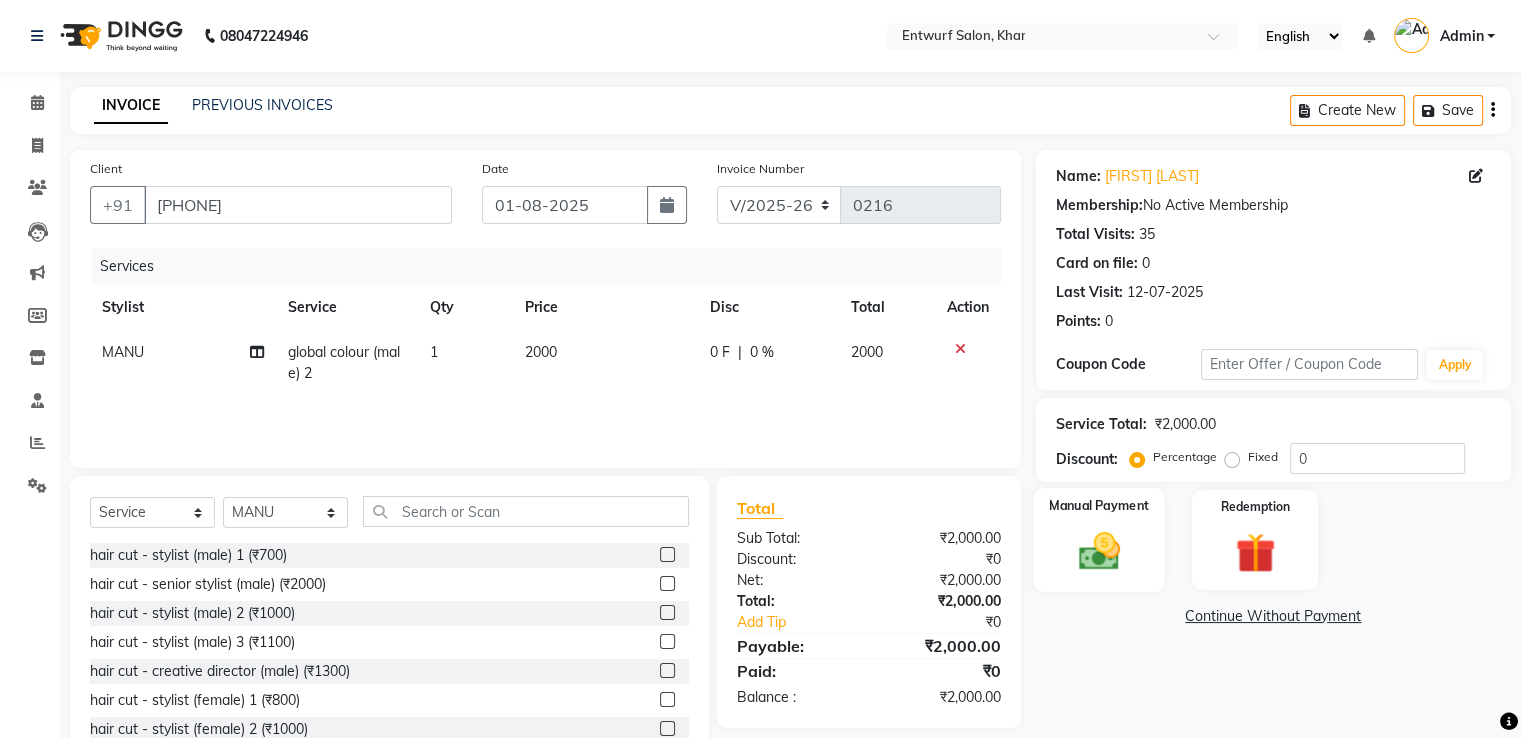 click 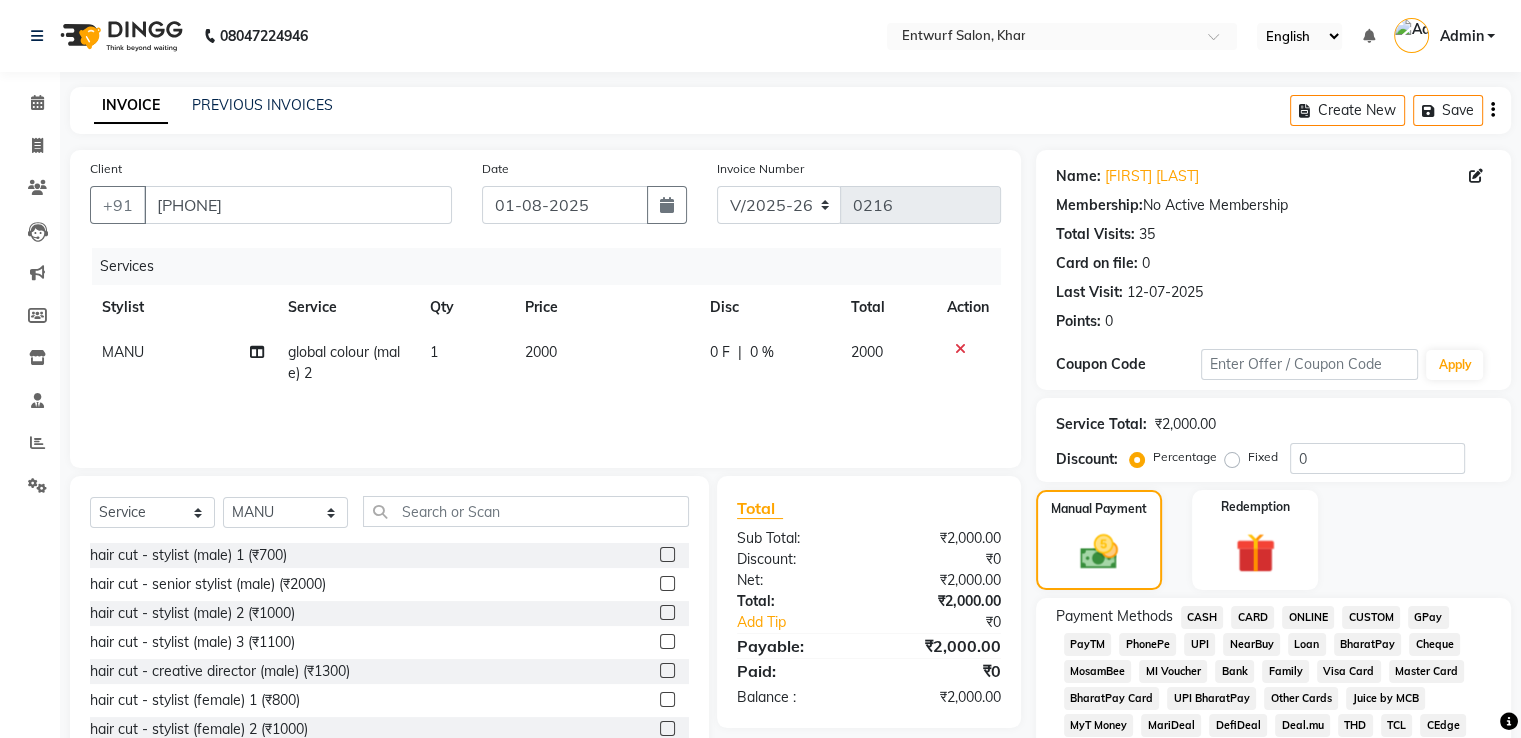 click on "GPay" 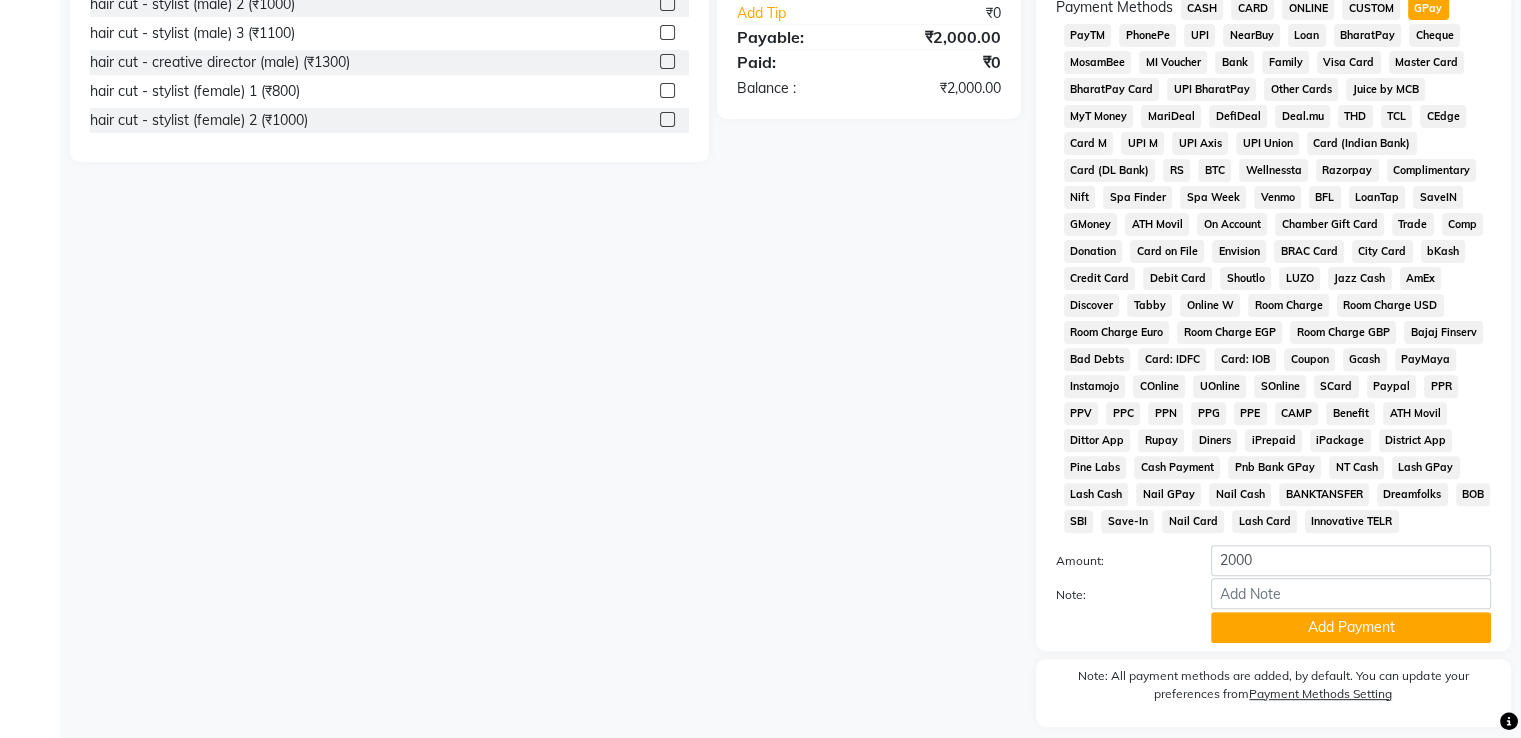 scroll, scrollTop: 680, scrollLeft: 0, axis: vertical 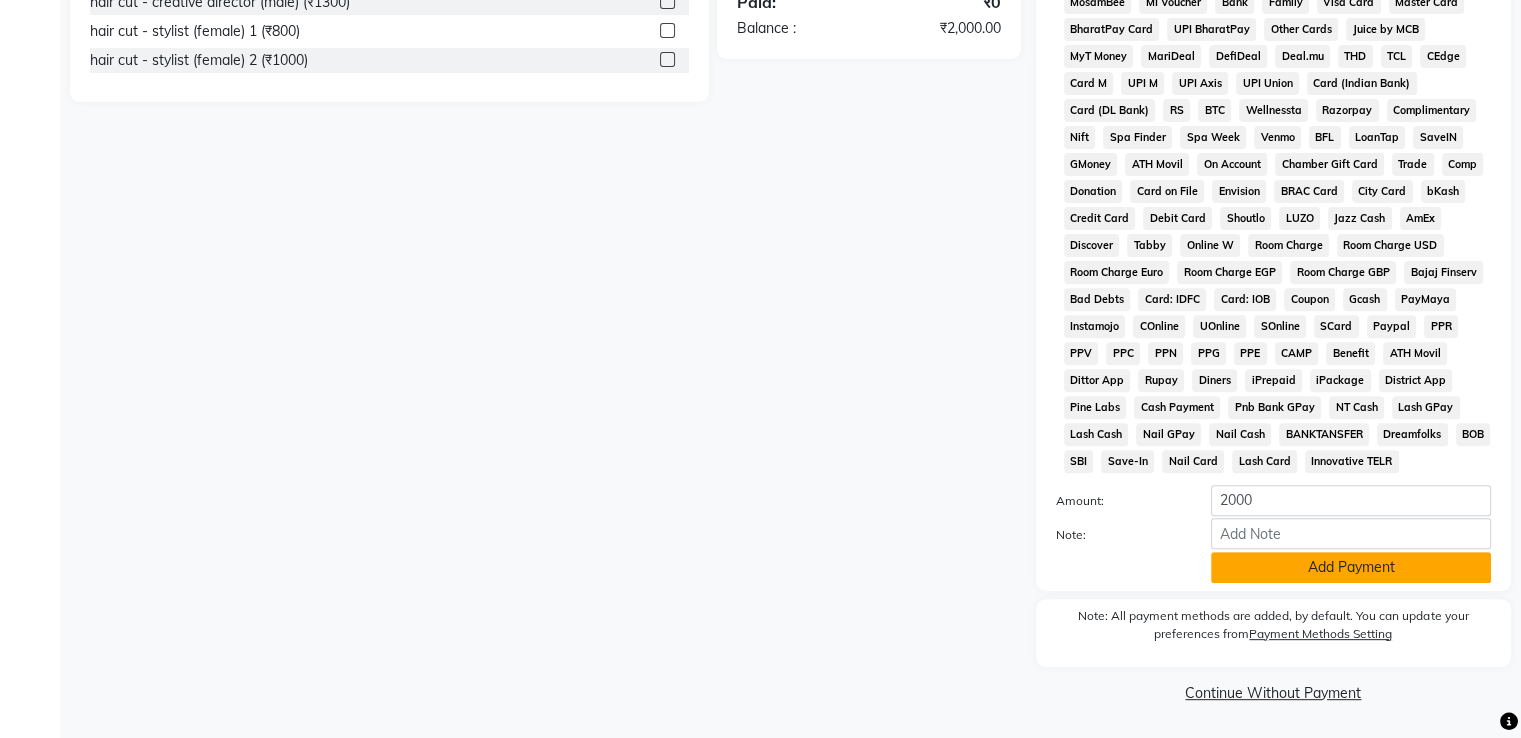 click on "Add Payment" 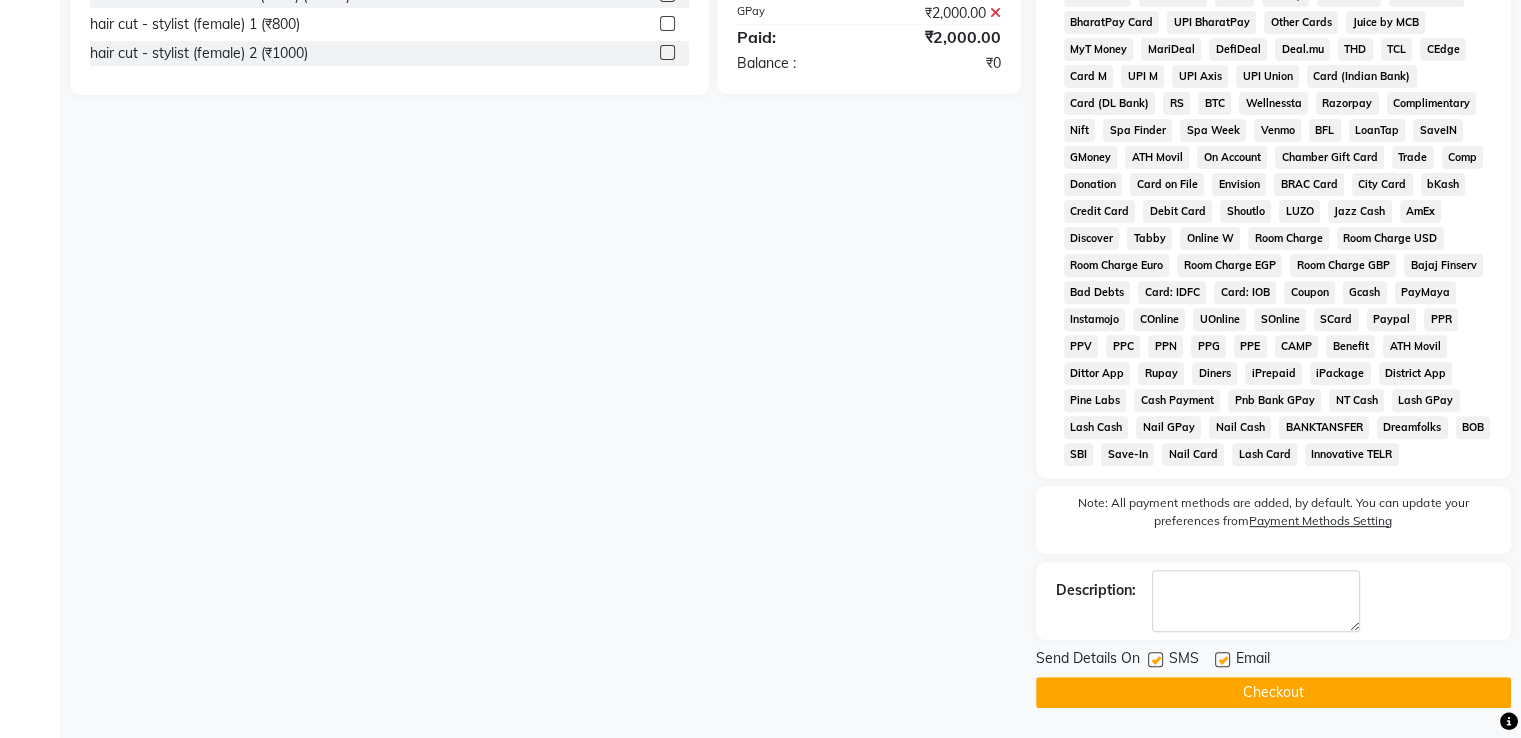 click on "Checkout" 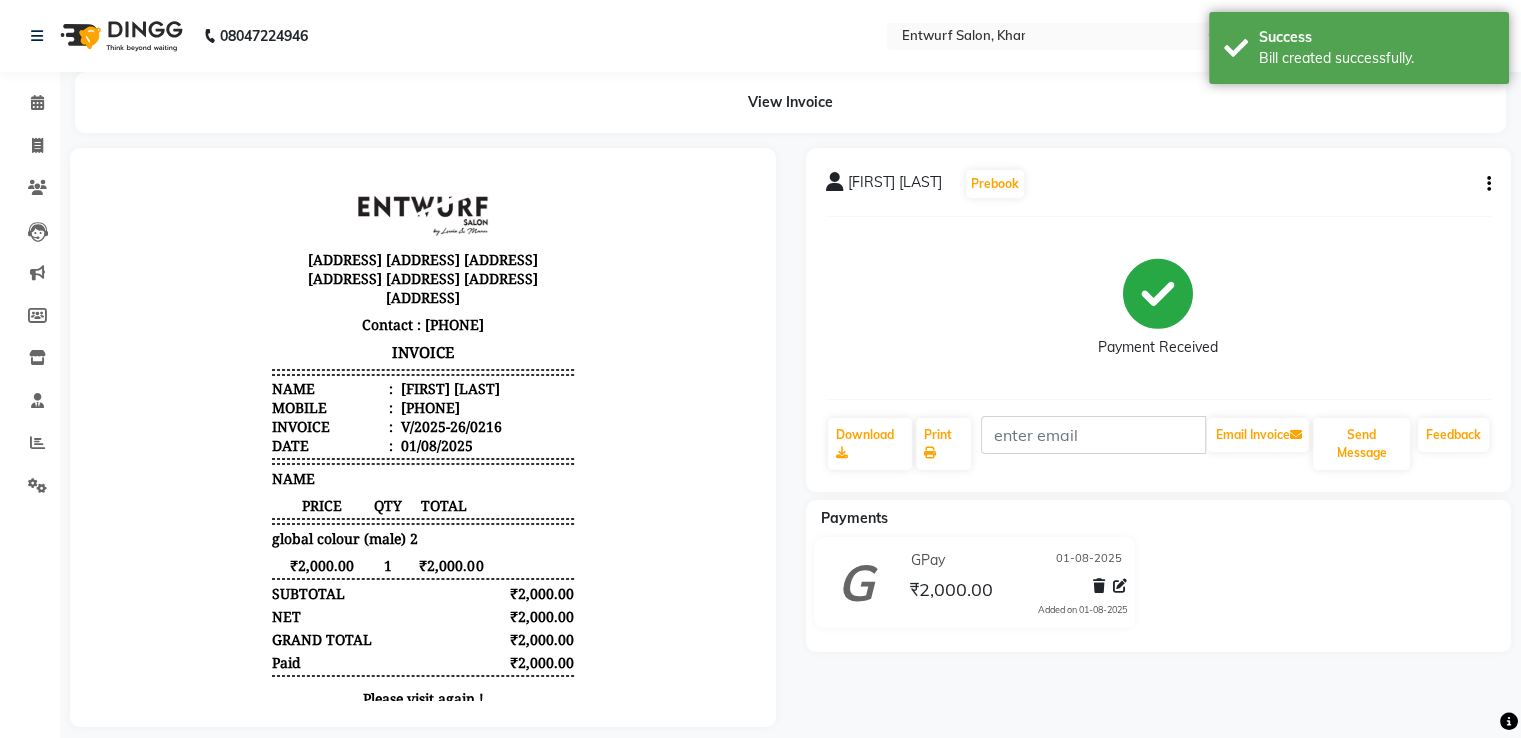 scroll, scrollTop: 0, scrollLeft: 0, axis: both 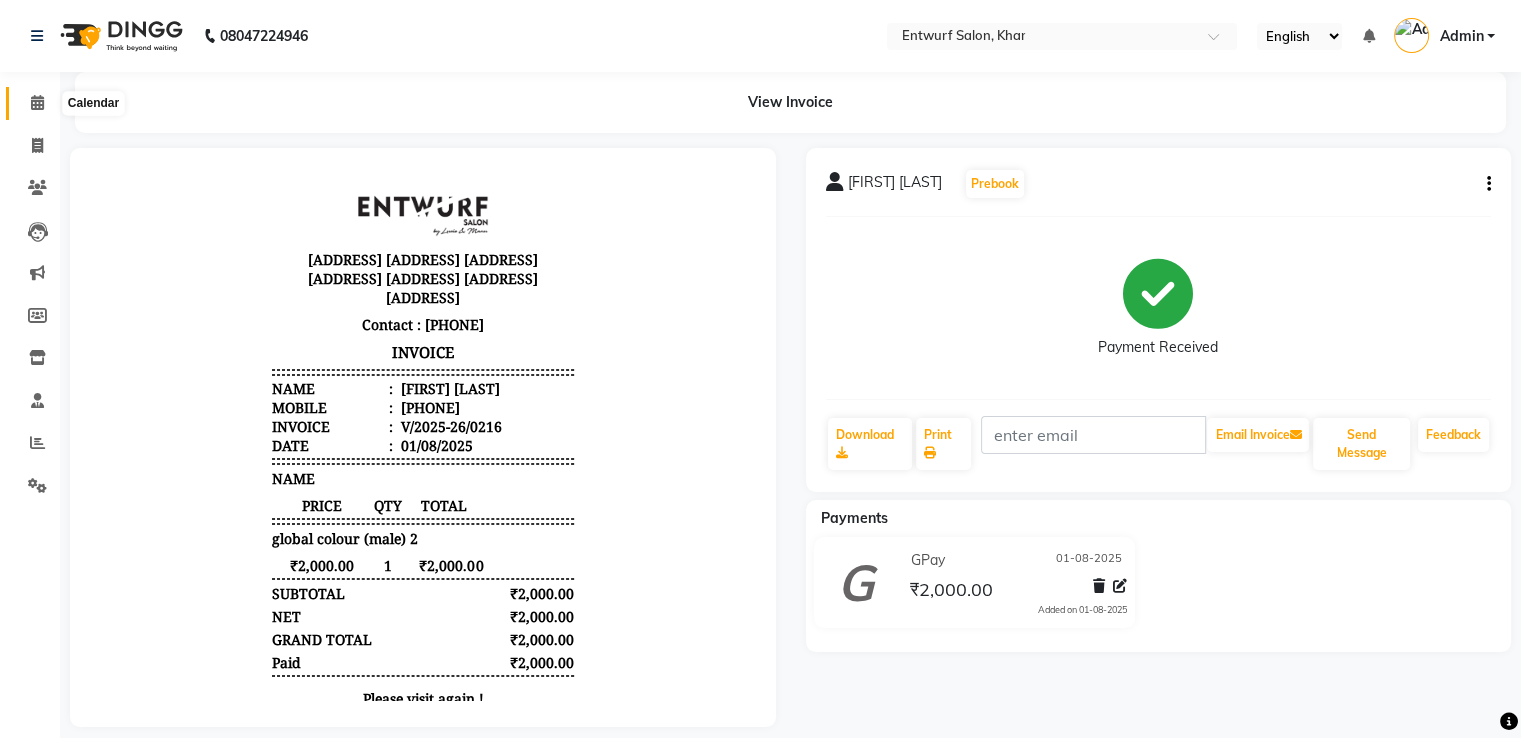 click 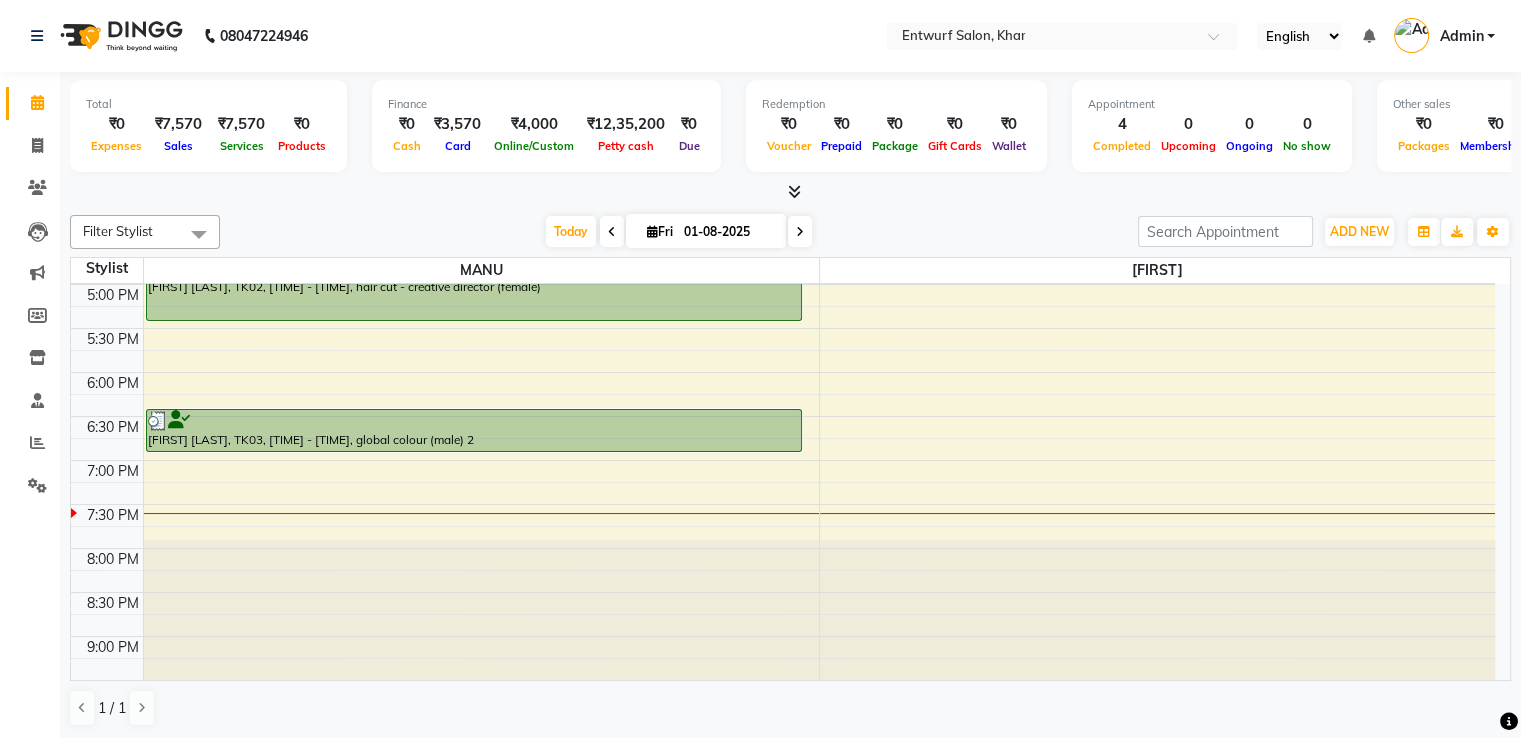 scroll, scrollTop: 760, scrollLeft: 0, axis: vertical 